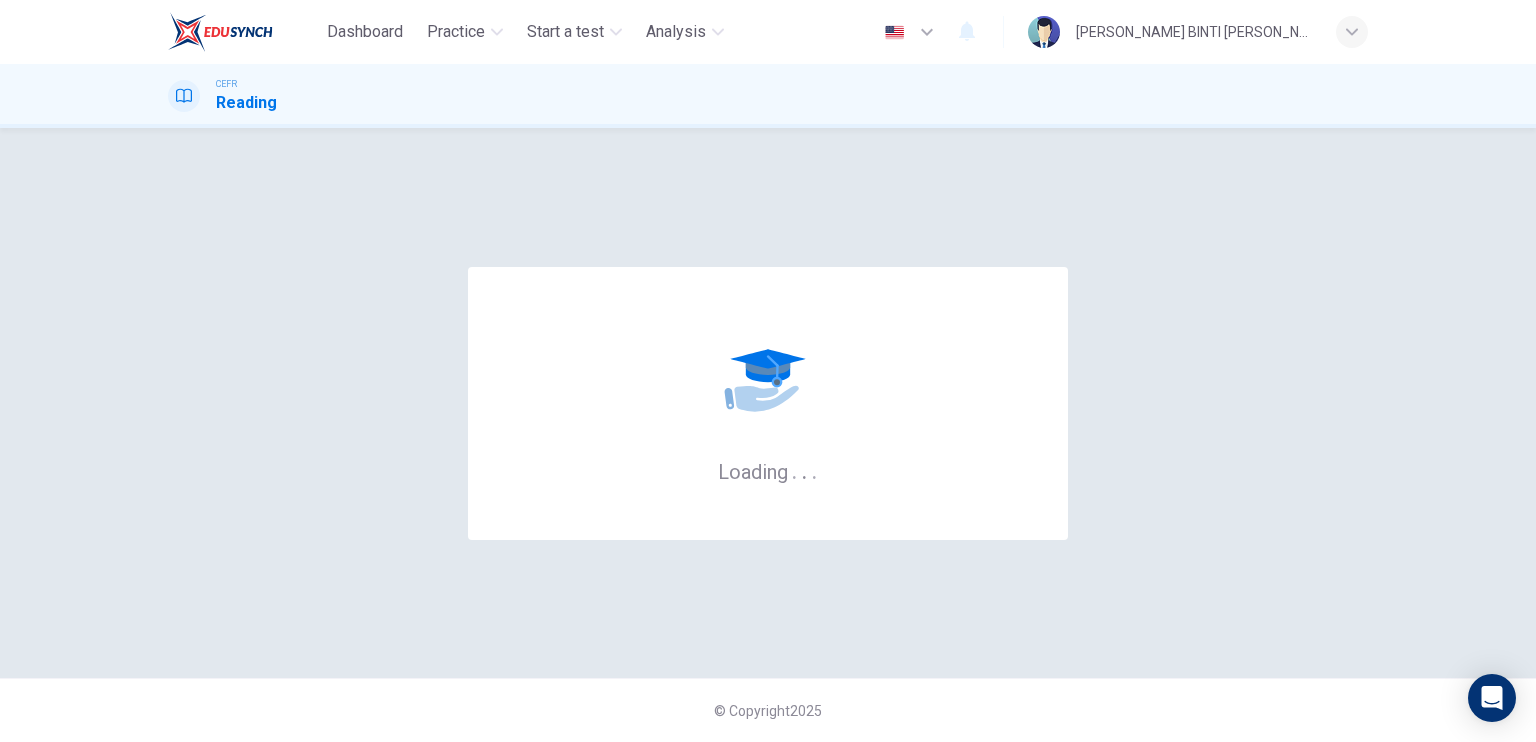 scroll, scrollTop: 0, scrollLeft: 0, axis: both 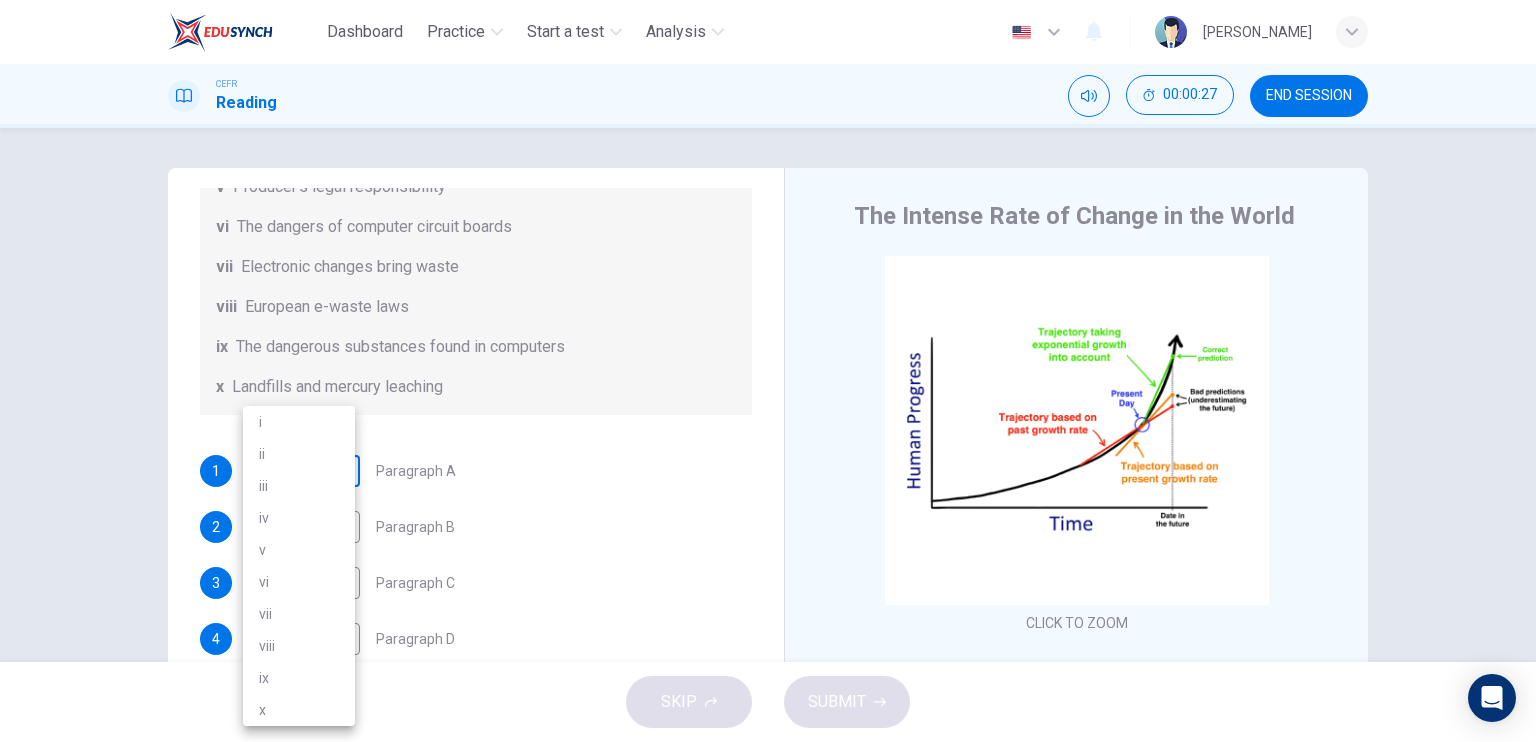 click on "Dashboard Practice Start a test Analysis English en ​ [PERSON_NAME] CEFR Reading 00:00:27 END SESSION Questions 1 - 7 The Reading Passage has 7 paragraphs,  A-G .
Choose the correct heading for each paragraph from the list of headings below.
Write the correct number,  i-x , in the boxes below. List of Headings i Exporting e-waste ii The hazards of burning computer junk iii Blame developed countries for e-waste iv Landfills are not satisfactory v Producer’s legal responsibility vi The dangers of computer circuit boards vii Electronic changes bring waste viii European e-waste laws ix The dangerous substances found in computers x Landfills and mercury leaching 1 ​ ​ Paragraph A 2 ​ ​ Paragraph B 3 ​ ​ Paragraph C 4 ​ ​ Paragraph D 5 ​ ​ Paragraph E 6 ​ ​ Paragraph F 7 ​ ​ Paragraph G The Intense Rate of Change in the World CLICK TO ZOOM Click to Zoom A B C D E F G SKIP SUBMIT EduSynch - Online Language Proficiency Testing
Dashboard Practice Analysis i" at bounding box center (768, 371) 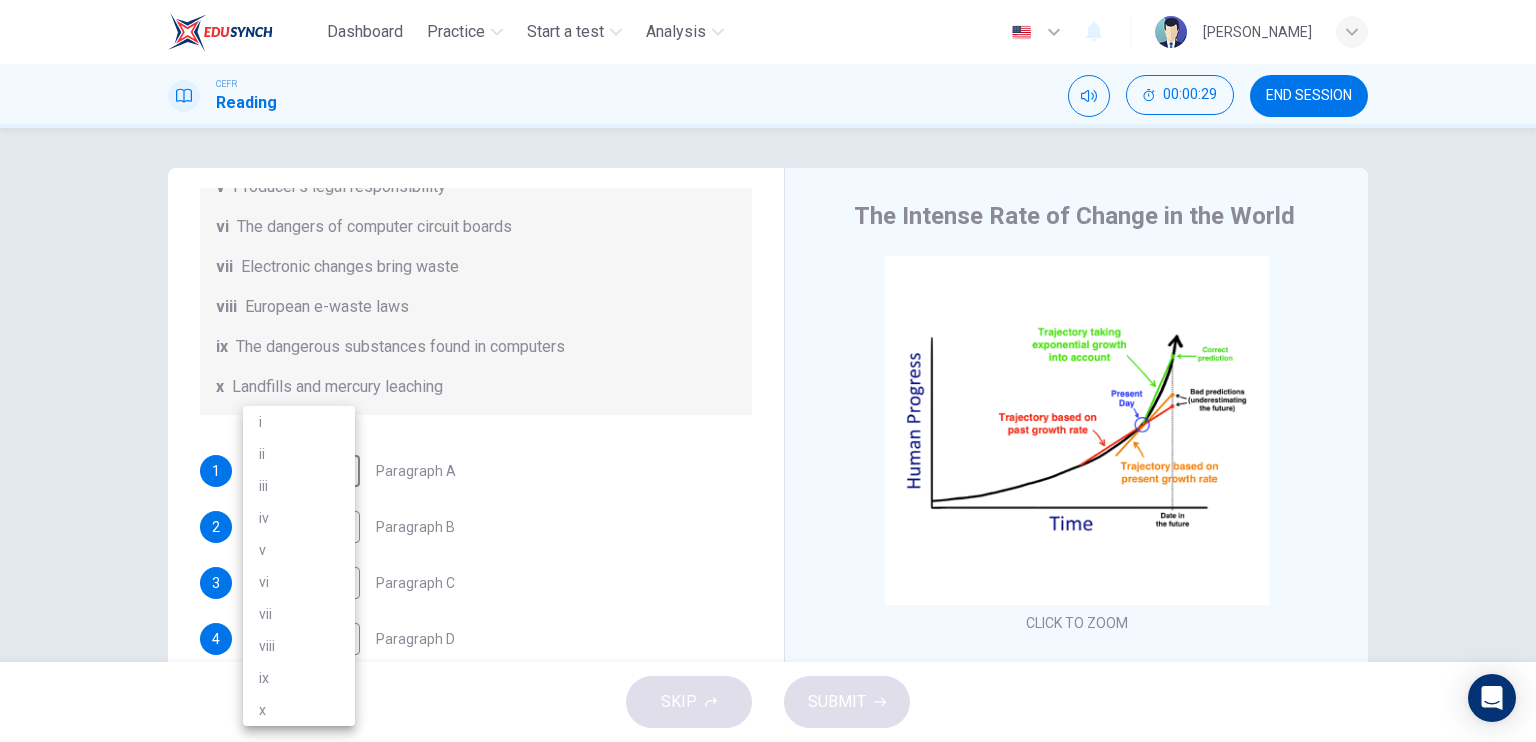 click at bounding box center [768, 371] 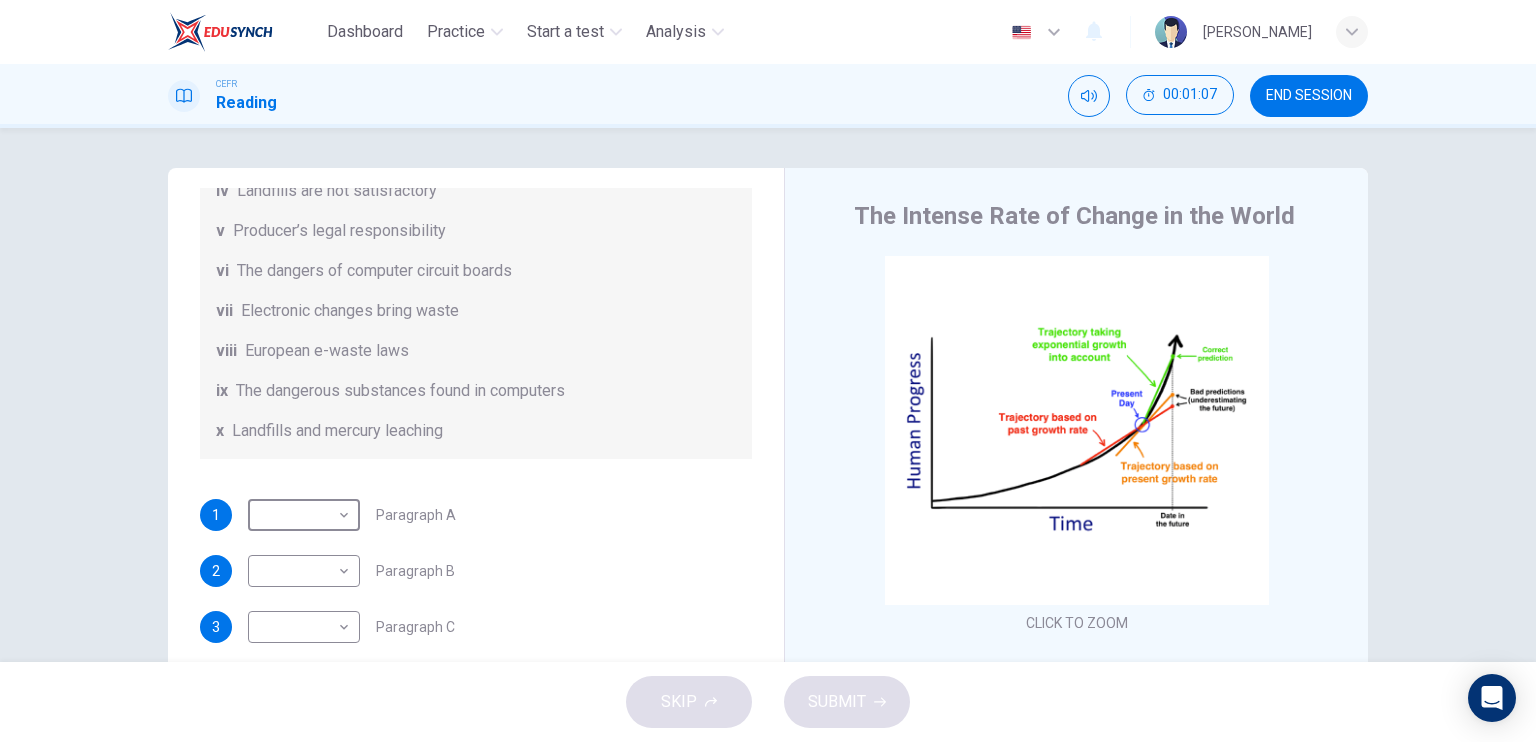 scroll, scrollTop: 420, scrollLeft: 0, axis: vertical 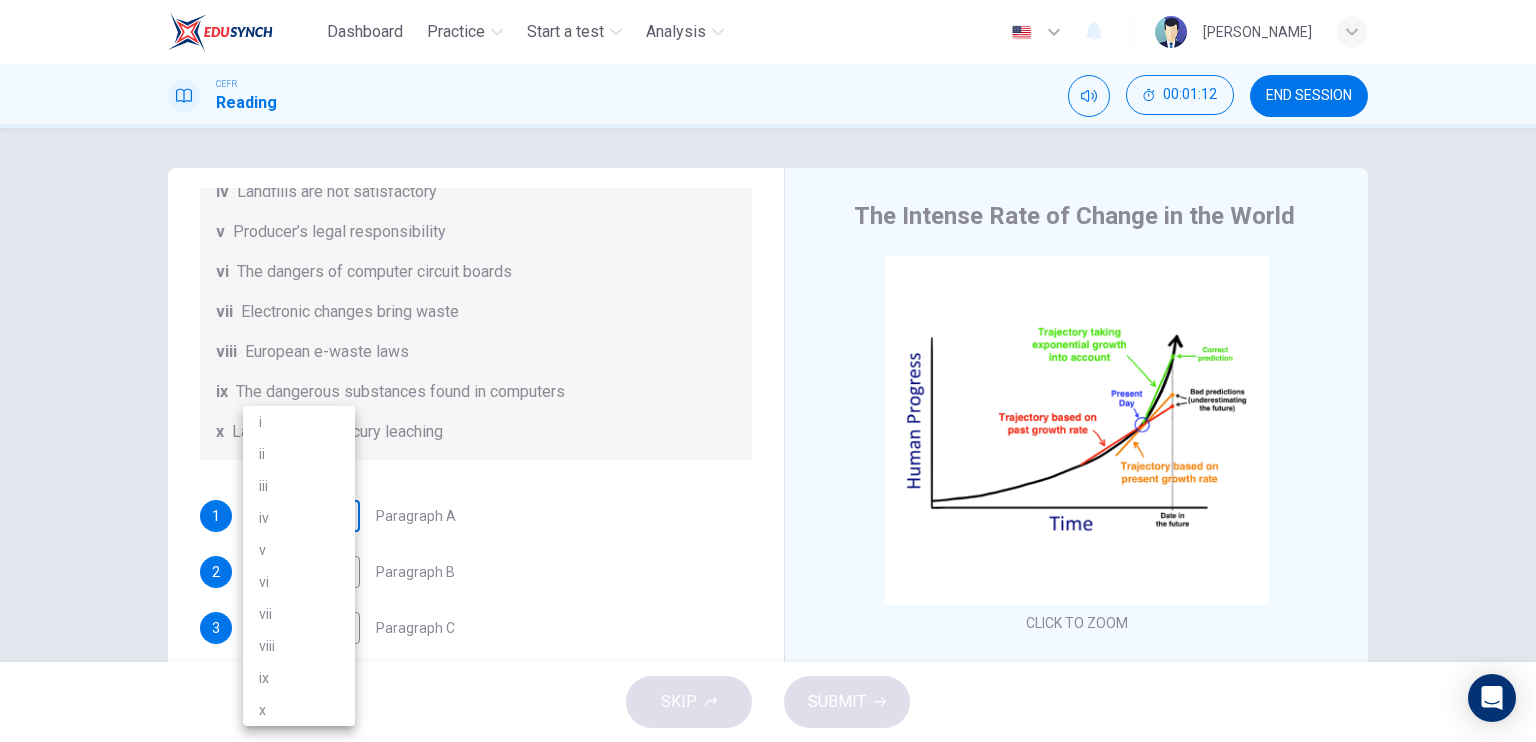 click on "Dashboard Practice Start a test Analysis English en ​ [PERSON_NAME] Reading 00:01:12 END SESSION Questions 1 - 7 The Reading Passage has 7 paragraphs,  A-G .
Choose the correct heading for each paragraph from the list of headings below.
Write the correct number,  i-x , in the boxes below. List of Headings i Exporting e-waste ii The hazards of burning computer junk iii Blame developed countries for e-waste iv Landfills are not satisfactory v Producer’s legal responsibility vi The dangers of computer circuit boards vii Electronic changes bring waste viii European e-waste laws ix The dangerous substances found in computers x Landfills and mercury leaching 1 ​ ​ Paragraph A 2 ​ ​ Paragraph B 3 ​ ​ Paragraph C 4 ​ ​ Paragraph D 5 ​ ​ Paragraph E 6 ​ ​ Paragraph F 7 ​ ​ Paragraph G The Intense Rate of Change in the World CLICK TO ZOOM Click to Zoom A B C D E F G SKIP SUBMIT EduSynch - Online Language Proficiency Testing
Dashboard Practice Analysis i" at bounding box center [768, 371] 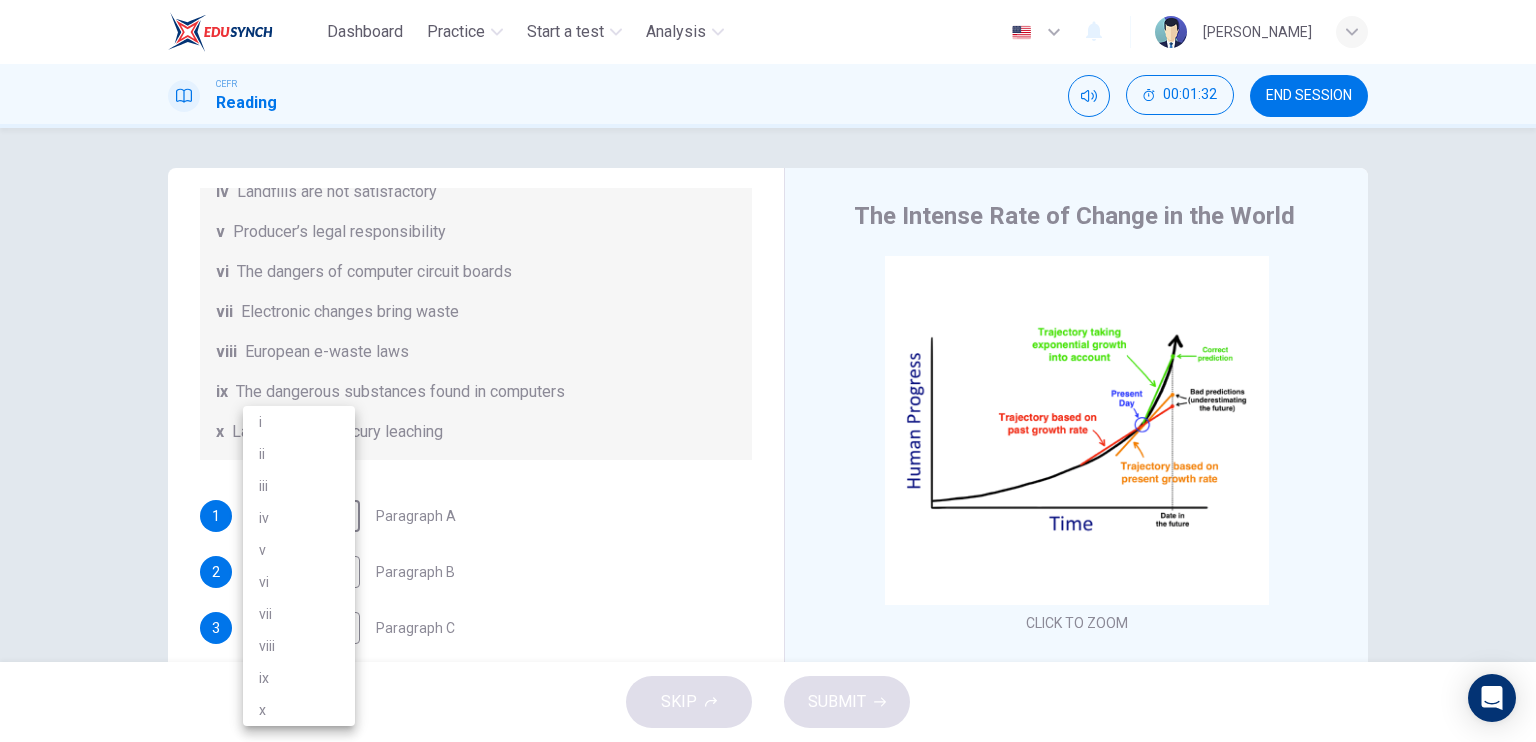click at bounding box center [768, 371] 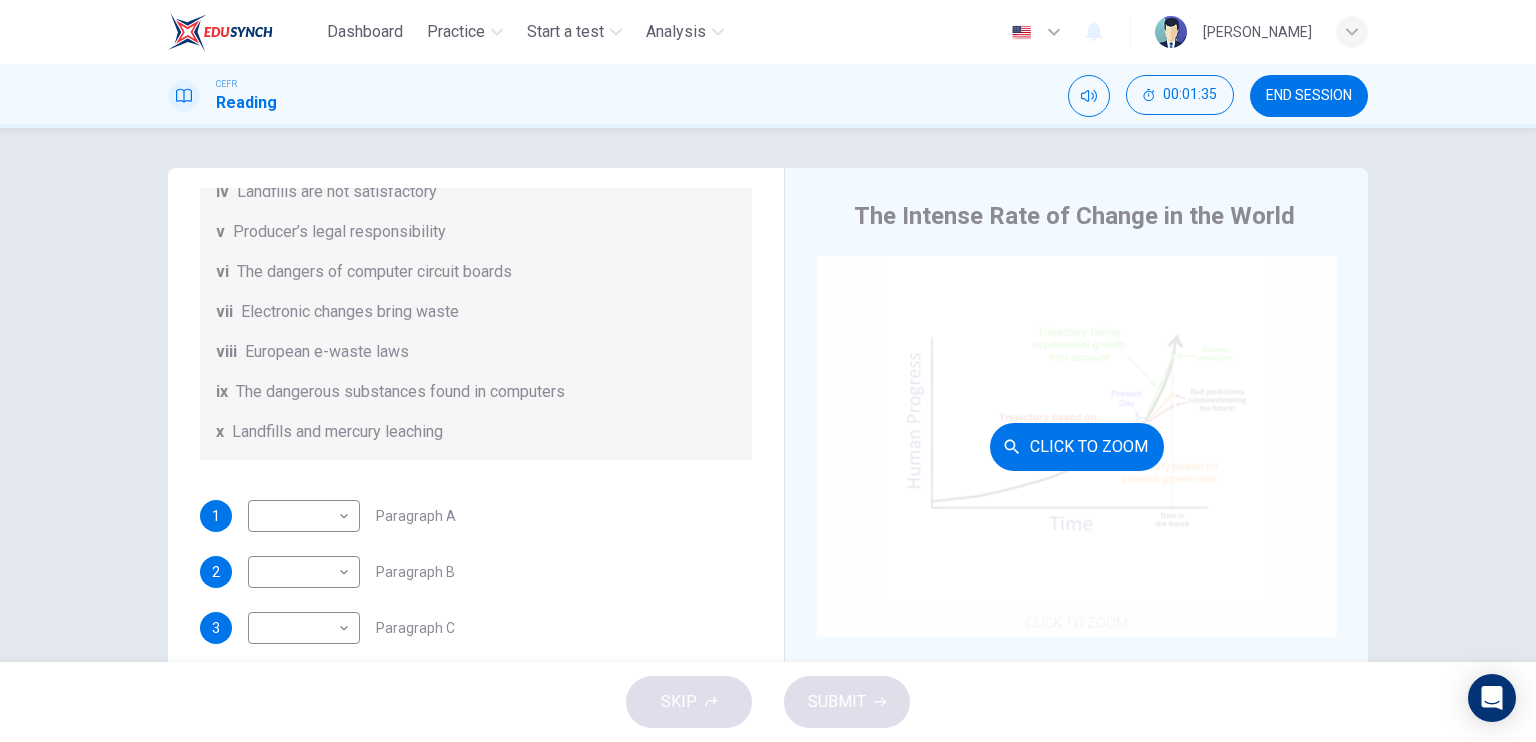 click on "Click to Zoom" at bounding box center [1077, 446] 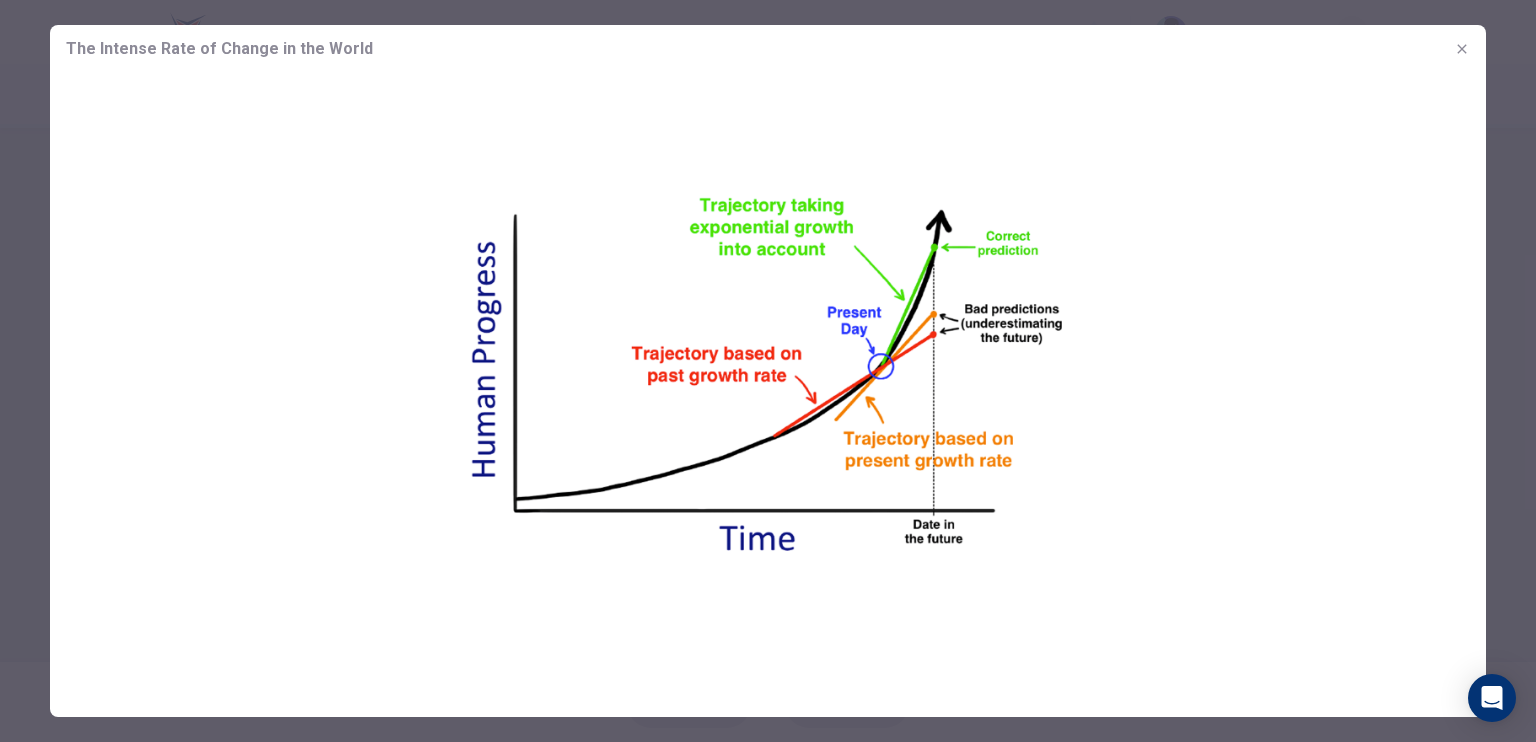 click at bounding box center (768, 376) 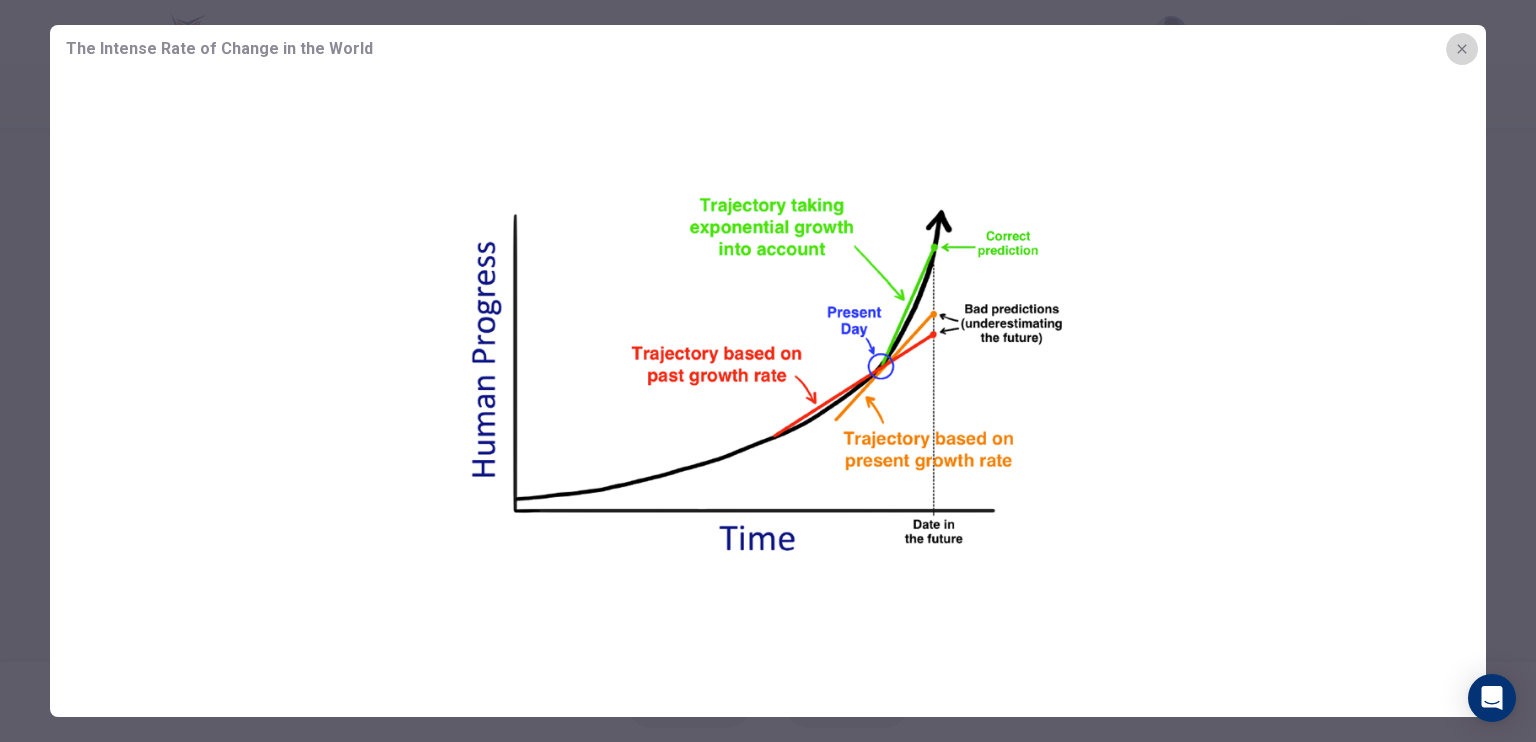 click at bounding box center (1462, 49) 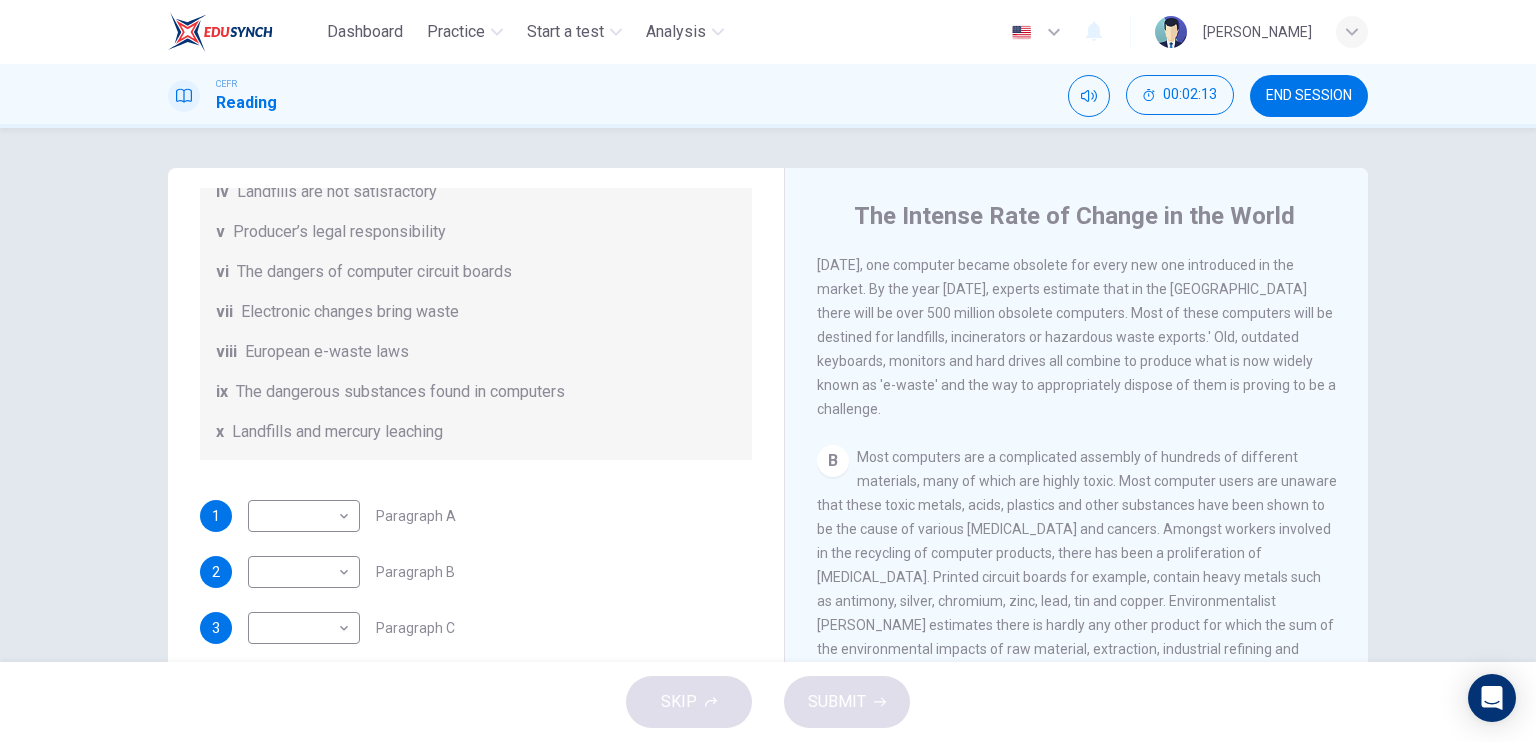 scroll, scrollTop: 544, scrollLeft: 0, axis: vertical 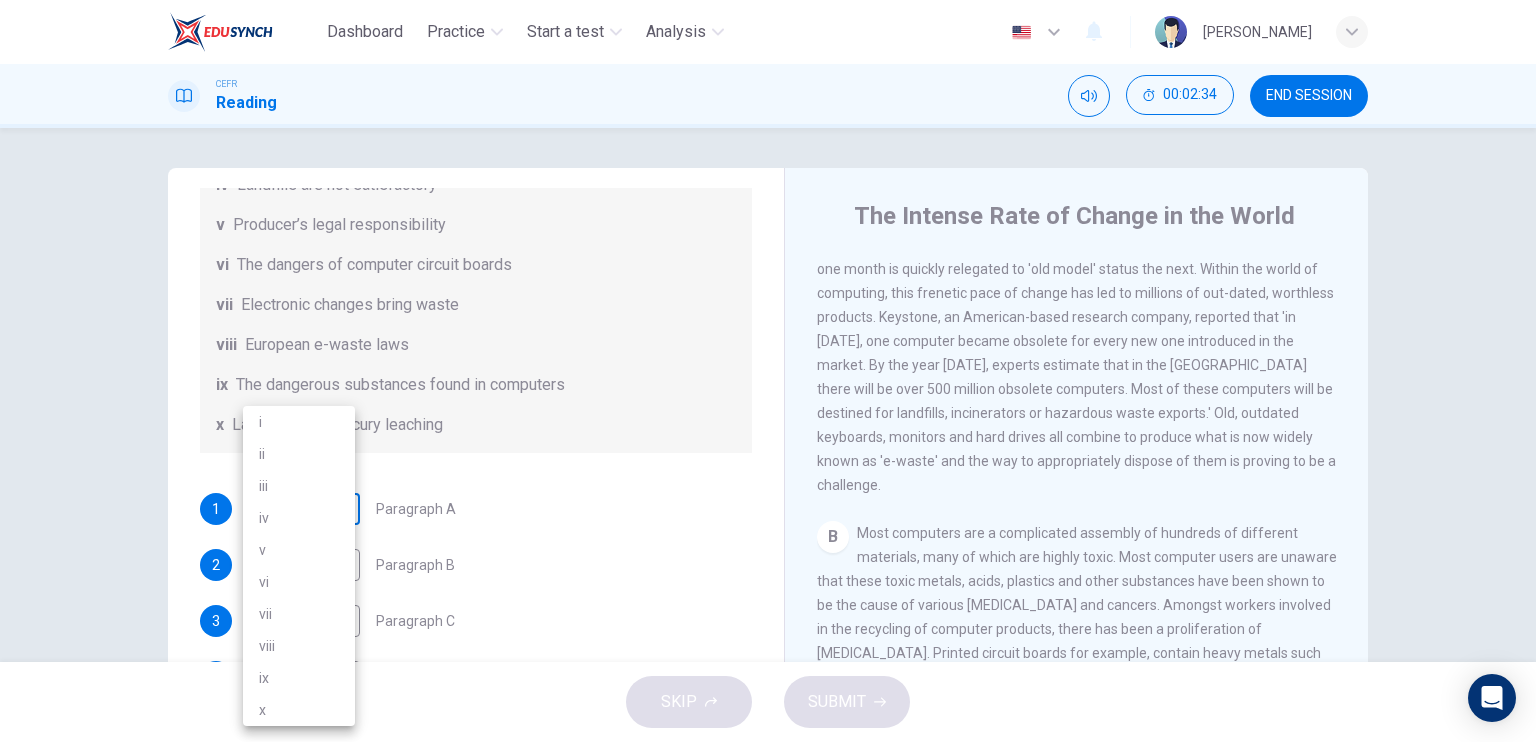 click on "Dashboard Practice Start a test Analysis English en ​ [PERSON_NAME] Reading 00:02:34 END SESSION Questions 1 - 7 The Reading Passage has 7 paragraphs,  A-G .
Choose the correct heading for each paragraph from the list of headings below.
Write the correct number,  i-x , in the boxes below. List of Headings i Exporting e-waste ii The hazards of burning computer junk iii Blame developed countries for e-waste iv Landfills are not satisfactory v Producer’s legal responsibility vi The dangers of computer circuit boards vii Electronic changes bring waste viii European e-waste laws ix The dangerous substances found in computers x Landfills and mercury leaching 1 ​ ​ Paragraph A 2 ​ ​ Paragraph B 3 ​ ​ Paragraph C 4 ​ ​ Paragraph D 5 ​ ​ Paragraph E 6 ​ ​ Paragraph F 7 ​ ​ Paragraph G The Intense Rate of Change in the World CLICK TO ZOOM Click to Zoom A B C D E F G SKIP SUBMIT EduSynch - Online Language Proficiency Testing
Dashboard Practice Analysis i" at bounding box center [768, 371] 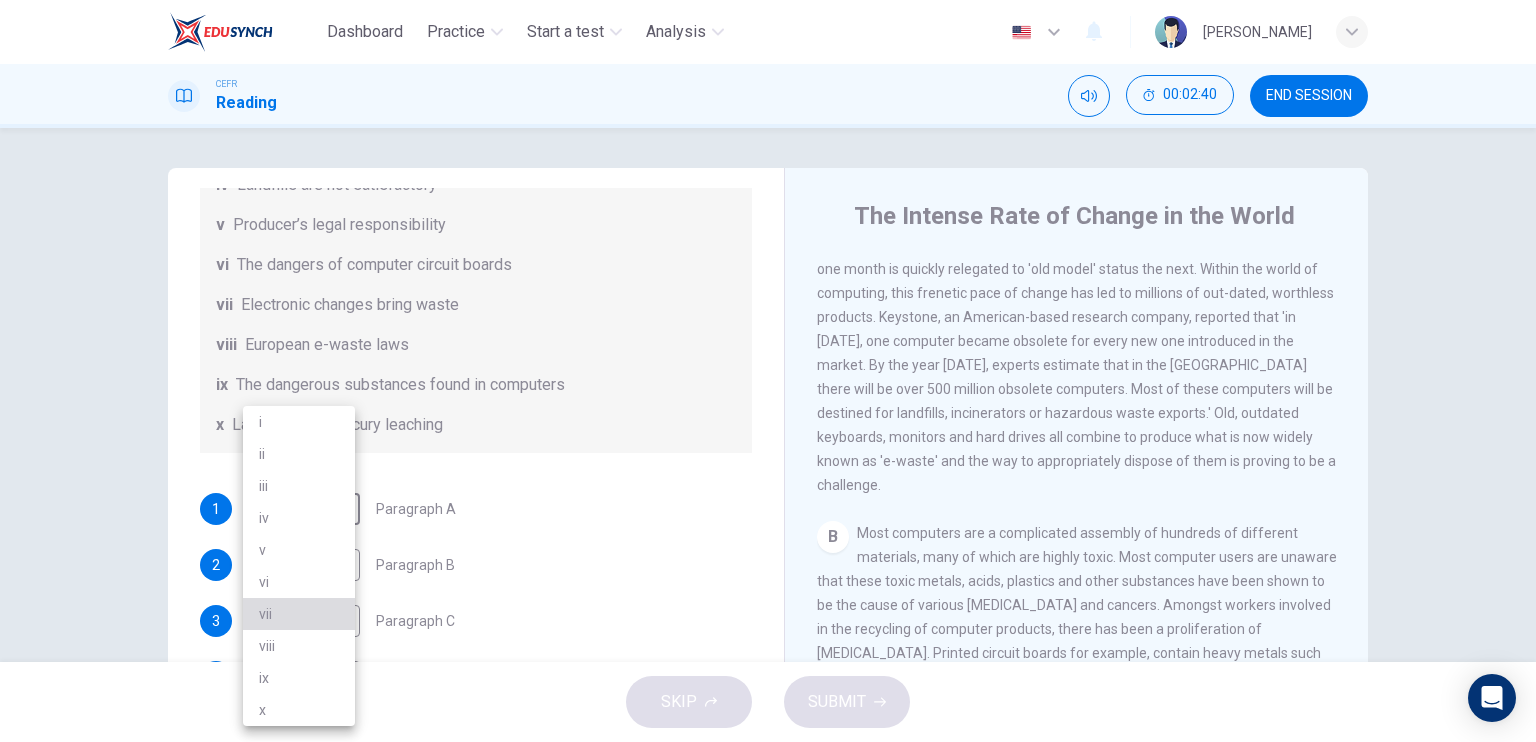 click on "vii" at bounding box center (299, 614) 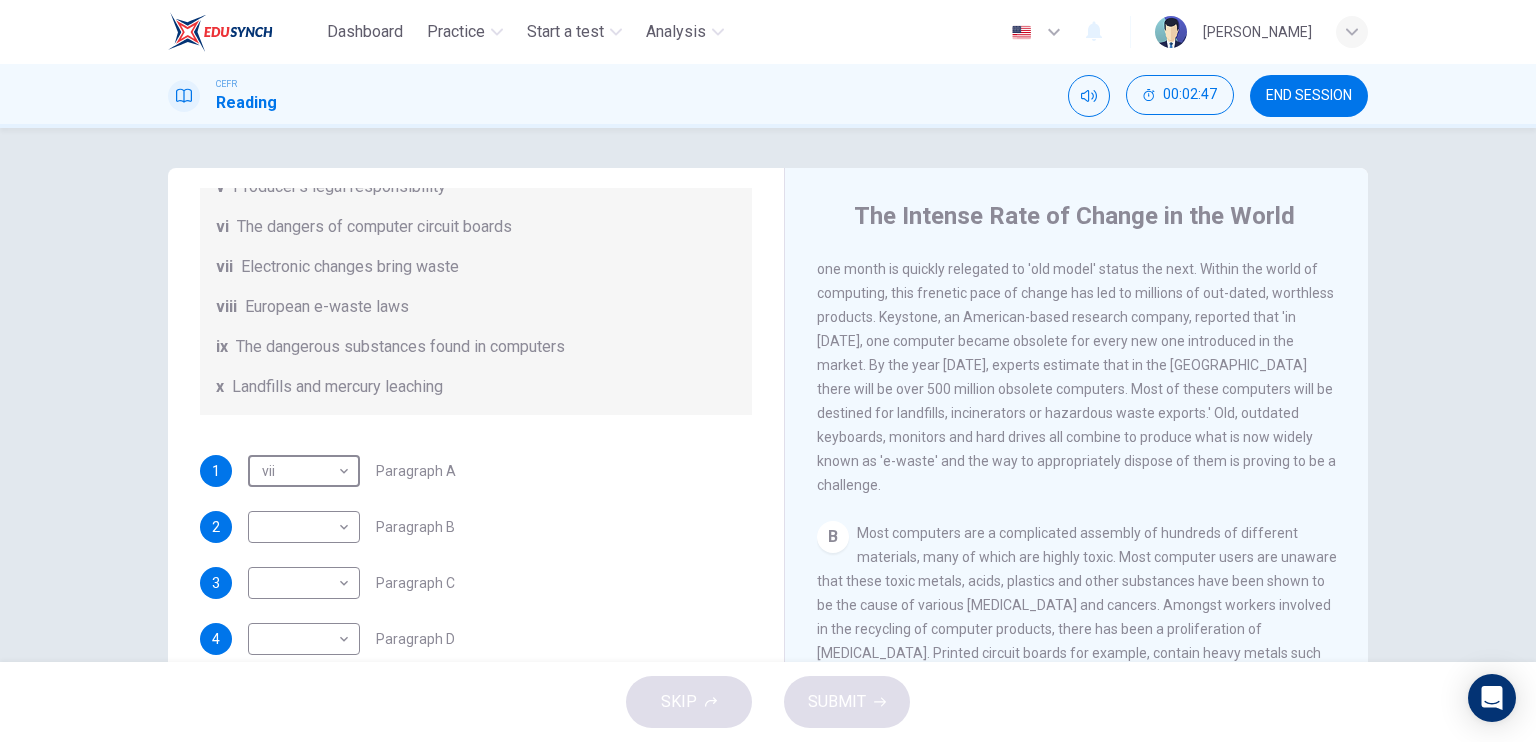 scroll, scrollTop: 488, scrollLeft: 0, axis: vertical 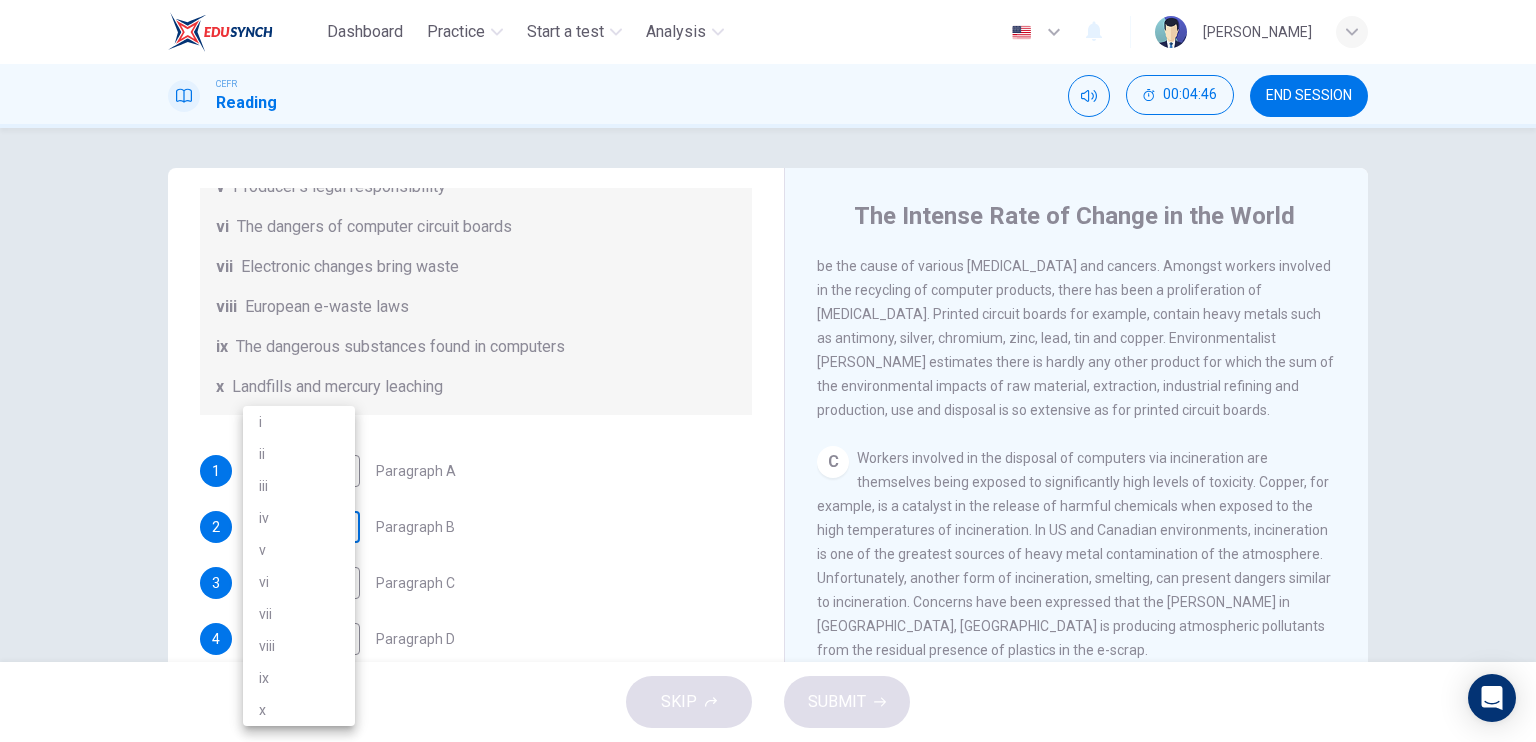 click on "Dashboard Practice Start a test Analysis English en ​ [PERSON_NAME] CEFR Reading 00:04:46 END SESSION Questions 1 - 7 The Reading Passage has 7 paragraphs,  A-G .
Choose the correct heading for each paragraph from the list of headings below.
Write the correct number,  i-x , in the boxes below. List of Headings i Exporting e-waste ii The hazards of burning computer junk iii Blame developed countries for e-waste iv Landfills are not satisfactory v Producer’s legal responsibility vi The dangers of computer circuit boards vii Electronic changes bring waste viii European e-waste laws ix The dangerous substances found in computers x Landfills and mercury leaching 1 vii vii ​ Paragraph A 2 ​ ​ Paragraph B 3 ​ ​ Paragraph C 4 ​ ​ Paragraph D 5 ​ ​ Paragraph E 6 ​ ​ Paragraph F 7 ​ ​ Paragraph G The Intense Rate of Change in the World CLICK TO ZOOM Click to Zoom A B C D E F G SKIP SUBMIT EduSynch - Online Language Proficiency Testing
Dashboard Practice 2025 i" at bounding box center [768, 371] 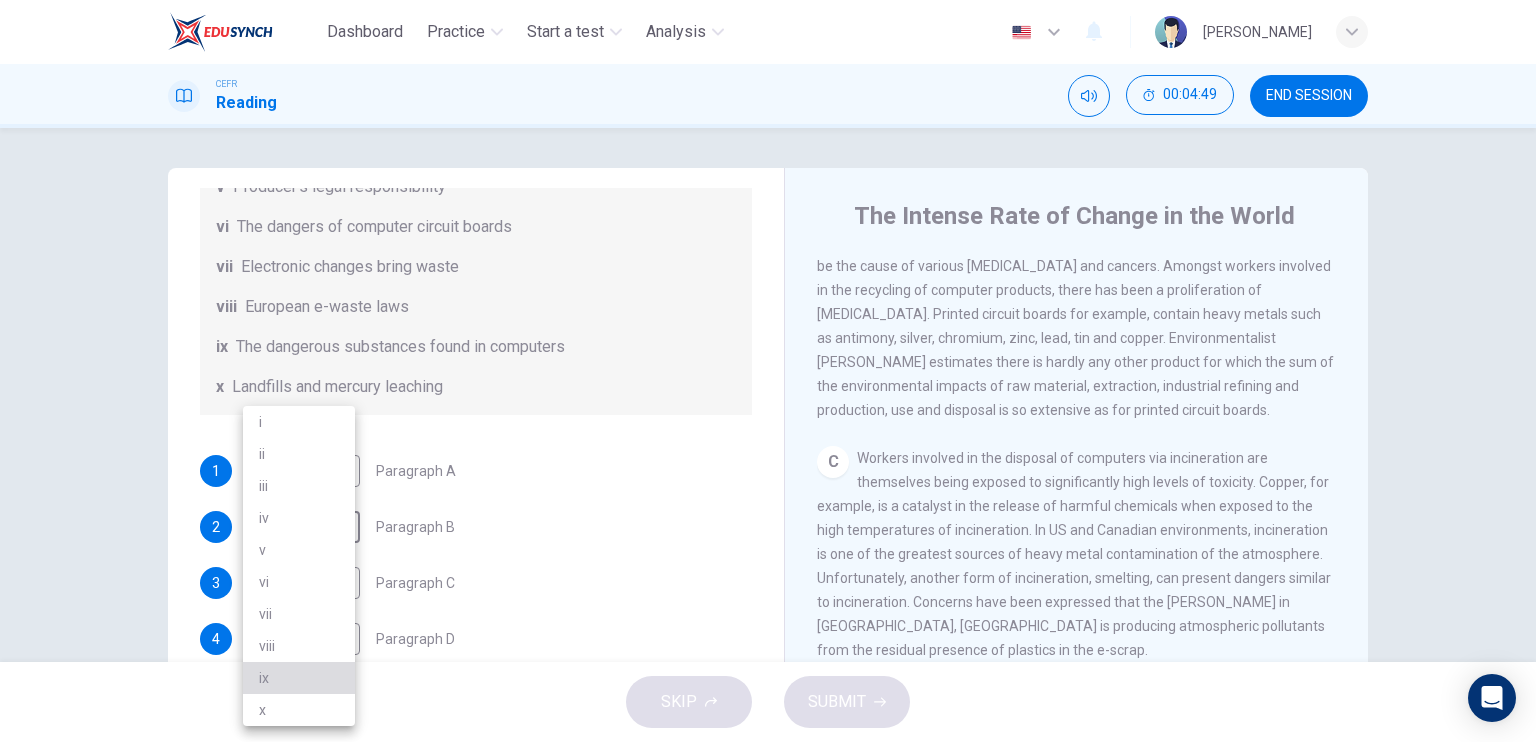 click on "ix" at bounding box center (299, 678) 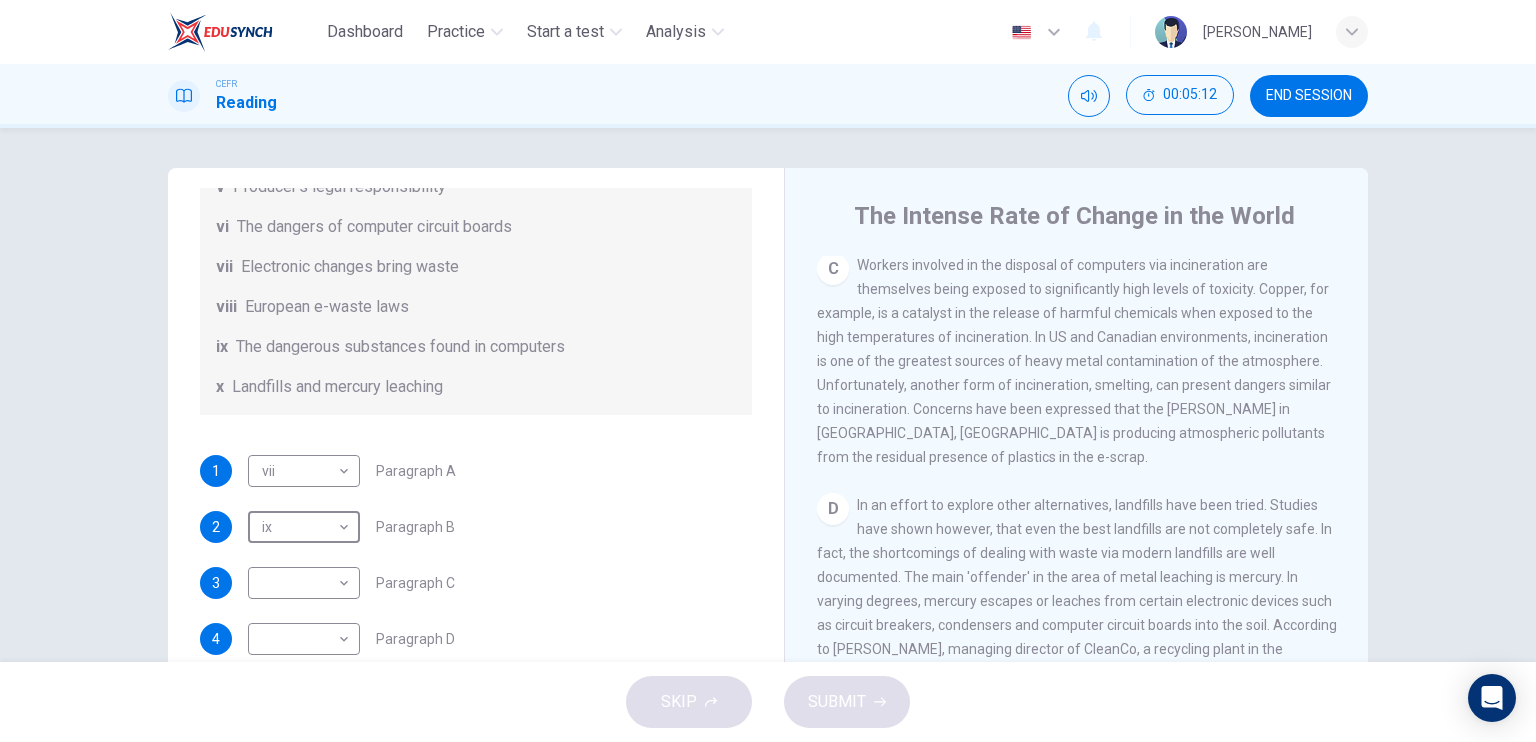 scroll, scrollTop: 1000, scrollLeft: 0, axis: vertical 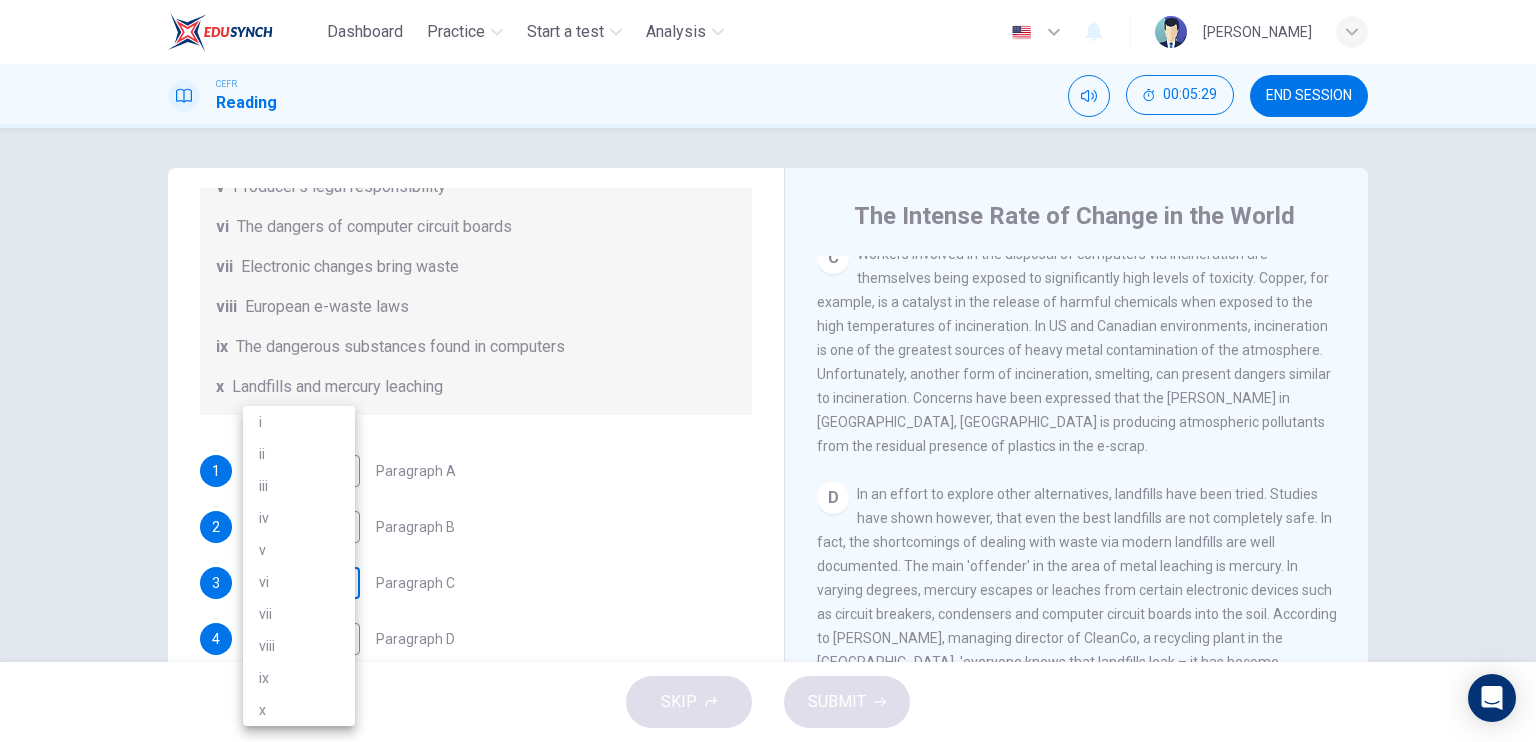 click on "Dashboard Practice Start a test Analysis English en ​ [PERSON_NAME] Reading 00:05:29 END SESSION Questions 1 - 7 The Reading Passage has 7 paragraphs,  A-G .
Choose the correct heading for each paragraph from the list of headings below.
Write the correct number,  i-x , in the boxes below. List of Headings i Exporting e-waste ii The hazards of burning computer junk iii Blame developed countries for e-waste iv Landfills are not satisfactory v Producer’s legal responsibility vi The dangers of computer circuit boards vii Electronic changes bring waste viii European e-waste laws ix The dangerous substances found in computers x Landfills and mercury leaching 1 vii vii ​ Paragraph A 2 ix ix ​ Paragraph B 3 ​ ​ Paragraph C 4 ​ ​ Paragraph D 5 ​ ​ Paragraph E 6 ​ ​ Paragraph F 7 ​ ​ Paragraph G The Intense Rate of Change in the World CLICK TO ZOOM Click to Zoom A B C D E F G SKIP SUBMIT EduSynch - Online Language Proficiency Testing
Dashboard Practice 2025" at bounding box center (768, 371) 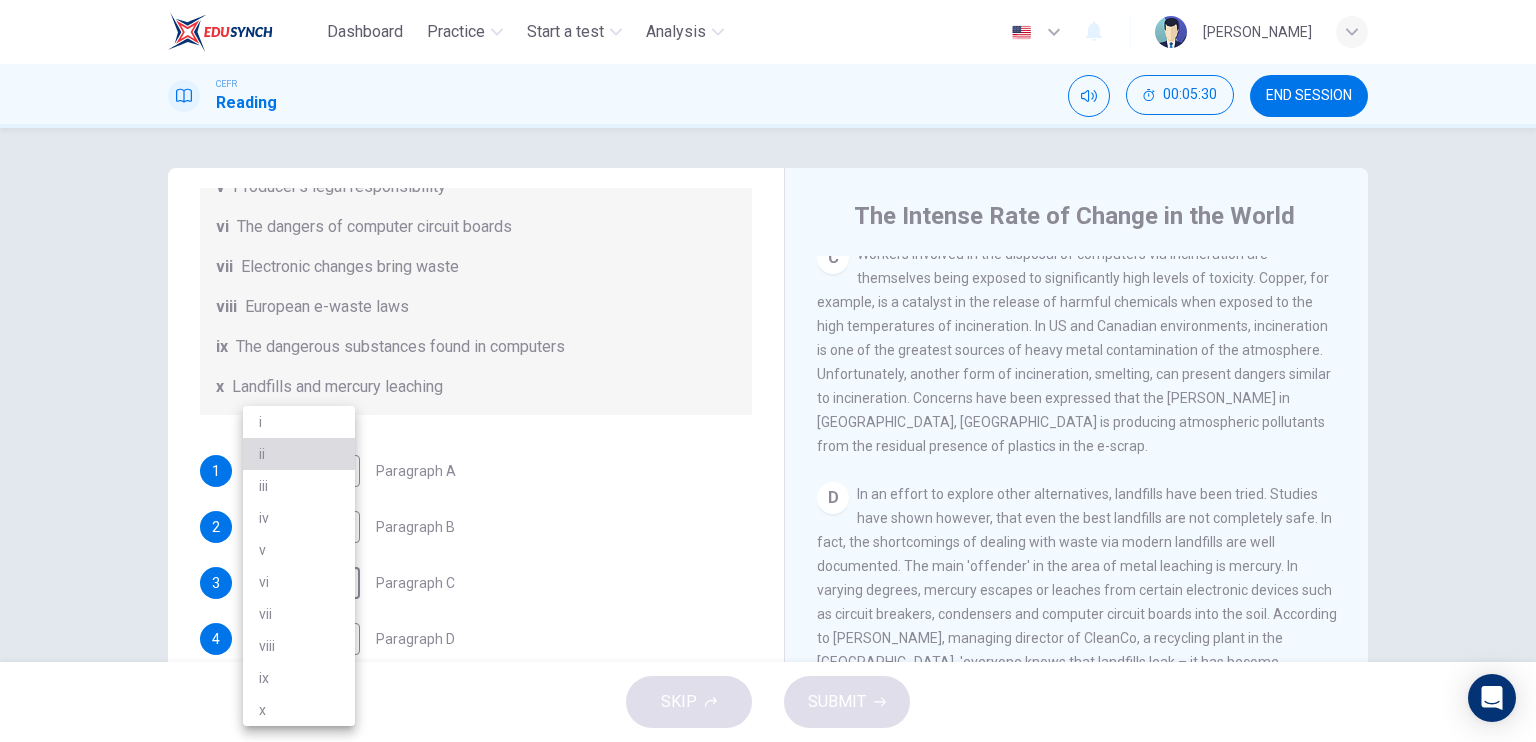 click on "ii" at bounding box center [299, 454] 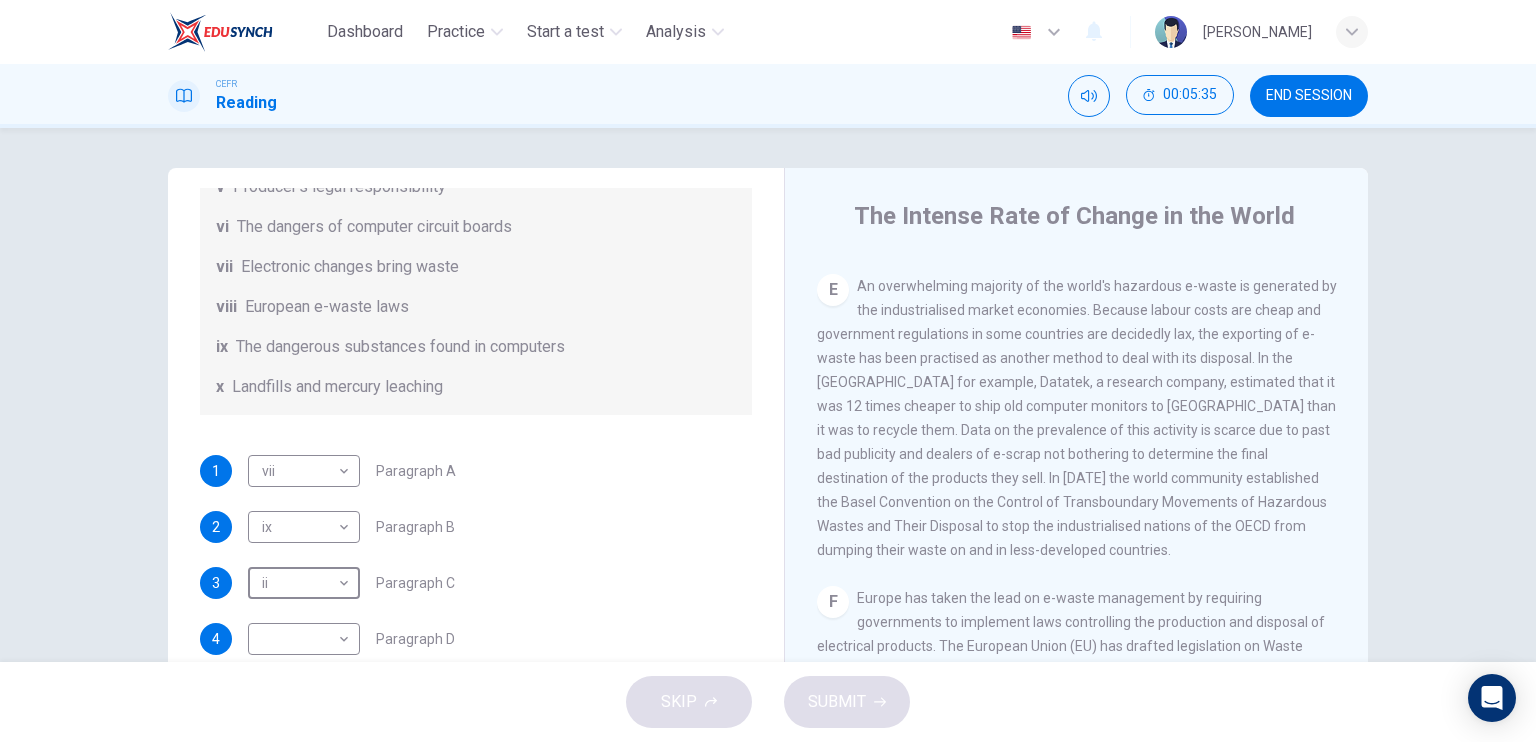 scroll, scrollTop: 1554, scrollLeft: 0, axis: vertical 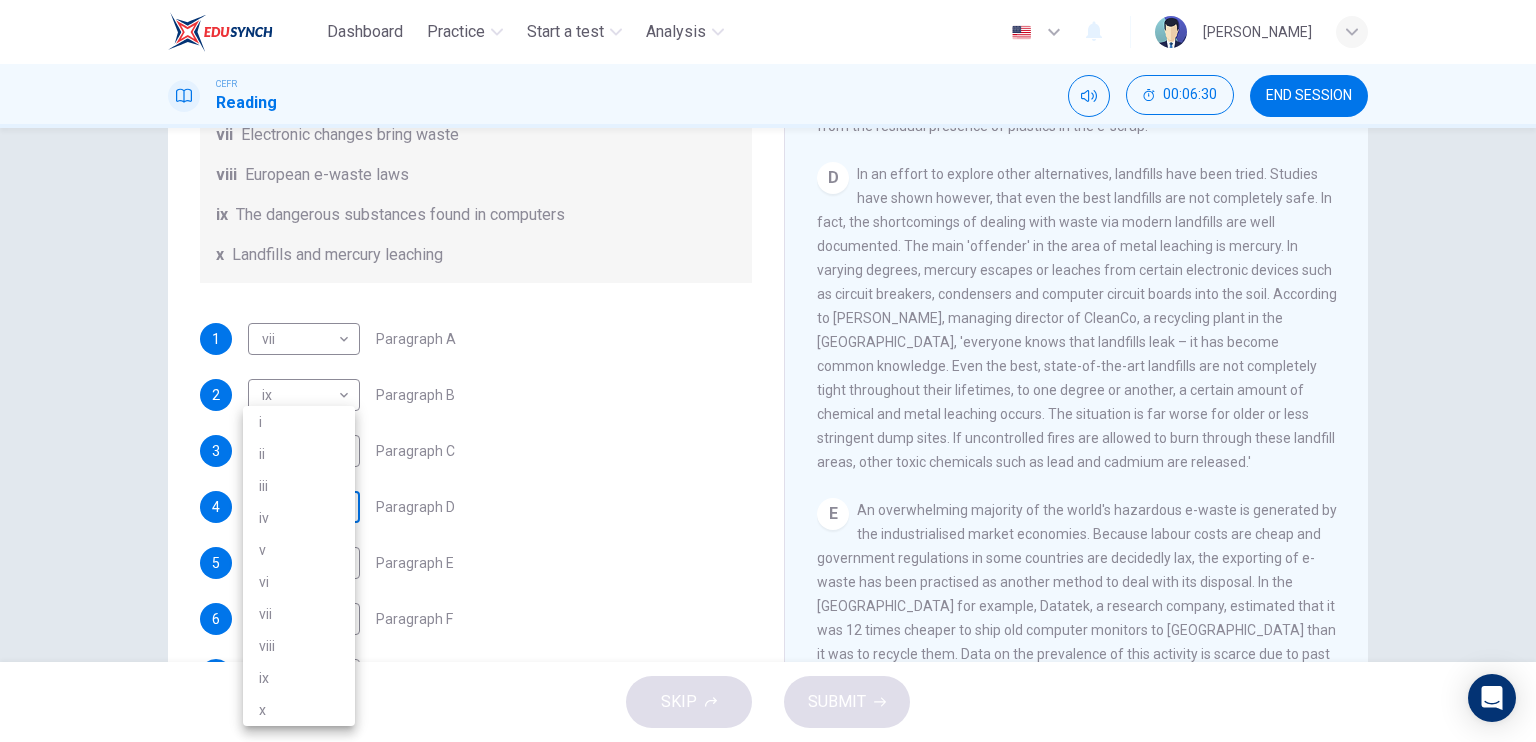 click on "Dashboard Practice Start a test Analysis English en ​ [PERSON_NAME] CEFR Reading 00:06:30 END SESSION Questions 1 - 7 The Reading Passage has 7 paragraphs,  A-G .
Choose the correct heading for each paragraph from the list of headings below.
Write the correct number,  i-x , in the boxes below. List of Headings i Exporting e-waste ii The hazards of burning computer junk iii Blame developed countries for e-waste iv Landfills are not satisfactory v Producer’s legal responsibility vi The dangers of computer circuit boards vii Electronic changes bring waste viii European e-waste laws ix The dangerous substances found in computers x Landfills and mercury leaching 1 vii vii ​ Paragraph A 2 ix ix ​ Paragraph B 3 ii ii ​ Paragraph C 4 ​ ​ Paragraph D 5 ​ ​ Paragraph E 6 ​ ​ Paragraph F 7 ​ ​ Paragraph G The Intense Rate of Change in the World CLICK TO ZOOM Click to Zoom A B C D E F G SKIP SUBMIT EduSynch - Online Language Proficiency Testing
Dashboard Practice i" at bounding box center [768, 371] 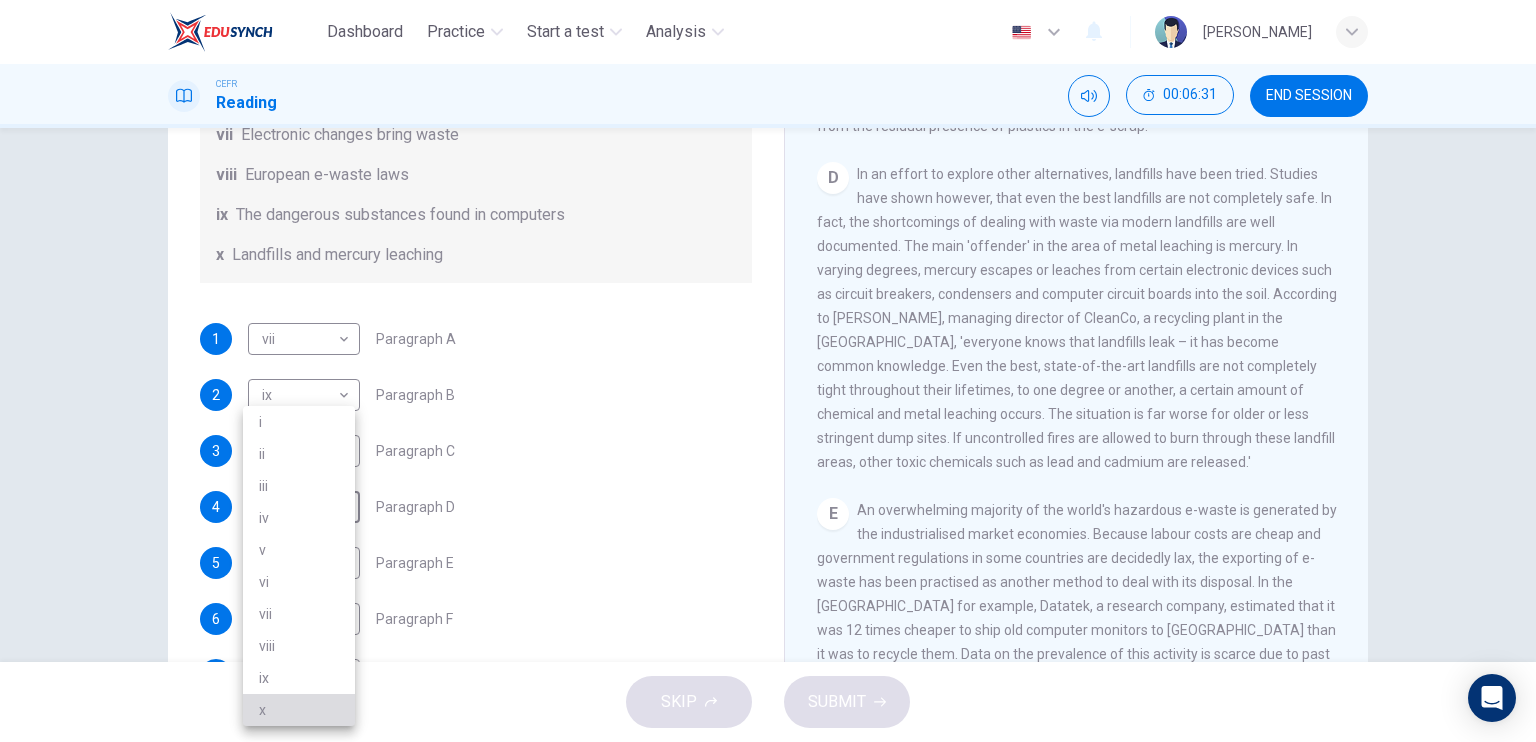 click on "x" at bounding box center [299, 710] 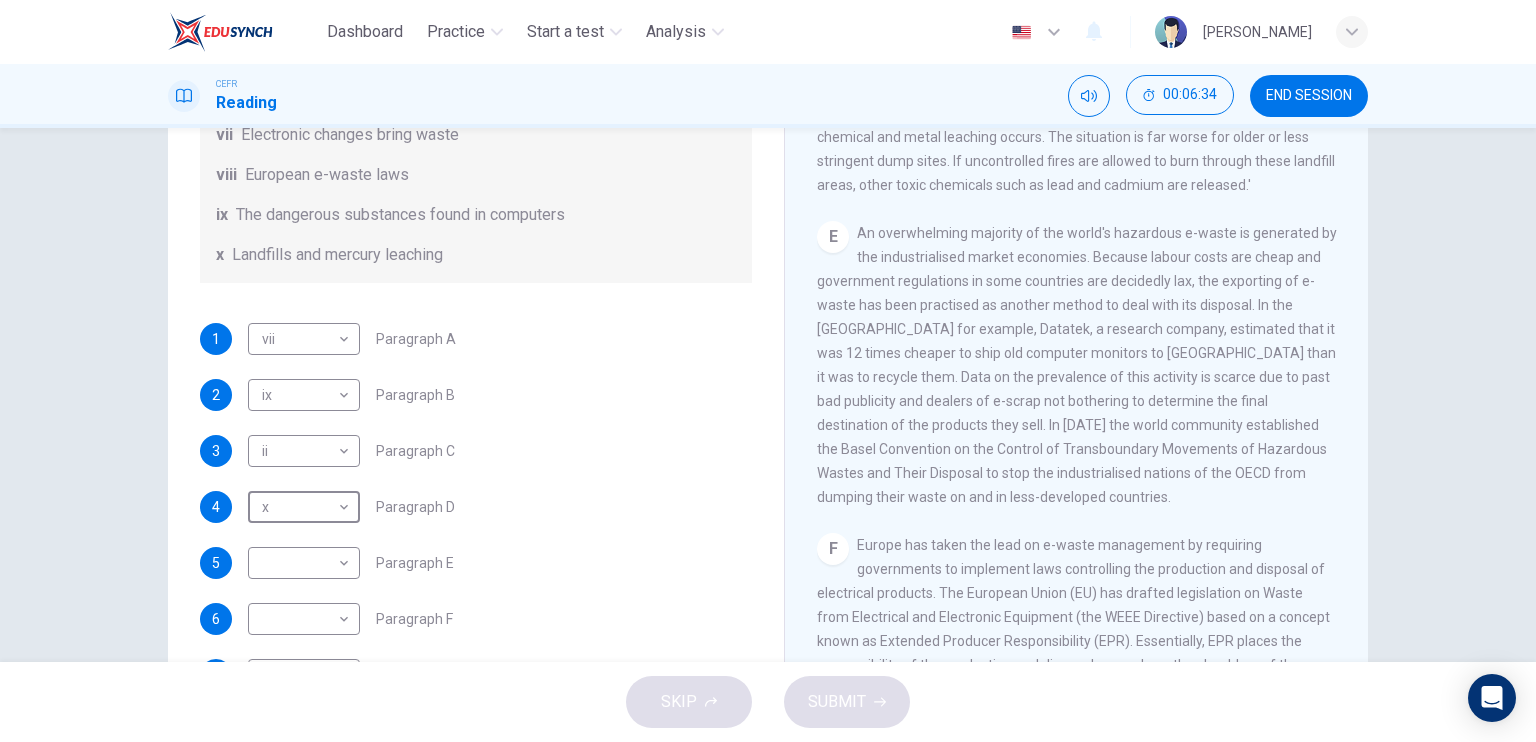 scroll, scrollTop: 1475, scrollLeft: 0, axis: vertical 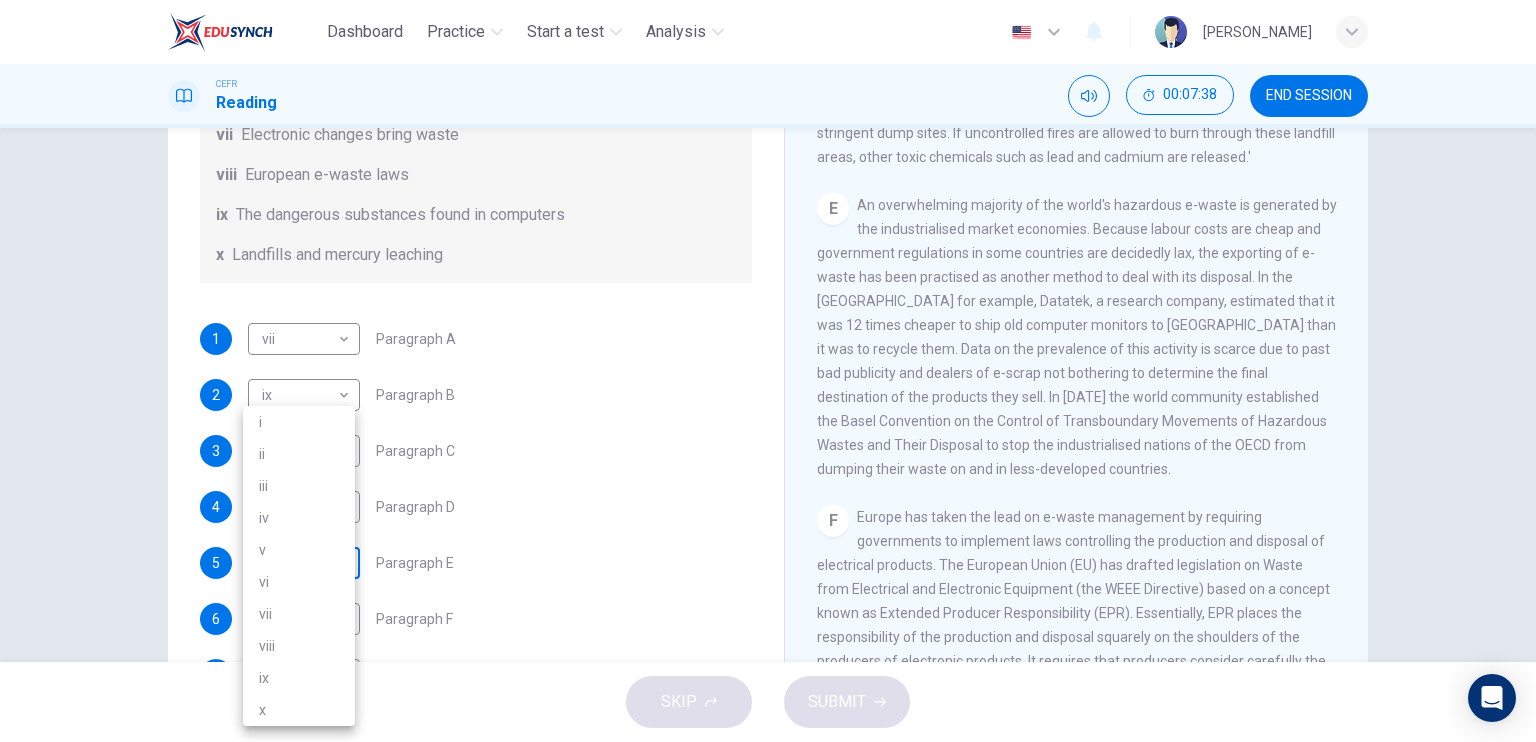 click on "Dashboard Practice Start a test Analysis English en ​ [PERSON_NAME] CEFR Reading 00:07:38 END SESSION Questions 1 - 7 The Reading Passage has 7 paragraphs,  A-G .
Choose the correct heading for each paragraph from the list of headings below.
Write the correct number,  i-x , in the boxes below. List of Headings i Exporting e-waste ii The hazards of burning computer junk iii Blame developed countries for e-waste iv Landfills are not satisfactory v Producer’s legal responsibility vi The dangers of computer circuit boards vii Electronic changes bring waste viii European e-waste laws ix The dangerous substances found in computers x Landfills and mercury leaching 1 vii vii ​ Paragraph A 2 ix ix ​ Paragraph B 3 ii ii ​ Paragraph C 4 x x ​ Paragraph D 5 ​ ​ Paragraph E 6 ​ ​ Paragraph F 7 ​ ​ Paragraph G The Intense Rate of Change in the World CLICK TO ZOOM Click to Zoom A B C D E F G SKIP SUBMIT EduSynch - Online Language Proficiency Testing
Dashboard Practice i" at bounding box center [768, 371] 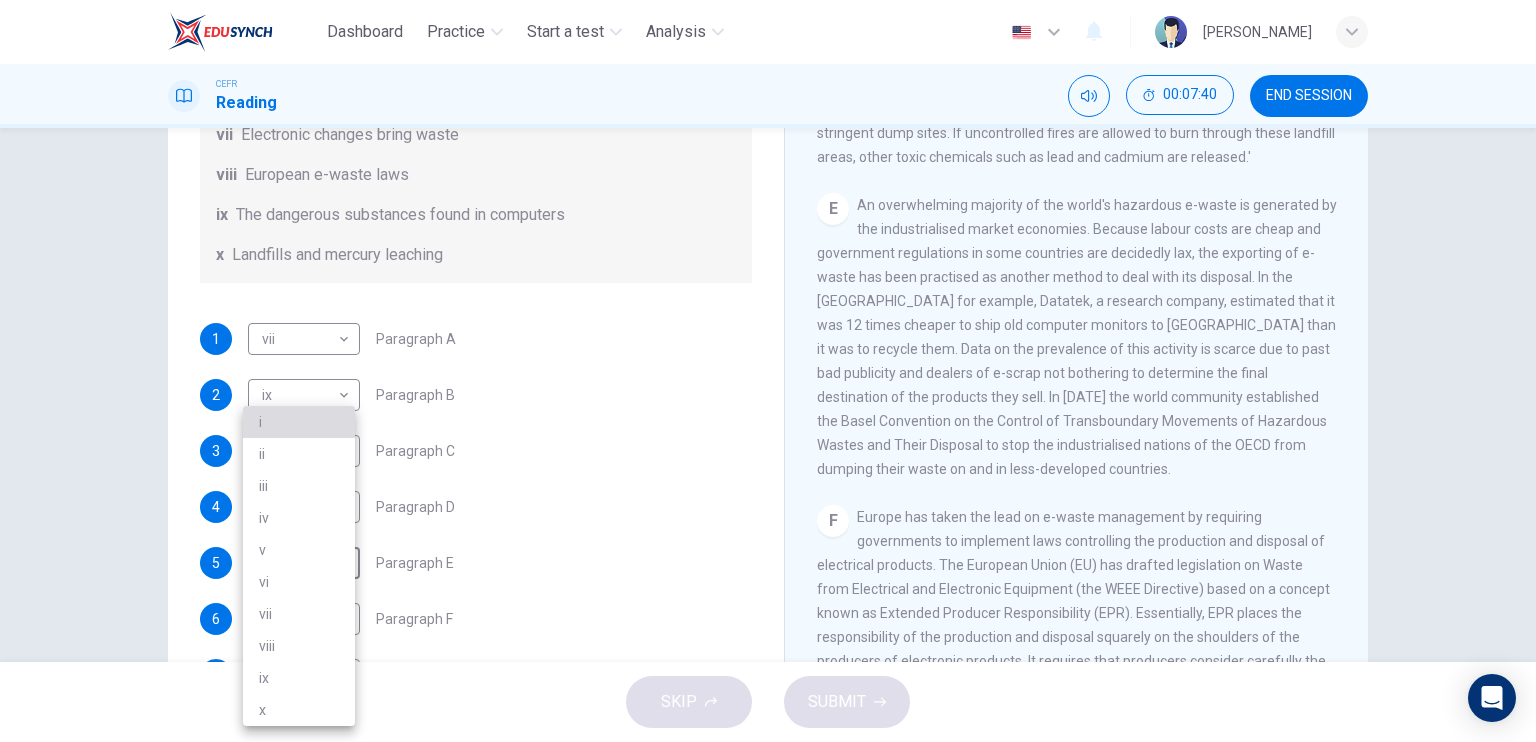 click on "i" at bounding box center [299, 422] 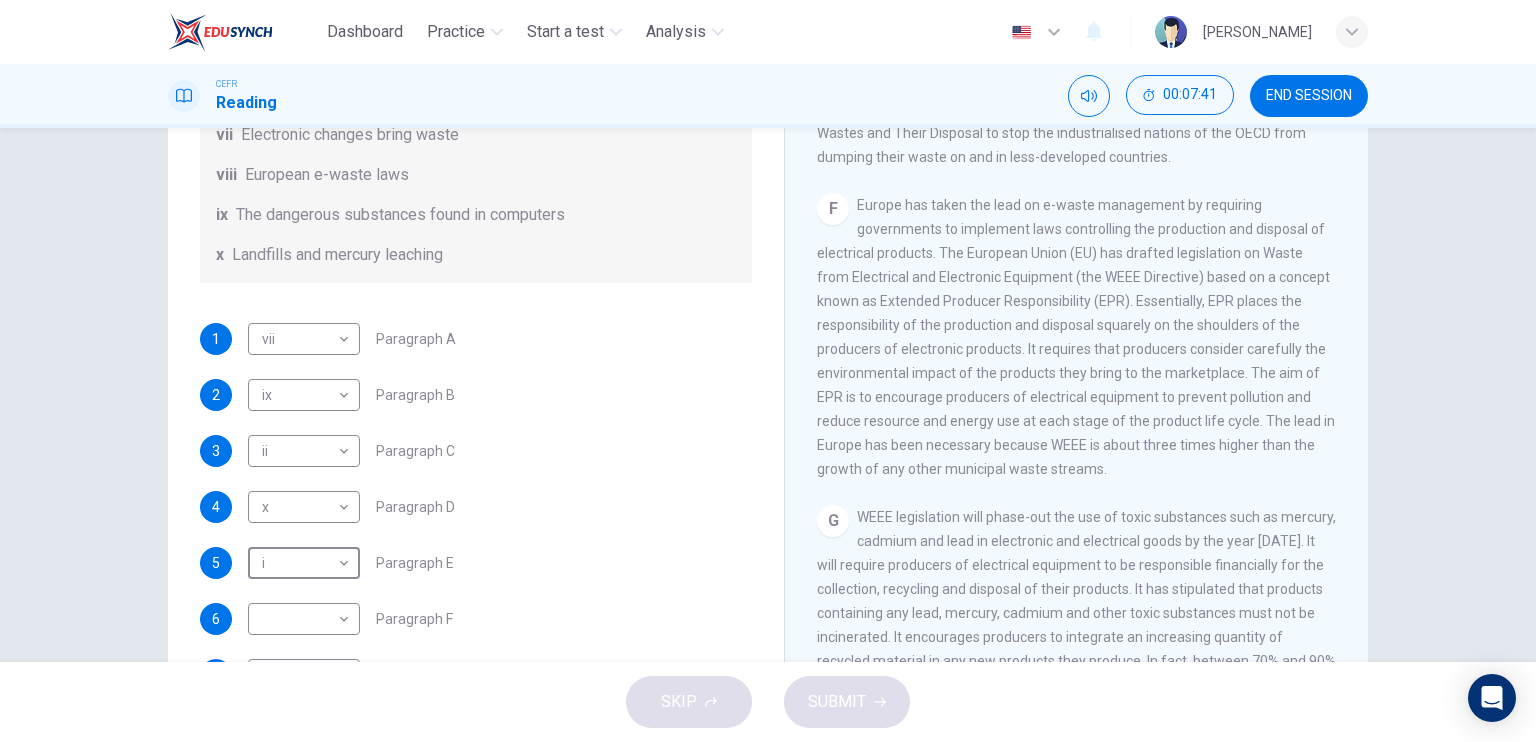 scroll, scrollTop: 1816, scrollLeft: 0, axis: vertical 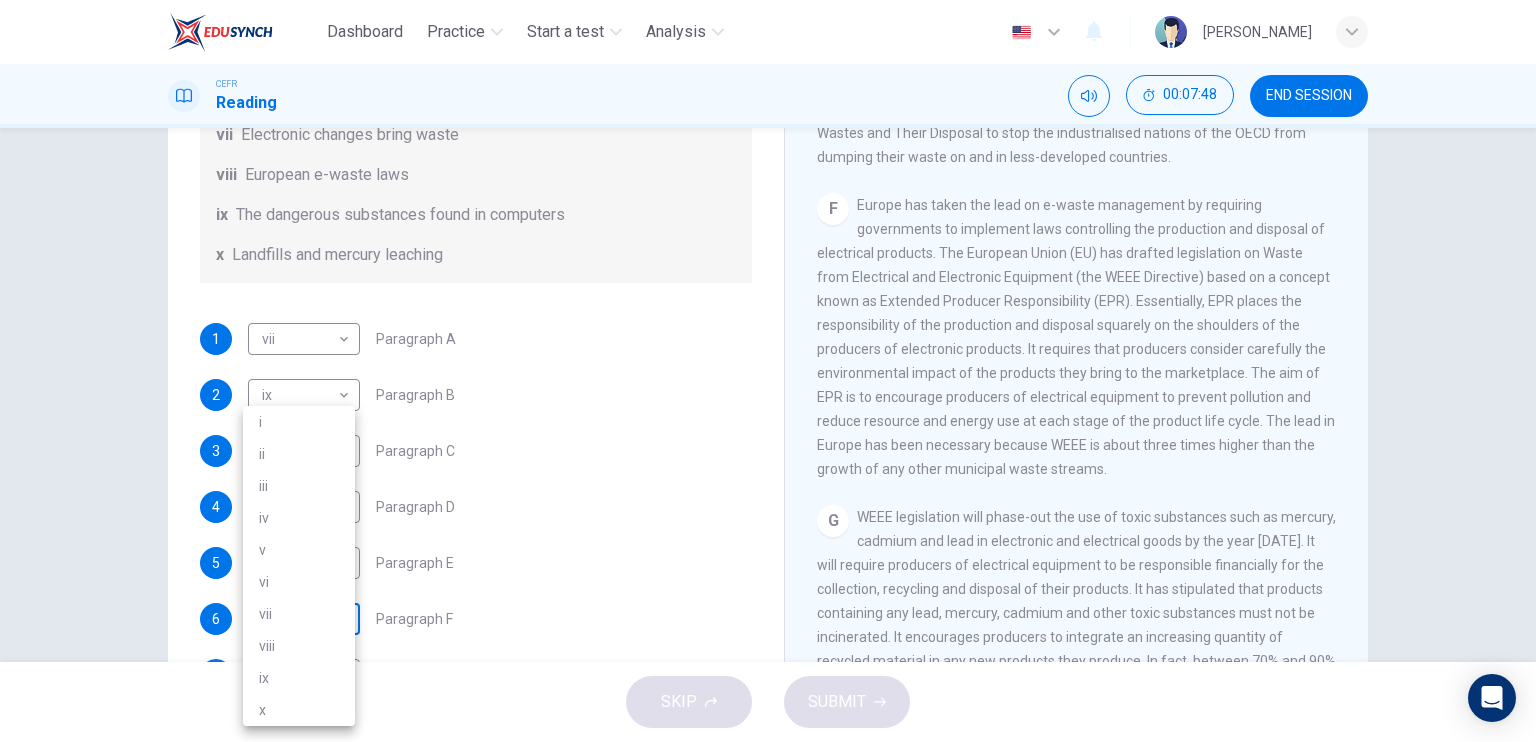 click on "Dashboard Practice Start a test Analysis English en ​ [PERSON_NAME] Reading 00:07:48 END SESSION Questions 1 - 7 The Reading Passage has 7 paragraphs,  A-G .
Choose the correct heading for each paragraph from the list of headings below.
Write the correct number,  i-x , in the boxes below. List of Headings i Exporting e-waste ii The hazards of burning computer junk iii Blame developed countries for e-waste iv Landfills are not satisfactory v Producer’s legal responsibility vi The dangers of computer circuit boards vii Electronic changes bring waste viii European e-waste laws ix The dangerous substances found in computers x Landfills and mercury leaching 1 vii vii ​ Paragraph A 2 ix ix ​ Paragraph B 3 ii ii ​ Paragraph C 4 x x ​ Paragraph D 5 i i ​ Paragraph E 6 ​ ​ Paragraph F 7 ​ ​ Paragraph G The Intense Rate of Change in the World CLICK TO ZOOM Click to Zoom A B C D E F G SKIP SUBMIT EduSynch - Online Language Proficiency Testing
Dashboard Practice i" at bounding box center [768, 371] 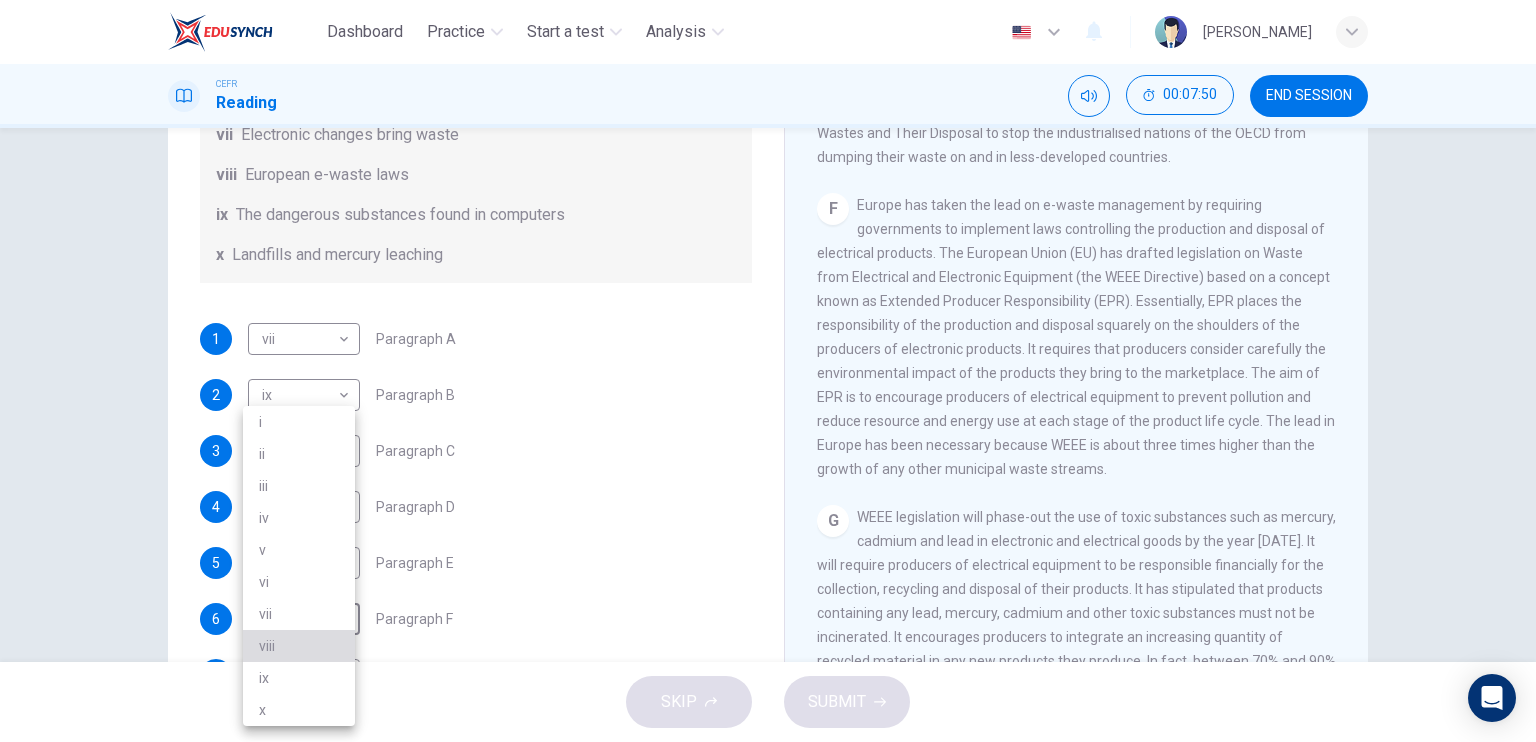 click on "viii" at bounding box center (299, 646) 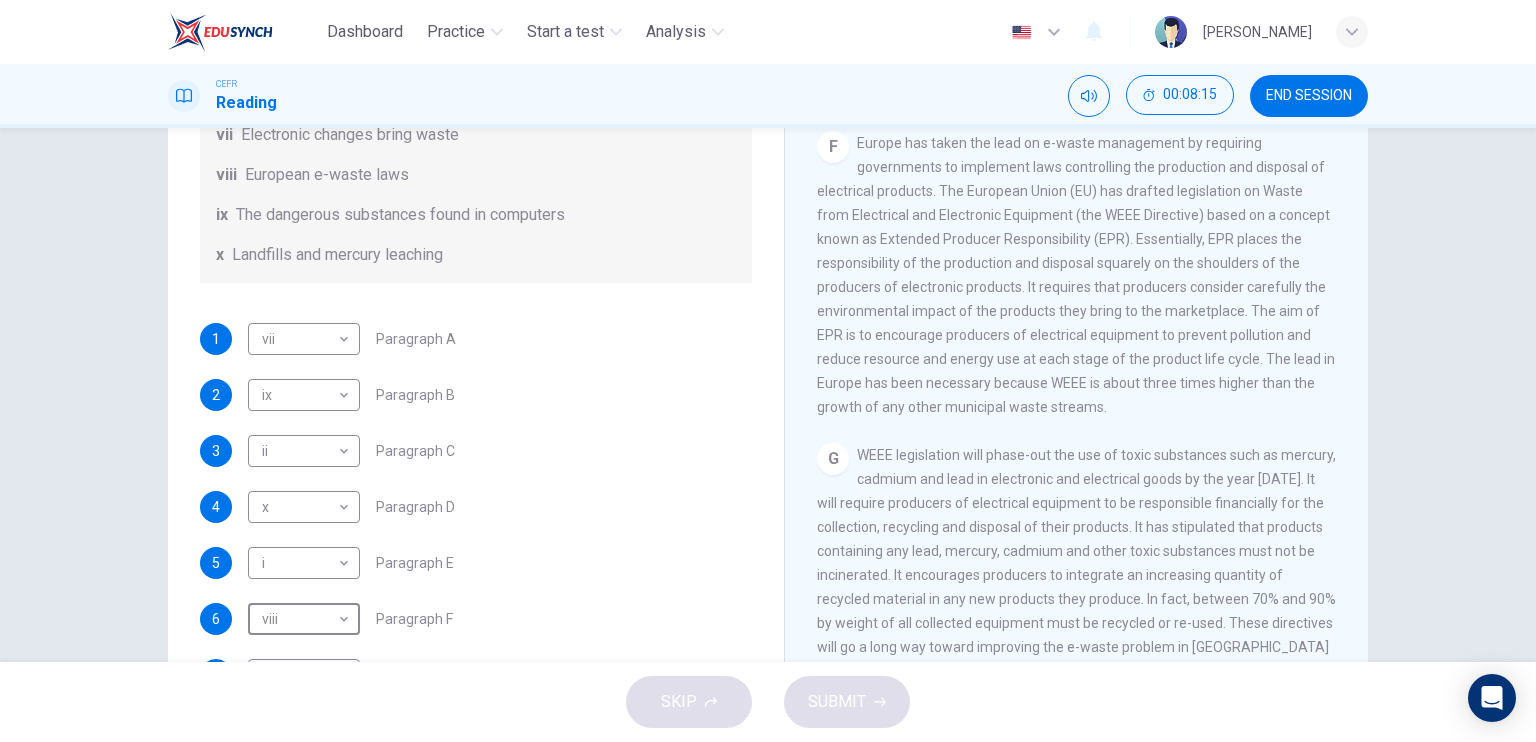 scroll, scrollTop: 1916, scrollLeft: 0, axis: vertical 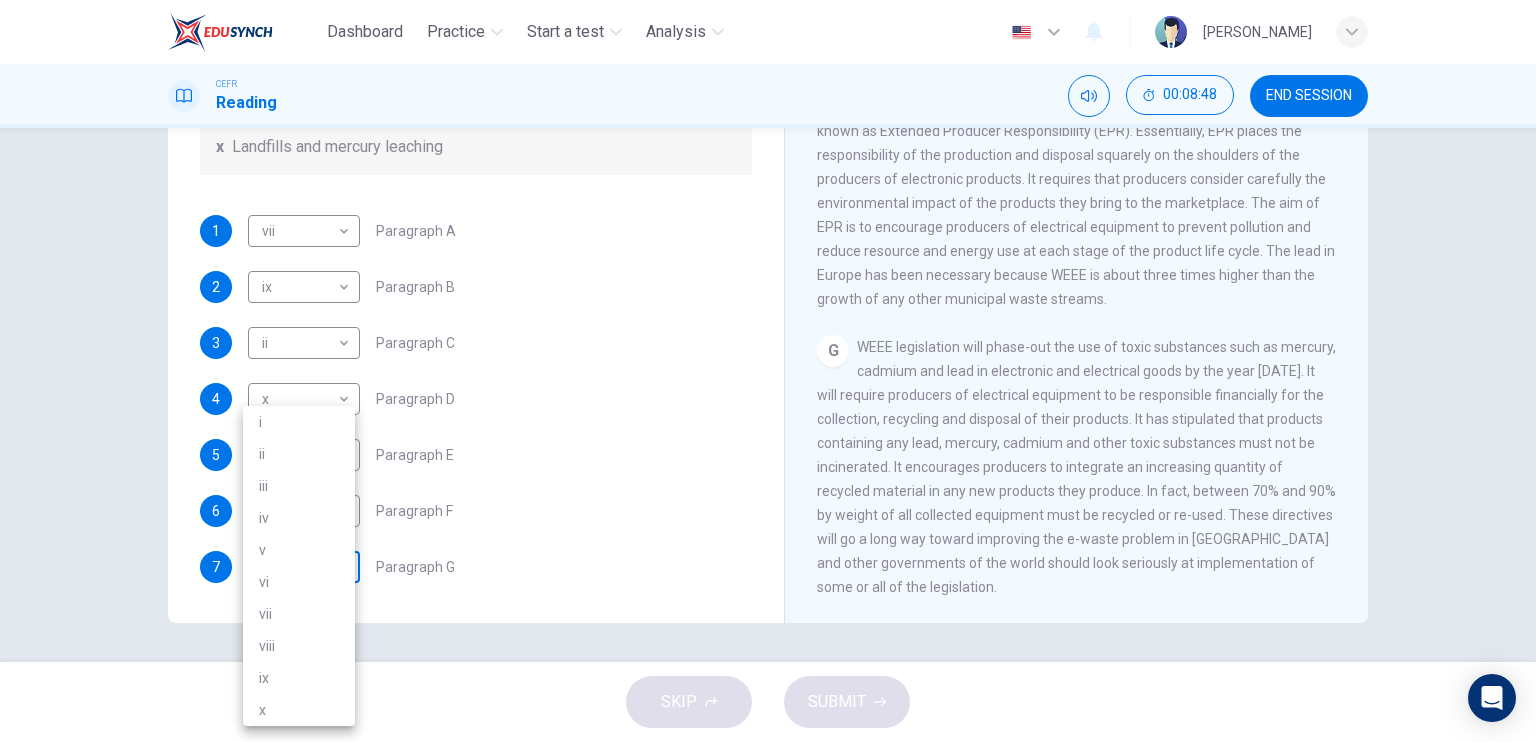 click on "Dashboard Practice Start a test Analysis English en ​ [PERSON_NAME] CEFR Reading 00:08:48 END SESSION Questions 1 - 7 The Reading Passage has 7 paragraphs,  A-G .
Choose the correct heading for each paragraph from the list of headings below.
Write the correct number,  i-x , in the boxes below. List of Headings i Exporting e-waste ii The hazards of burning computer junk iii Blame developed countries for e-waste iv Landfills are not satisfactory v Producer’s legal responsibility vi The dangers of computer circuit boards vii Electronic changes bring waste viii European e-waste laws ix The dangerous substances found in computers x Landfills and mercury leaching 1 vii vii ​ Paragraph A 2 ix ix ​ Paragraph B 3 ii ii ​ Paragraph C 4 x x ​ Paragraph D 5 i i ​ Paragraph E 6 viii viii ​ Paragraph F 7 ​ ​ Paragraph G The Intense Rate of Change in the World CLICK TO ZOOM Click to Zoom A B C D E F G SKIP SUBMIT EduSynch - Online Language Proficiency Testing
Dashboard 2025" at bounding box center [768, 371] 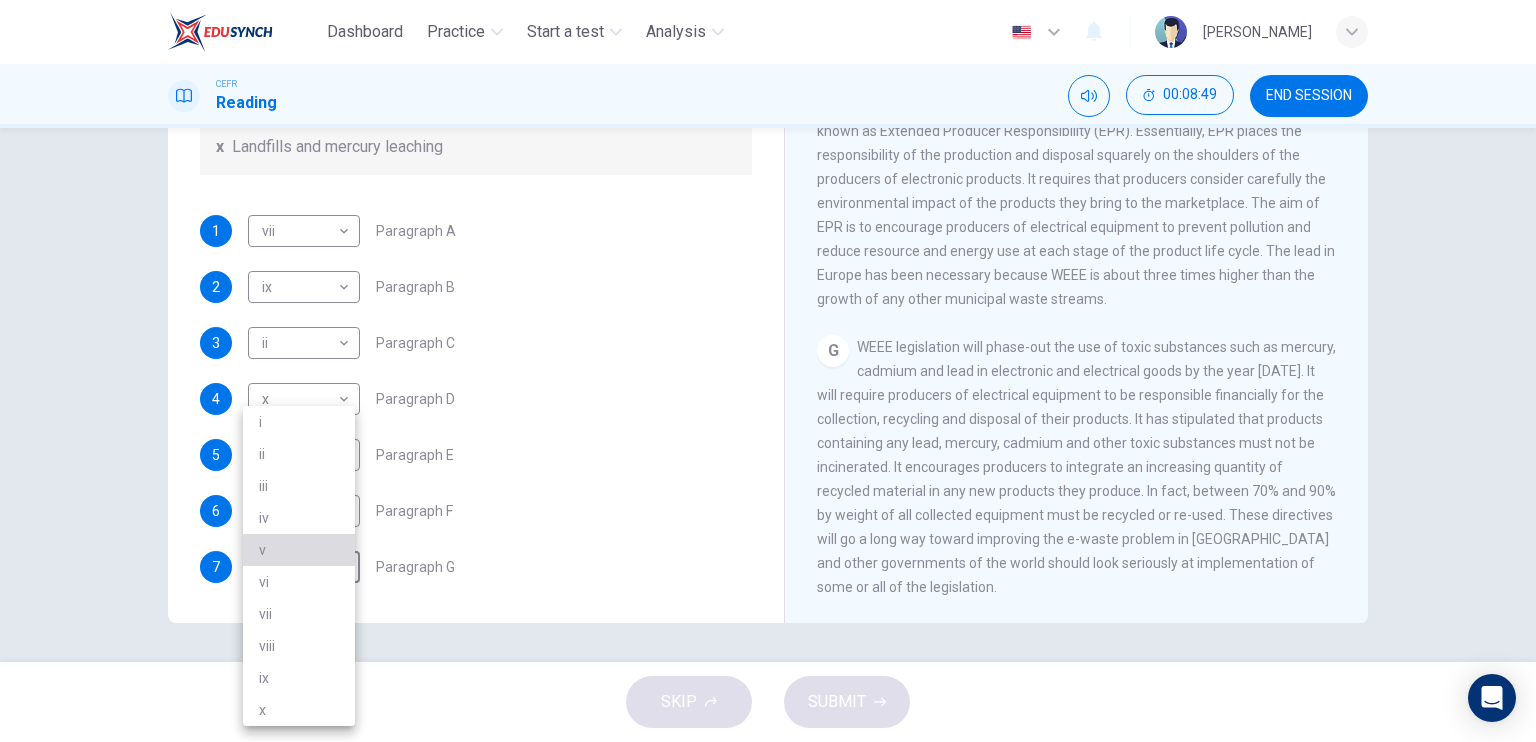 click on "v" at bounding box center (299, 550) 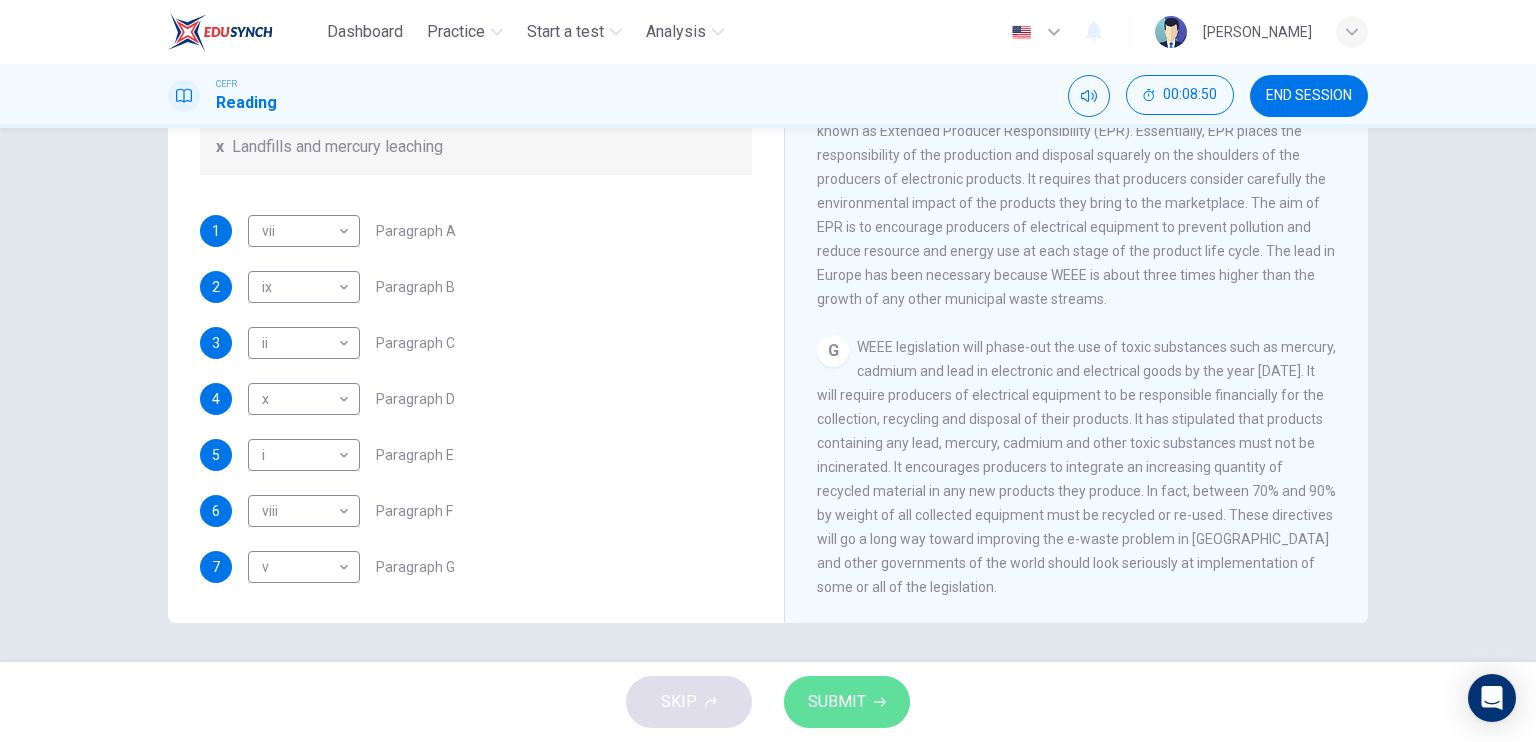 click on "SUBMIT" at bounding box center [837, 702] 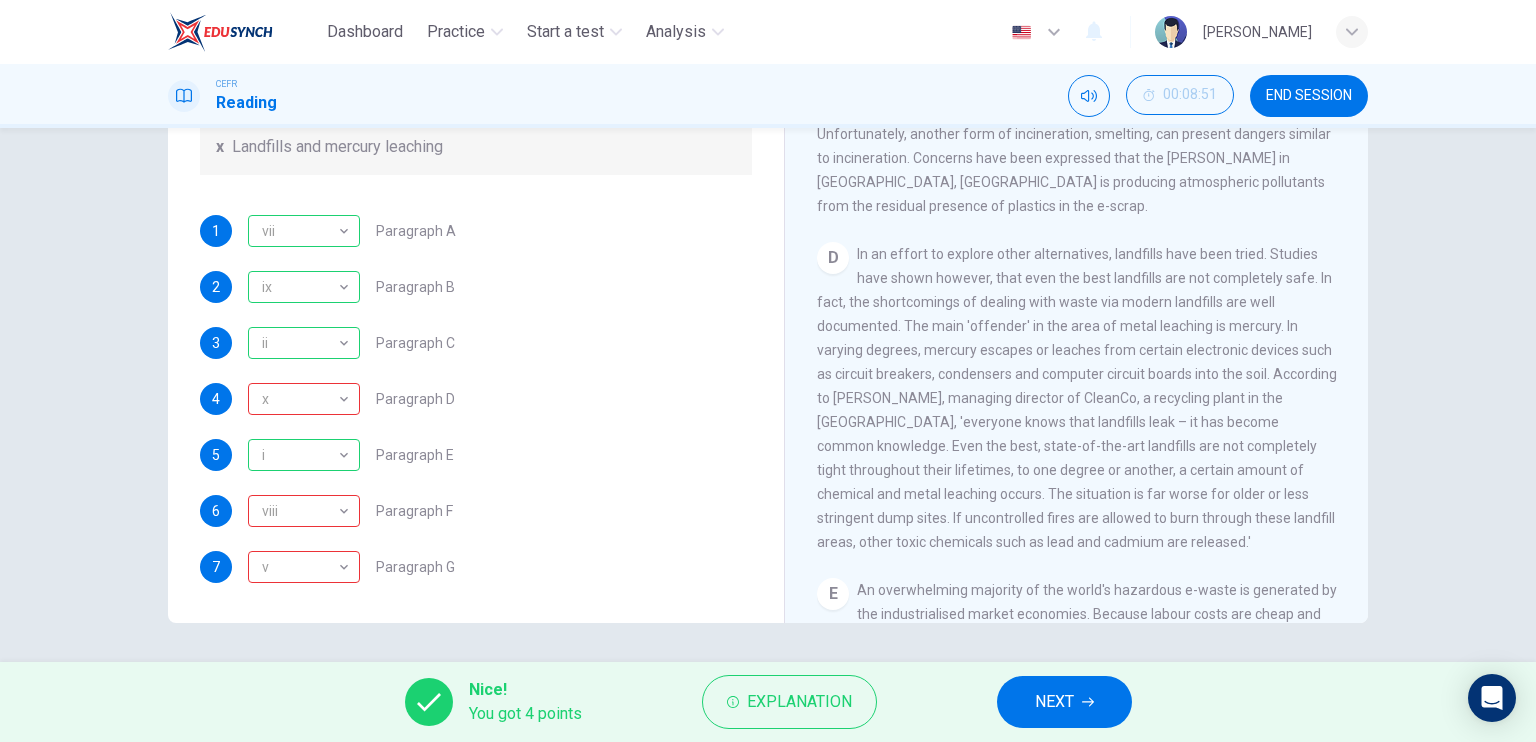 scroll, scrollTop: 1010, scrollLeft: 0, axis: vertical 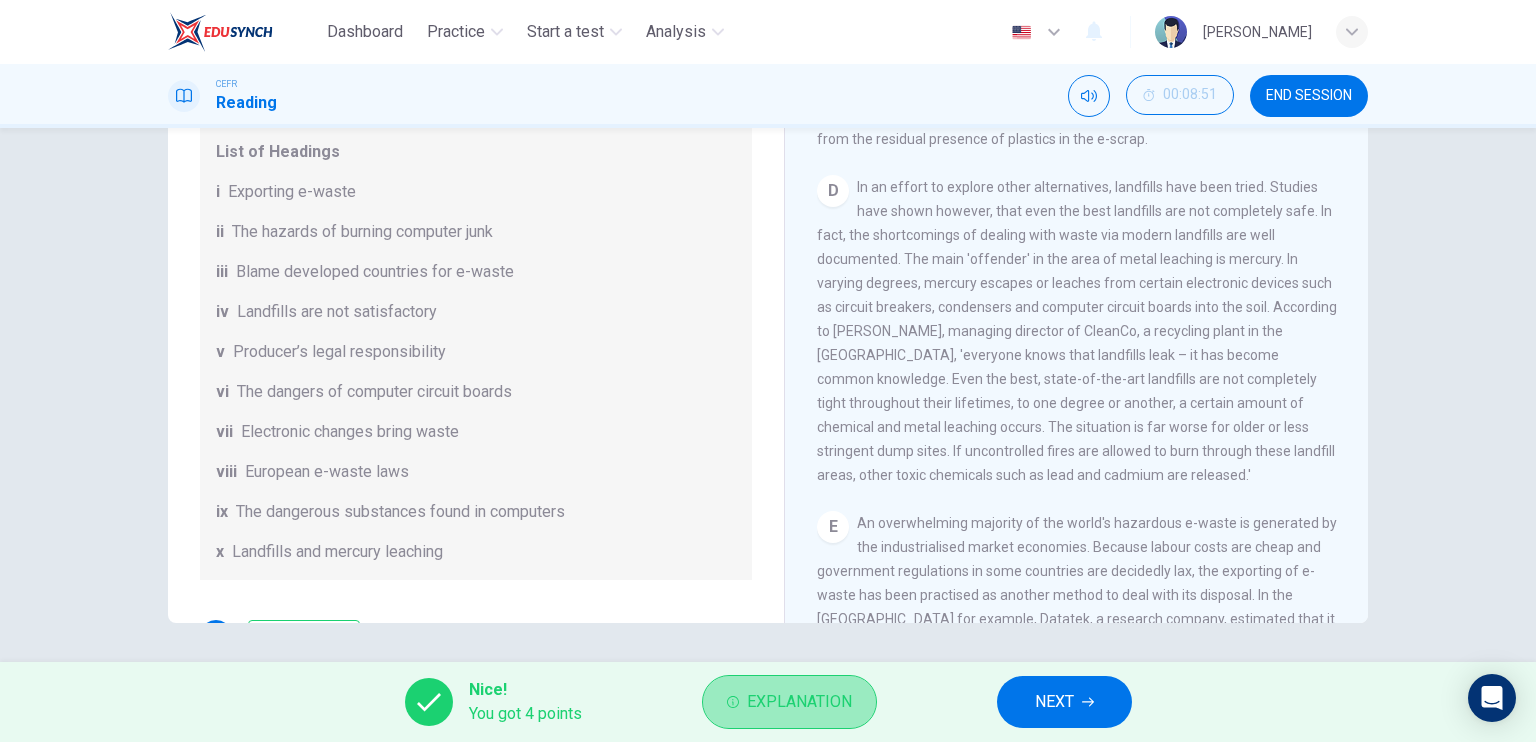 click on "Explanation" at bounding box center (799, 702) 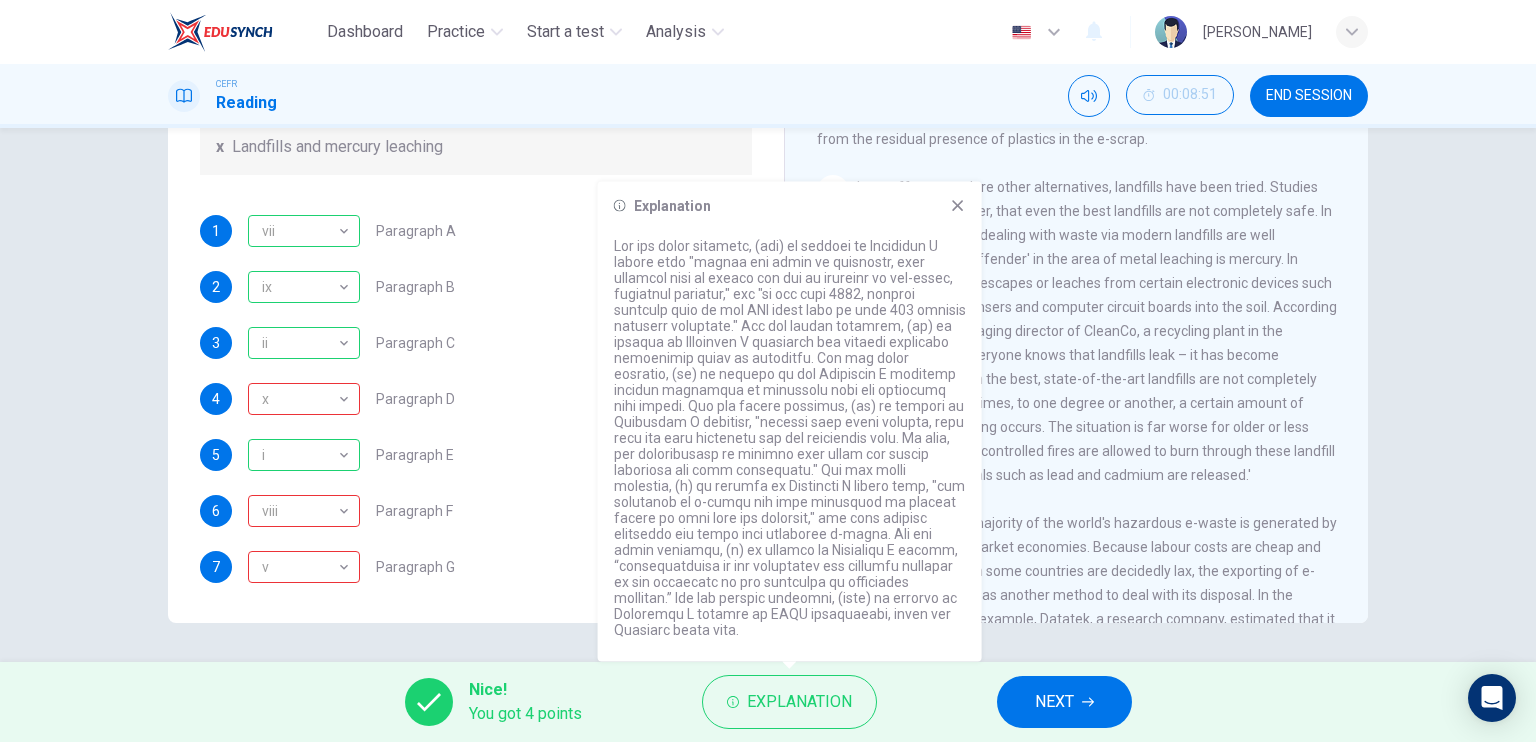 scroll, scrollTop: 488, scrollLeft: 0, axis: vertical 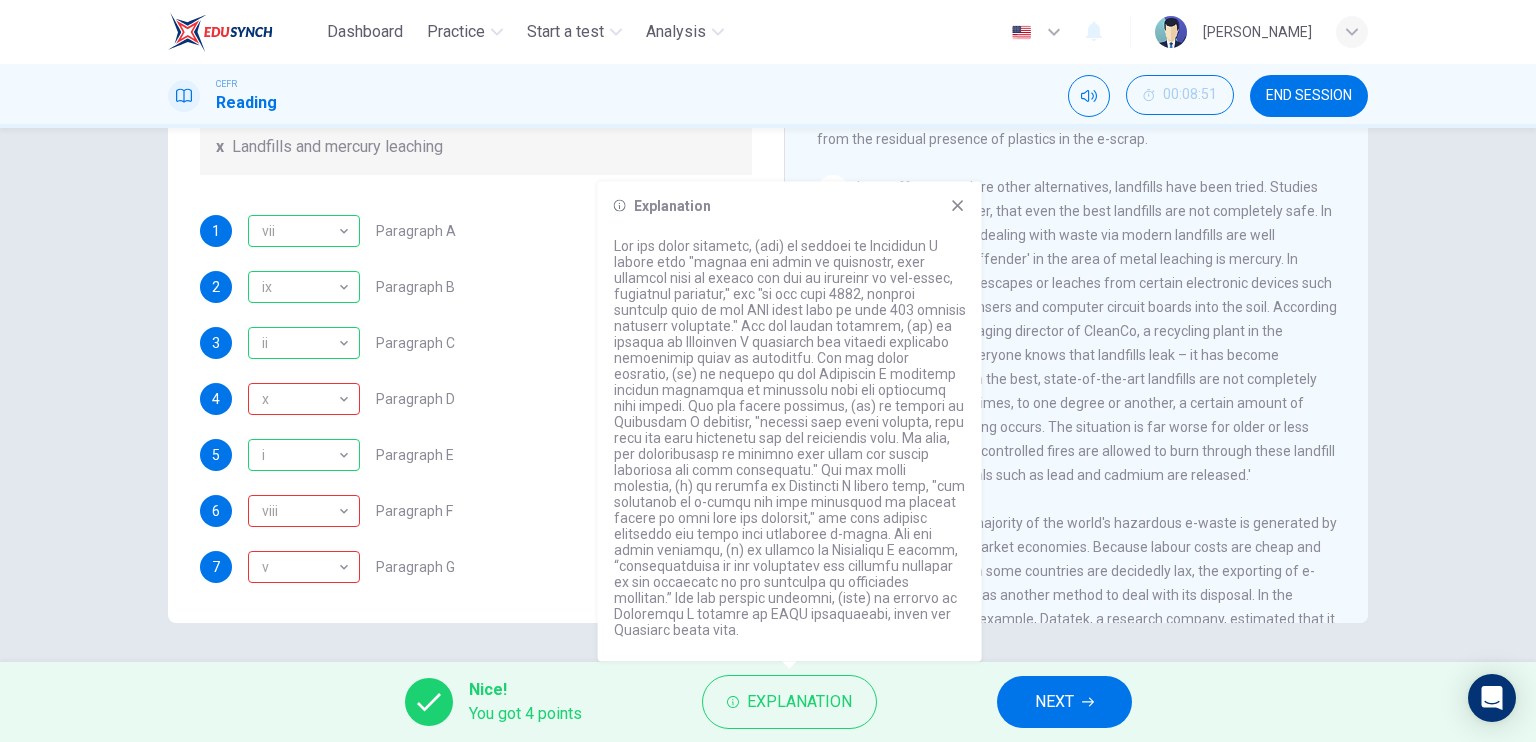 click 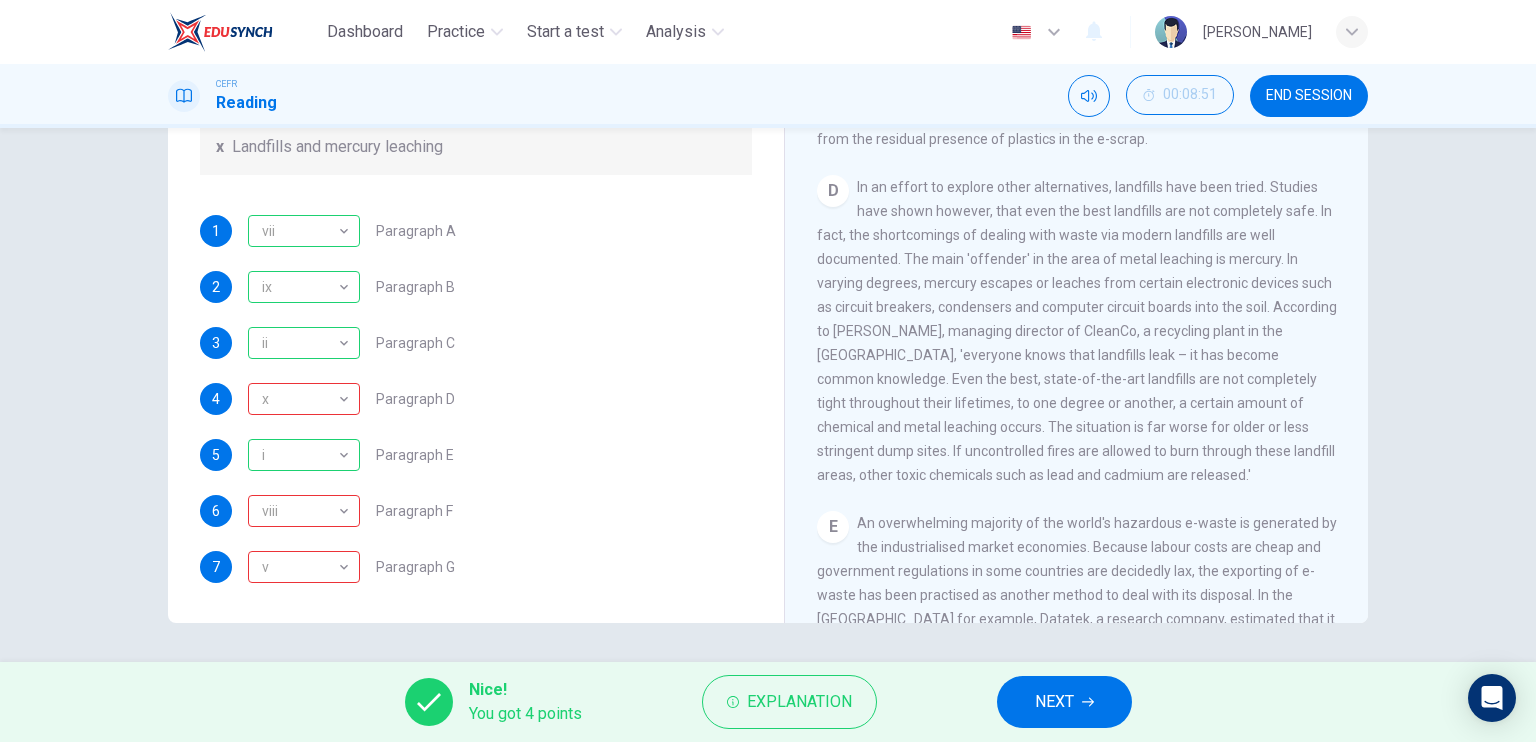 scroll, scrollTop: 1916, scrollLeft: 0, axis: vertical 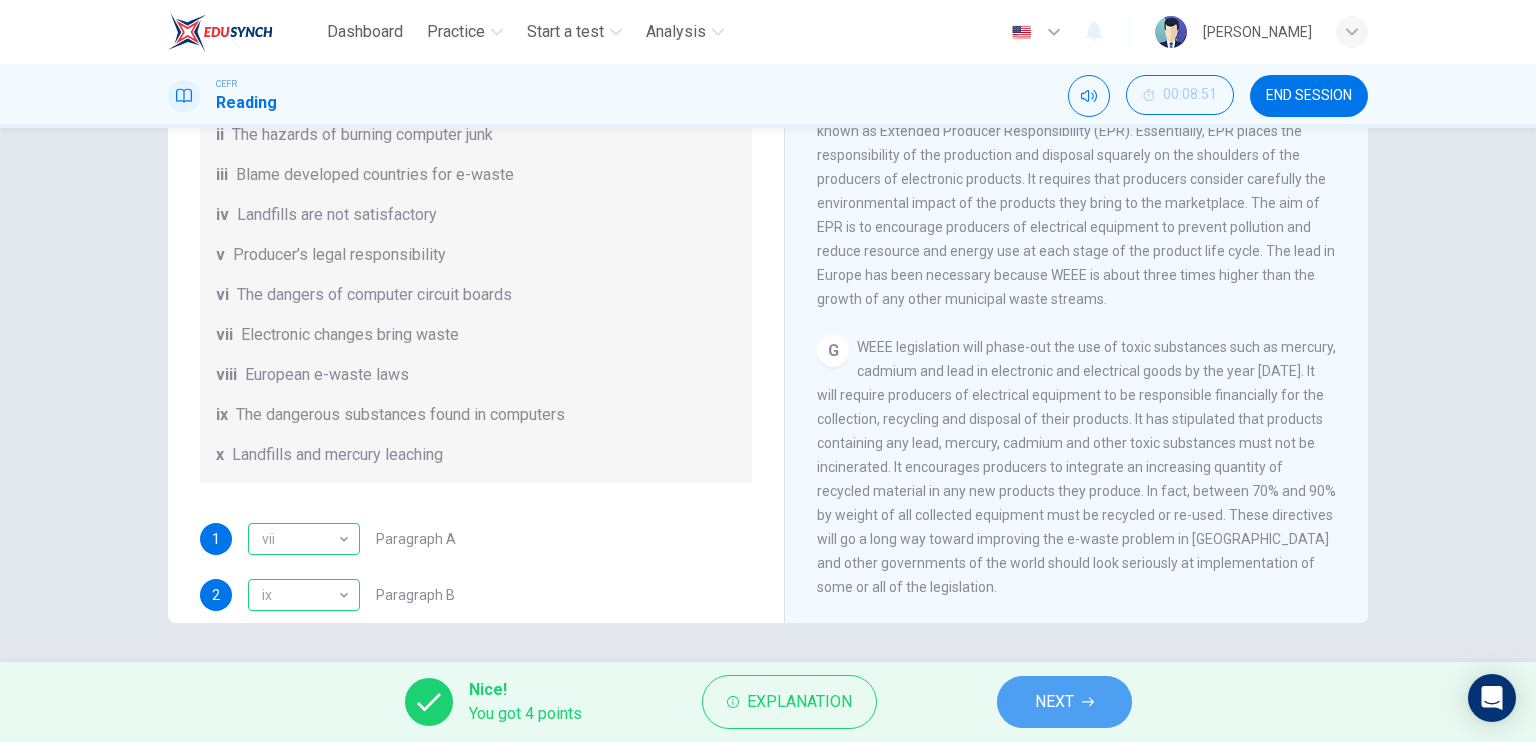 click on "NEXT" at bounding box center [1064, 702] 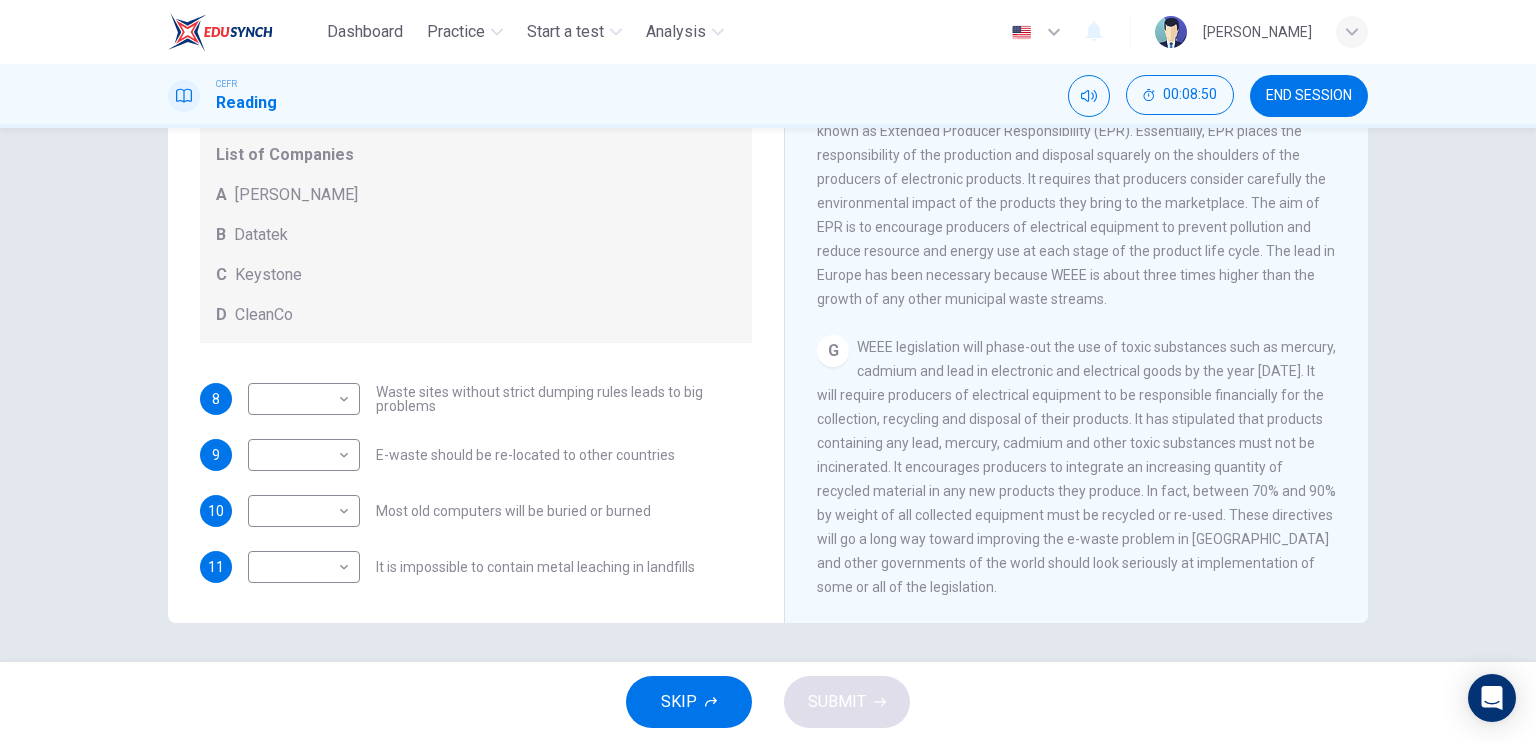 scroll, scrollTop: 104, scrollLeft: 0, axis: vertical 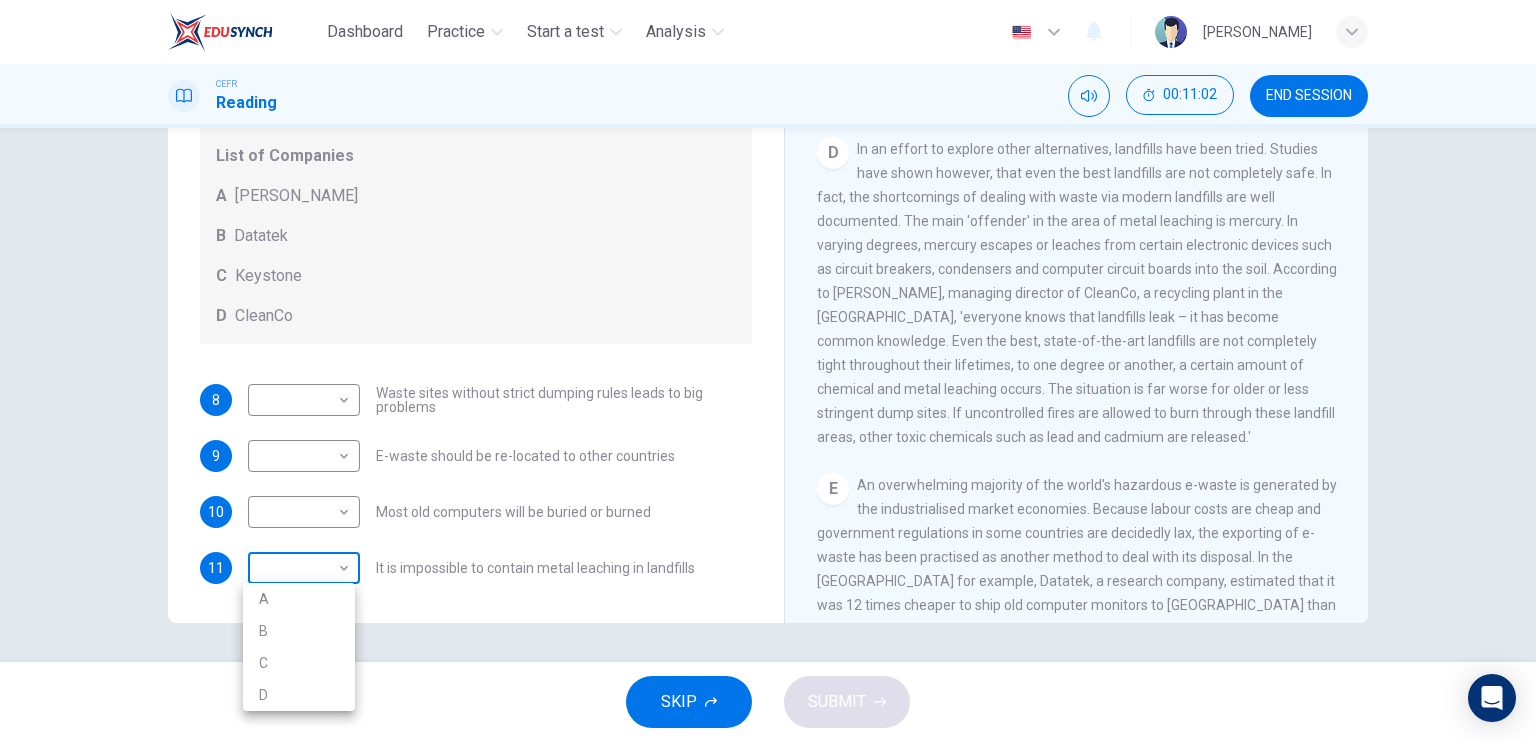 click on "Dashboard Practice Start a test Analysis English en ​ [PERSON_NAME] Reading 00:11:02 END SESSION Questions 8 - 11 Look at the following list of statements and the list of
companies below.
Match each statement with the correct company. Write the correct letter A-D in the boxes below on your answer sheet.
NB  You may use any letter more than once. List of Companies A Noranda Smelter B Datatek C Keystone D CleanCo 8 ​ ​ Waste sites without strict dumping rules leads to big problems 9 ​ ​ E-waste should be re-located to other countries 10 ​ ​ Most old computers will be buried or burned 11 ​ ​ It is impossible to contain metal leaching in landfills The Intense Rate of Change in the World CLICK TO ZOOM Click to Zoom A B C D E F G SKIP SUBMIT EduSynch - Online Language Proficiency Testing
Dashboard Practice Start a test Analysis Notifications © Copyright  2025 A B C D" at bounding box center (768, 371) 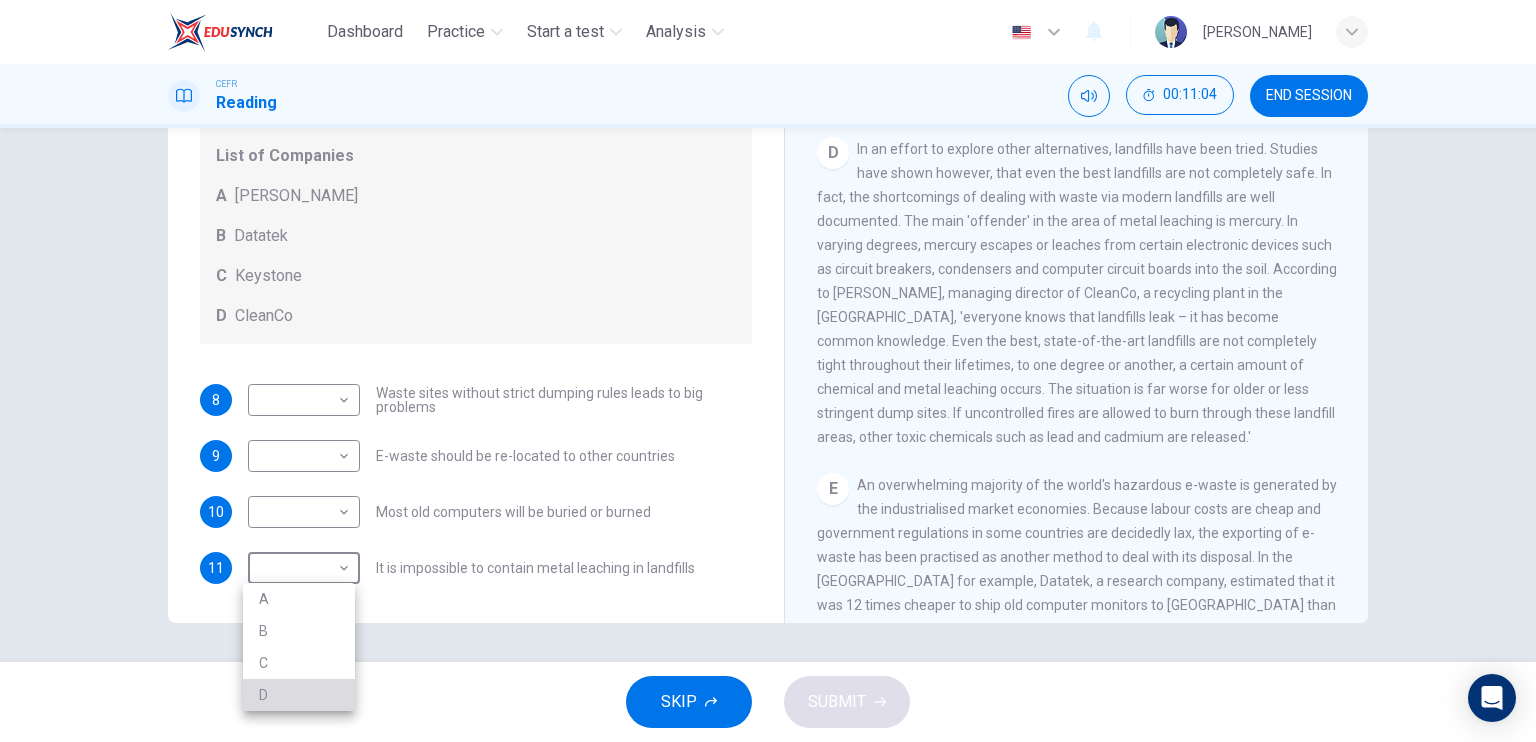 click on "D" at bounding box center [299, 695] 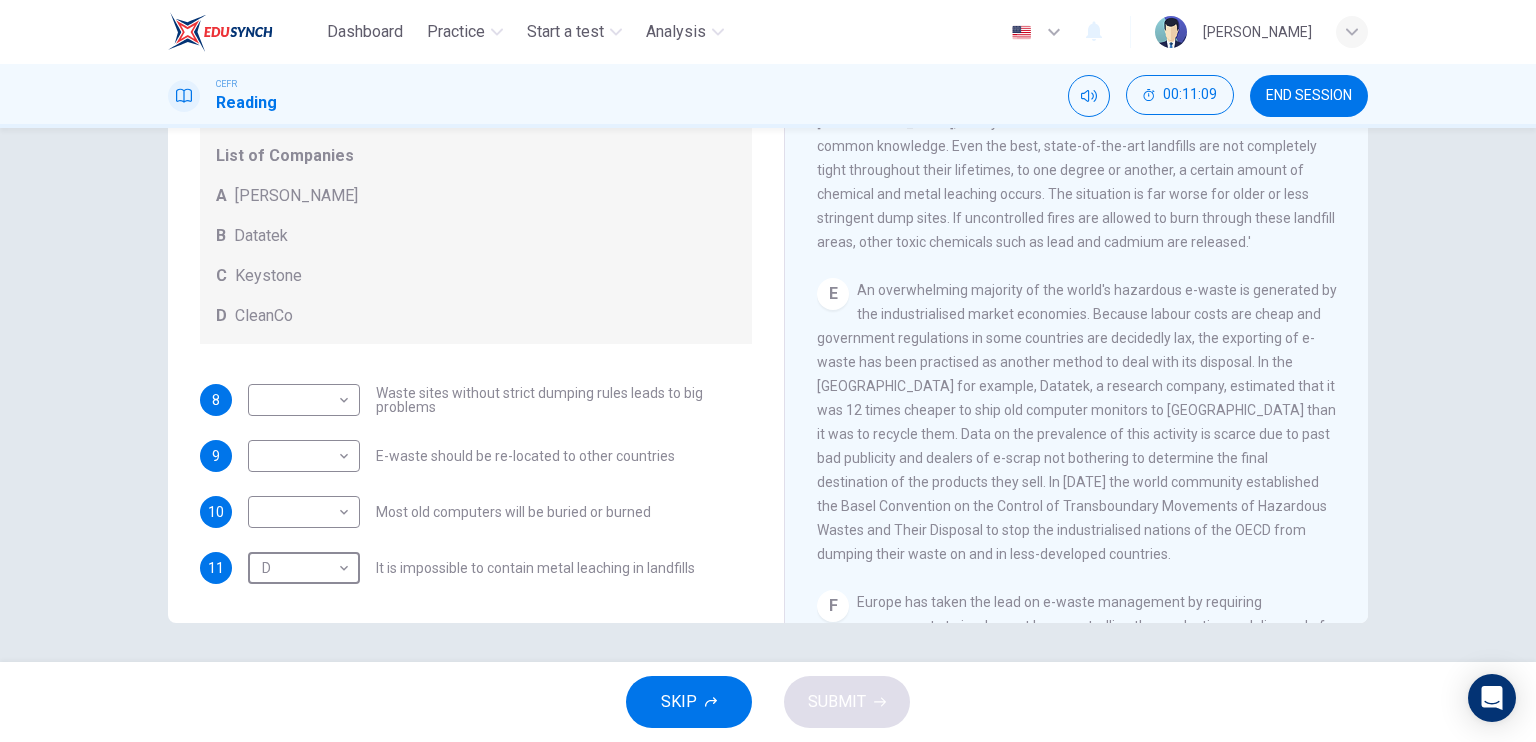 scroll, scrollTop: 1312, scrollLeft: 0, axis: vertical 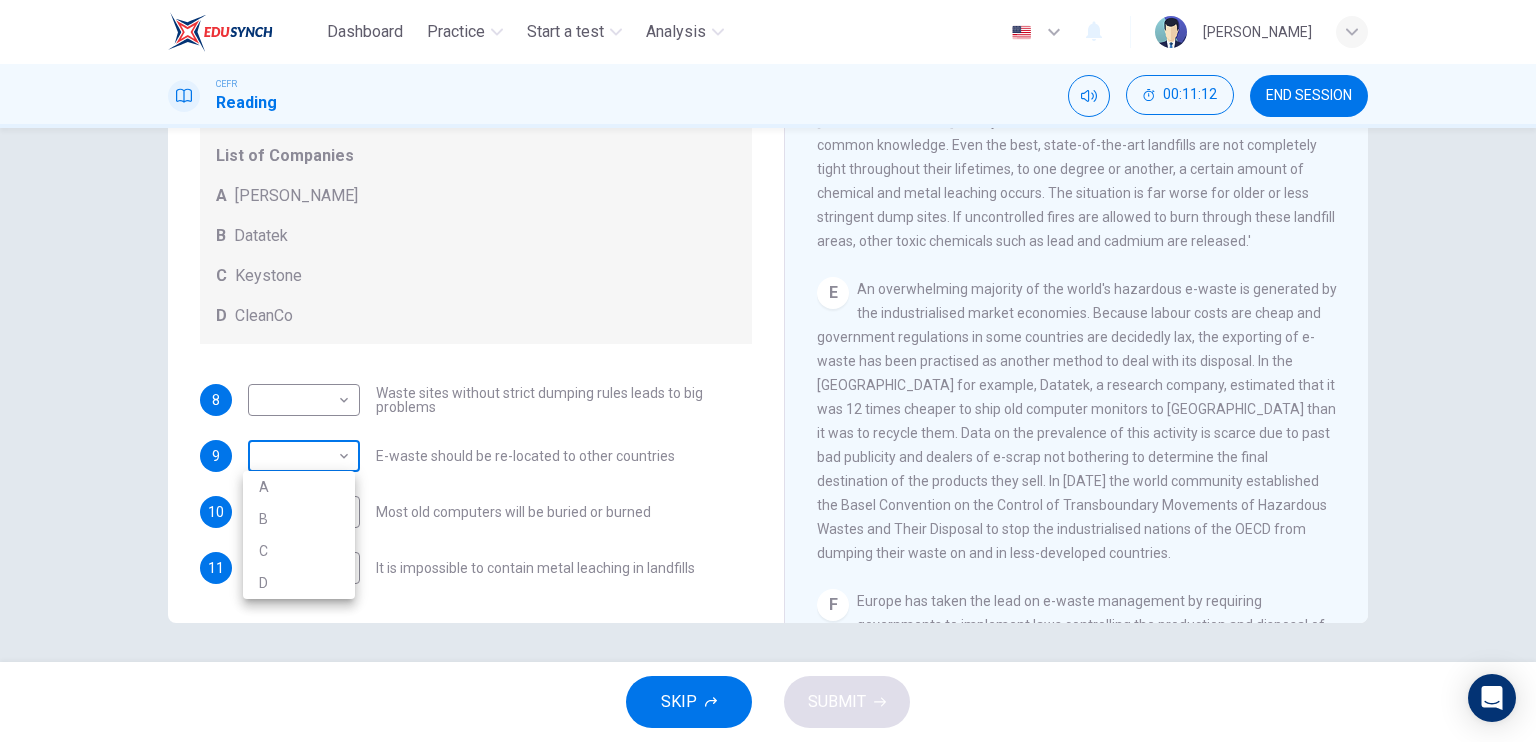 click on "Dashboard Practice Start a test Analysis English en ​ [PERSON_NAME] CEFR Reading 00:11:12 END SESSION Questions 8 - 11 Look at the following list of statements and the list of
companies below.
Match each statement with the correct company. Write the correct letter A-D in the boxes below on your answer sheet.
NB  You may use any letter more than once. List of Companies A Noranda Smelter B Datatek C Keystone D CleanCo 8 ​ ​ Waste sites without strict dumping rules leads to big problems 9 ​ ​ E-waste should be re-located to other countries 10 ​ ​ Most old computers will be buried or burned 11 D D ​ It is impossible to contain metal leaching in landfills The Intense Rate of Change in the World CLICK TO ZOOM Click to Zoom A B C D E F G SKIP SUBMIT EduSynch - Online Language Proficiency Testing
Dashboard Practice Start a test Analysis Notifications © Copyright  2025 A B C D" at bounding box center [768, 371] 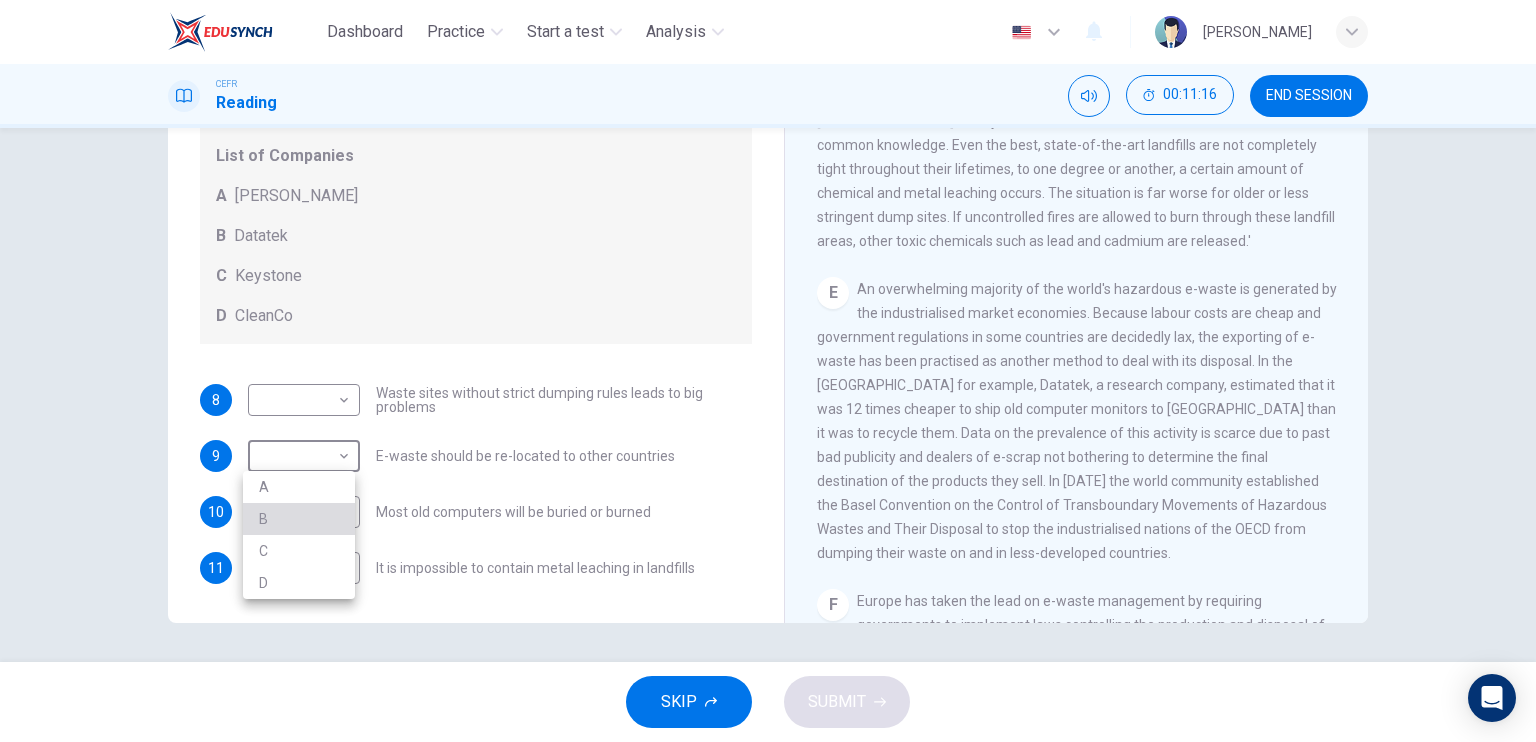 click on "B" at bounding box center (299, 519) 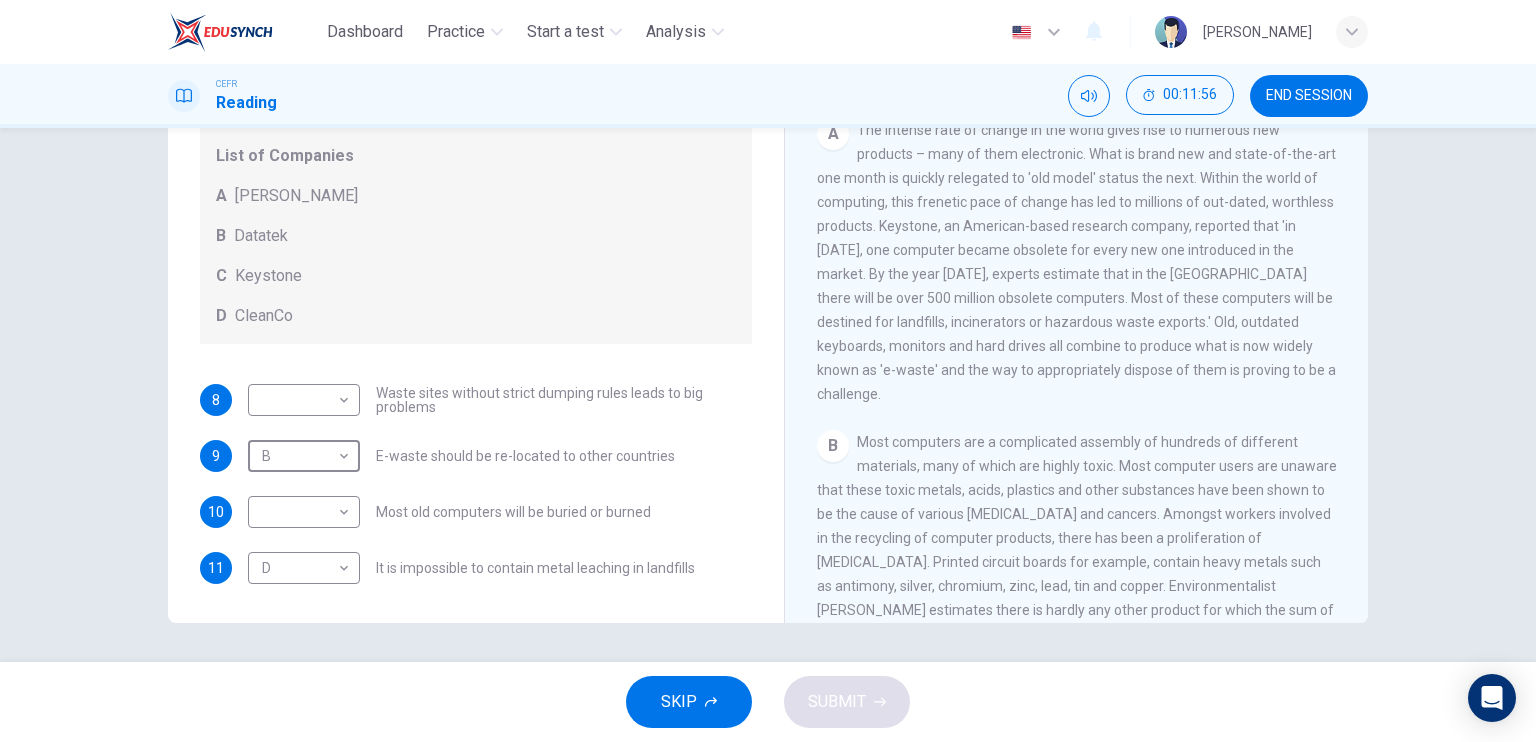scroll, scrollTop: 318, scrollLeft: 0, axis: vertical 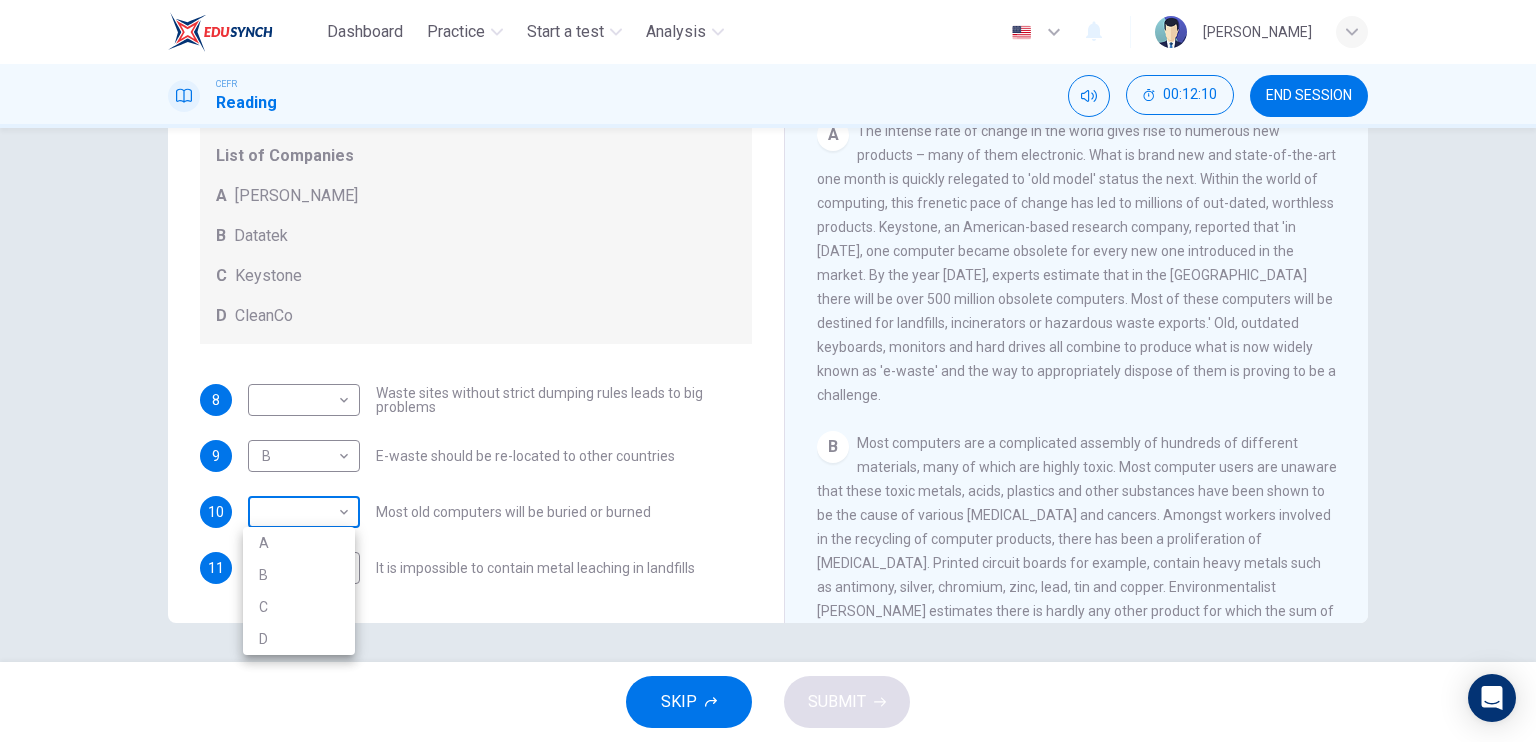 click on "Dashboard Practice Start a test Analysis English en ​ [PERSON_NAME] CEFR Reading 00:12:10 END SESSION Questions 8 - 11 Look at the following list of statements and the list of
companies below.
Match each statement with the correct company. Write the correct letter A-D in the boxes below on your answer sheet.
NB  You may use any letter more than once. List of Companies A Noranda Smelter B Datatek C Keystone D CleanCo 8 ​ ​ Waste sites without strict dumping rules leads to big problems 9 B B ​ E-waste should be re-located to other countries 10 ​ ​ Most old computers will be buried or burned 11 D D ​ It is impossible to contain metal leaching in landfills The Intense Rate of Change in the World CLICK TO ZOOM Click to Zoom A B C D E F G SKIP SUBMIT EduSynch - Online Language Proficiency Testing
Dashboard Practice Start a test Analysis Notifications © Copyright  2025 A B C D" at bounding box center (768, 371) 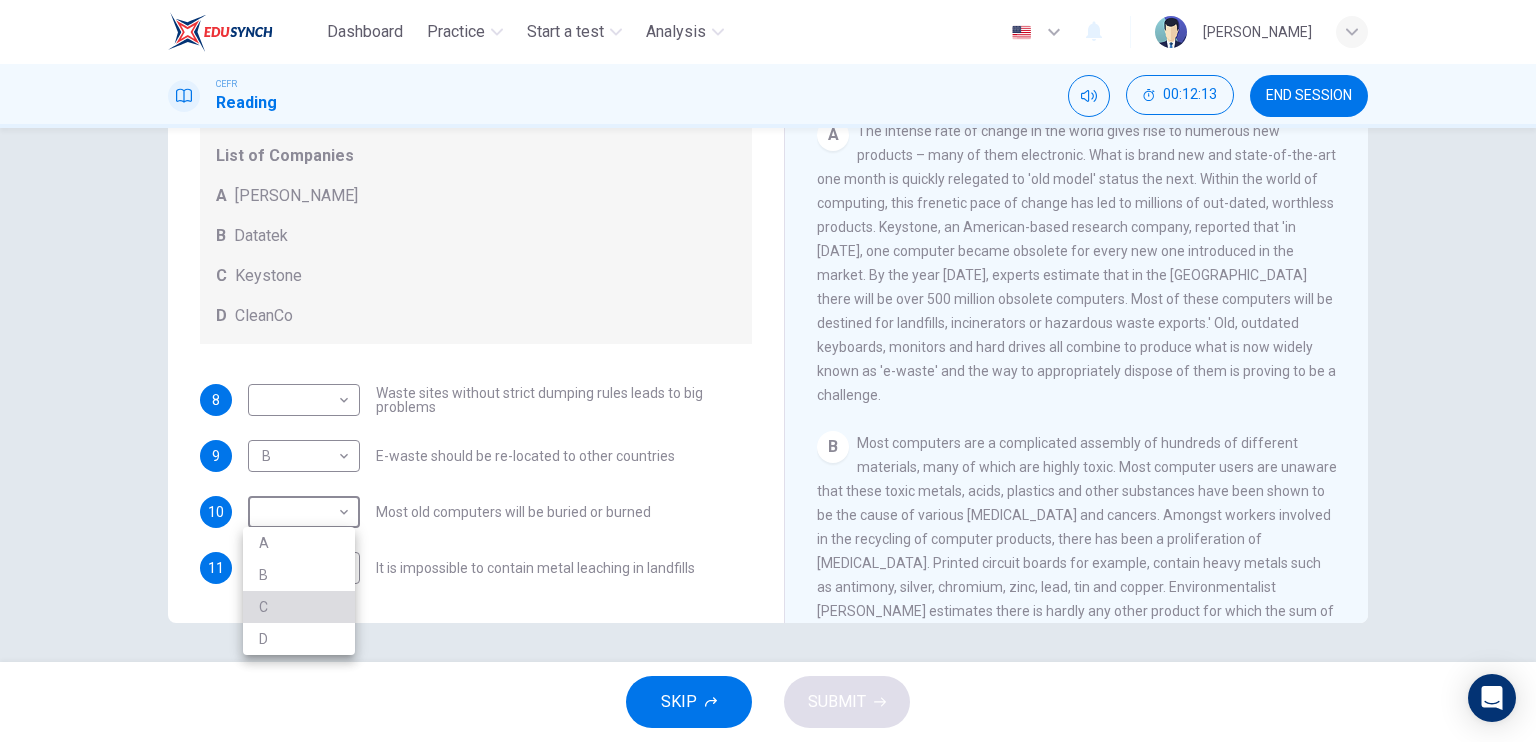 click on "C" at bounding box center (299, 607) 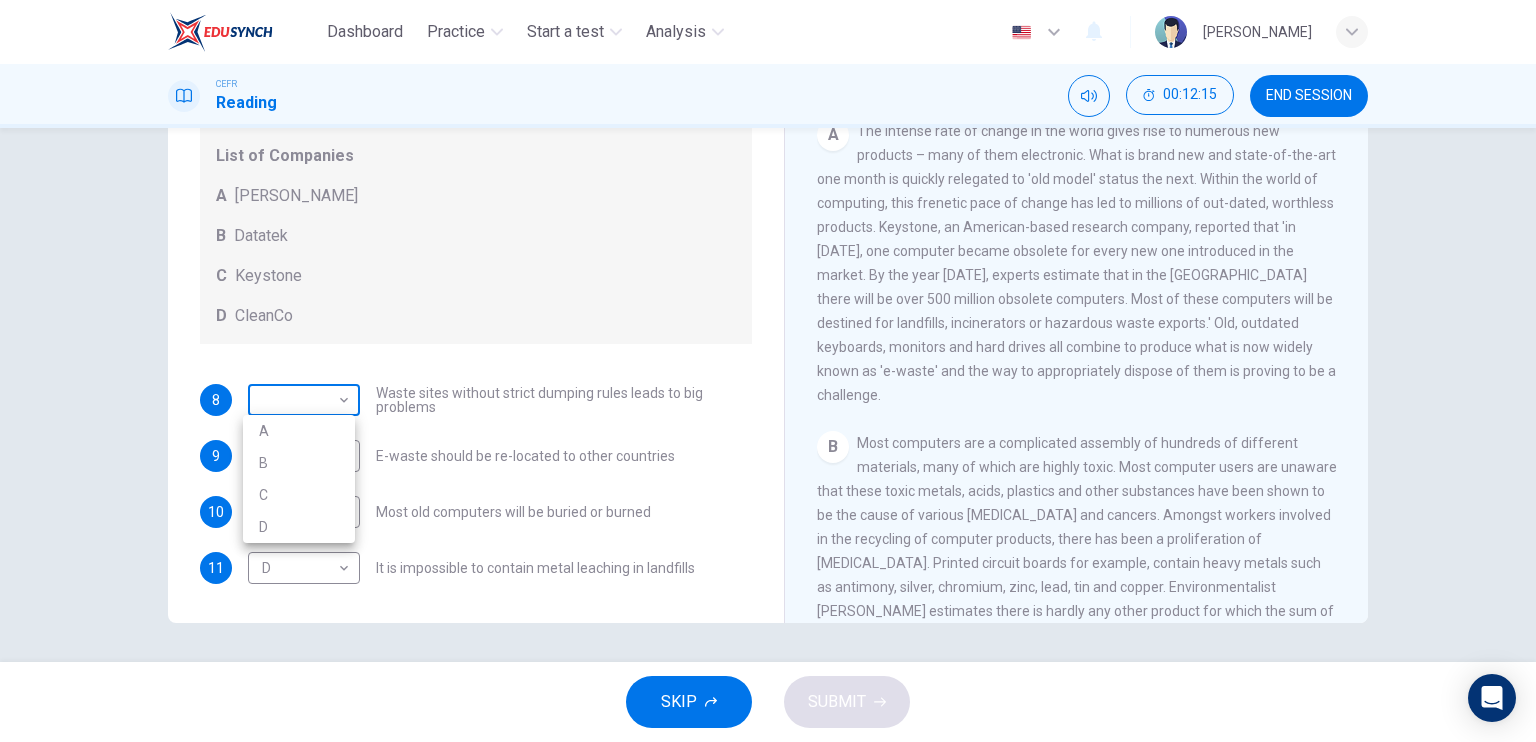 click on "Dashboard Practice Start a test Analysis English en ​ [PERSON_NAME] Reading 00:12:15 END SESSION Questions 8 - 11 Look at the following list of statements and the list of
companies below.
Match each statement with the correct company. Write the correct letter A-D in the boxes below on your answer sheet.
NB  You may use any letter more than once. List of Companies A [PERSON_NAME] B Datatek C Keystone D CleanCo 8 ​ ​ Waste sites without strict dumping rules leads to big problems 9 B B ​ E-waste should be re-located to other countries 10 C C ​ Most old computers will be buried or burned 11 D D ​ It is impossible to contain metal leaching in landfills The Intense Rate of Change in the World CLICK TO ZOOM Click to Zoom A B C D E F G SKIP SUBMIT EduSynch - Online Language Proficiency Testing
Dashboard Practice Start a test Analysis Notifications © Copyright  2025 A B C D" at bounding box center [768, 371] 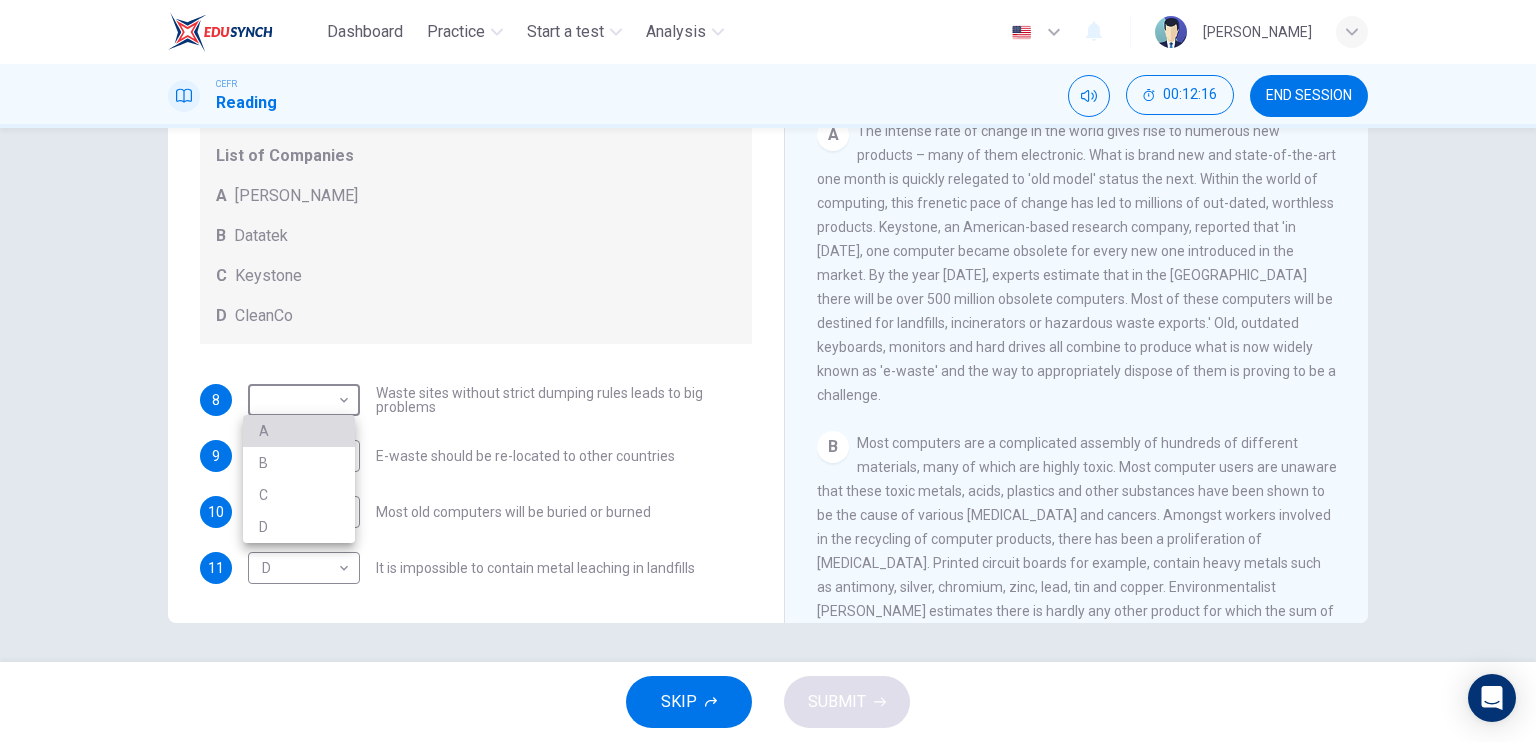 click on "A" at bounding box center [299, 431] 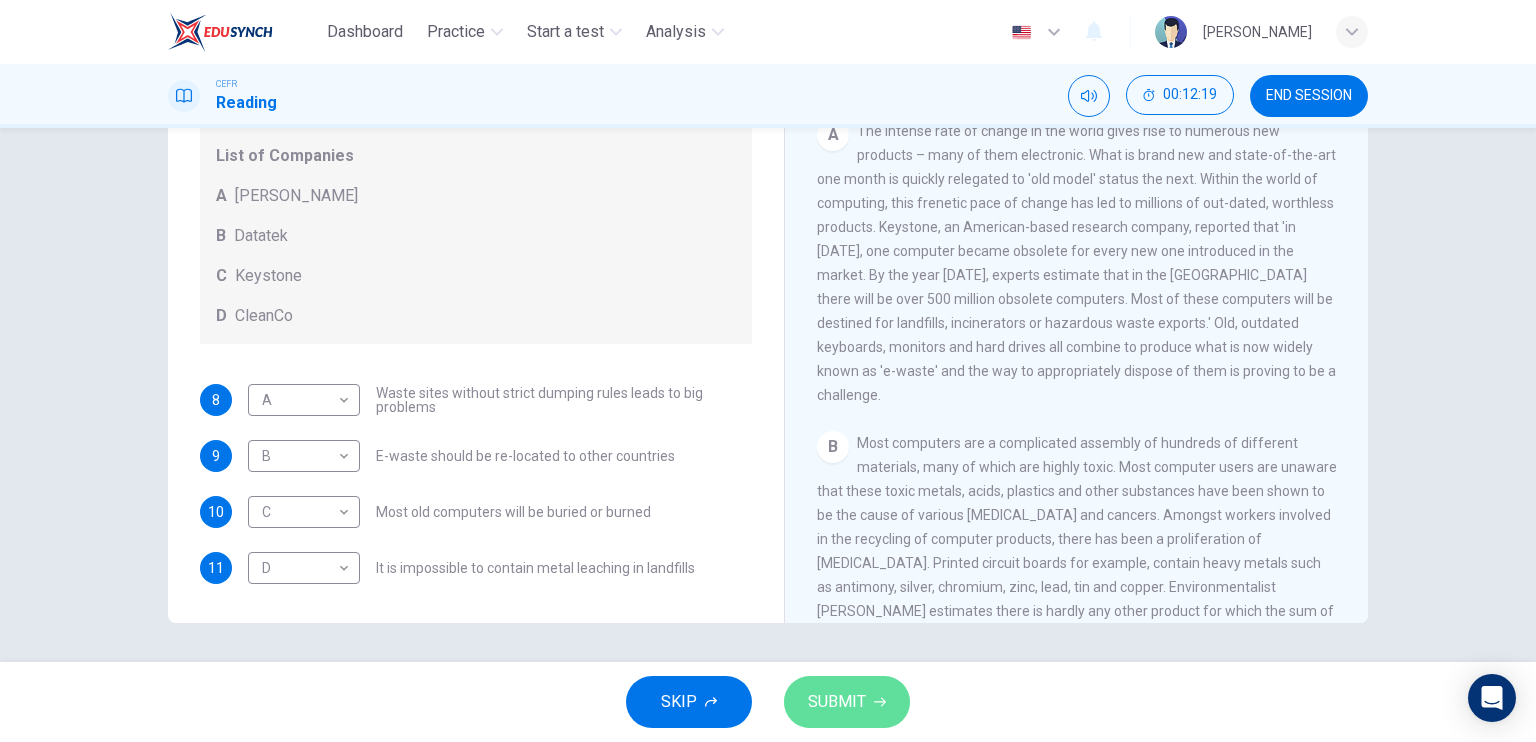 click 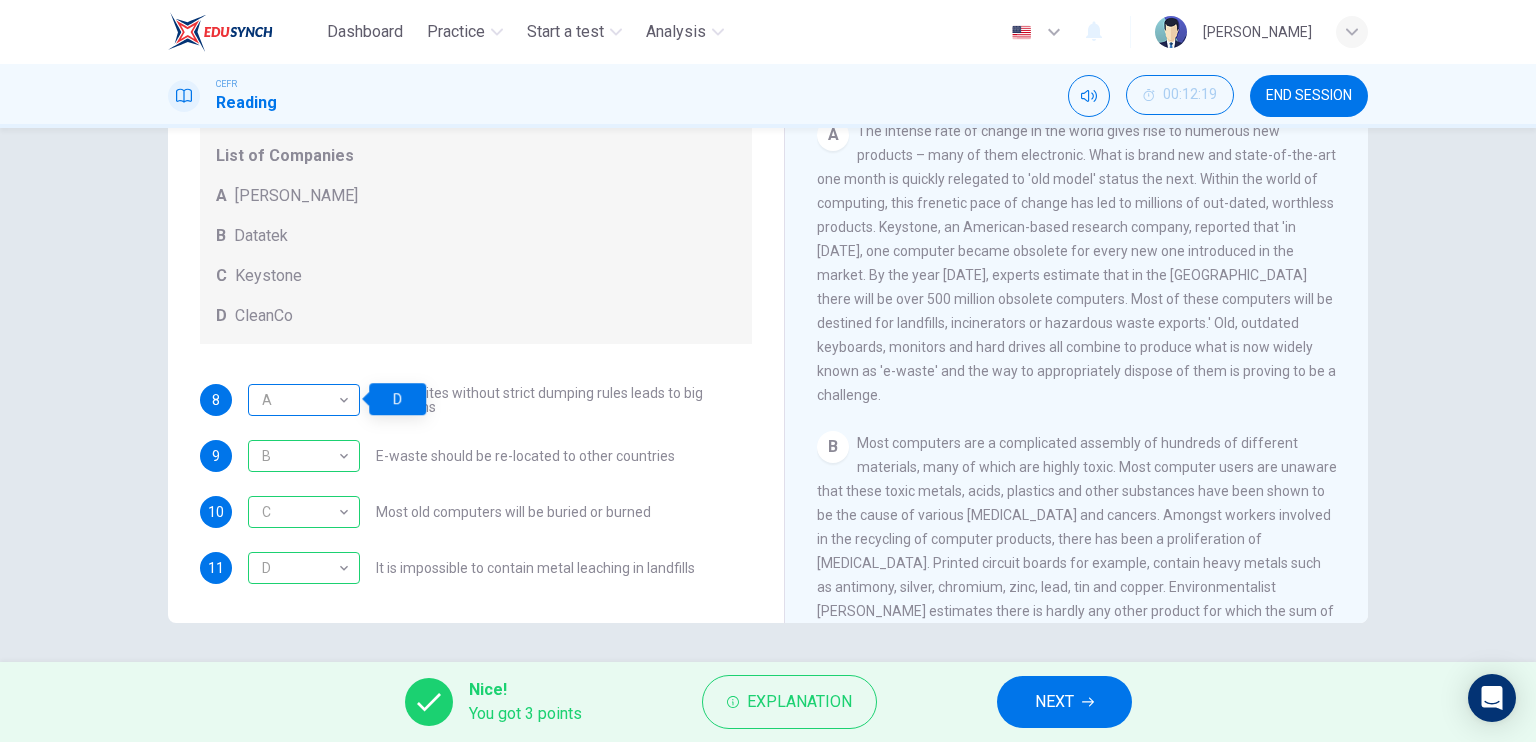 click on "A" at bounding box center (300, 400) 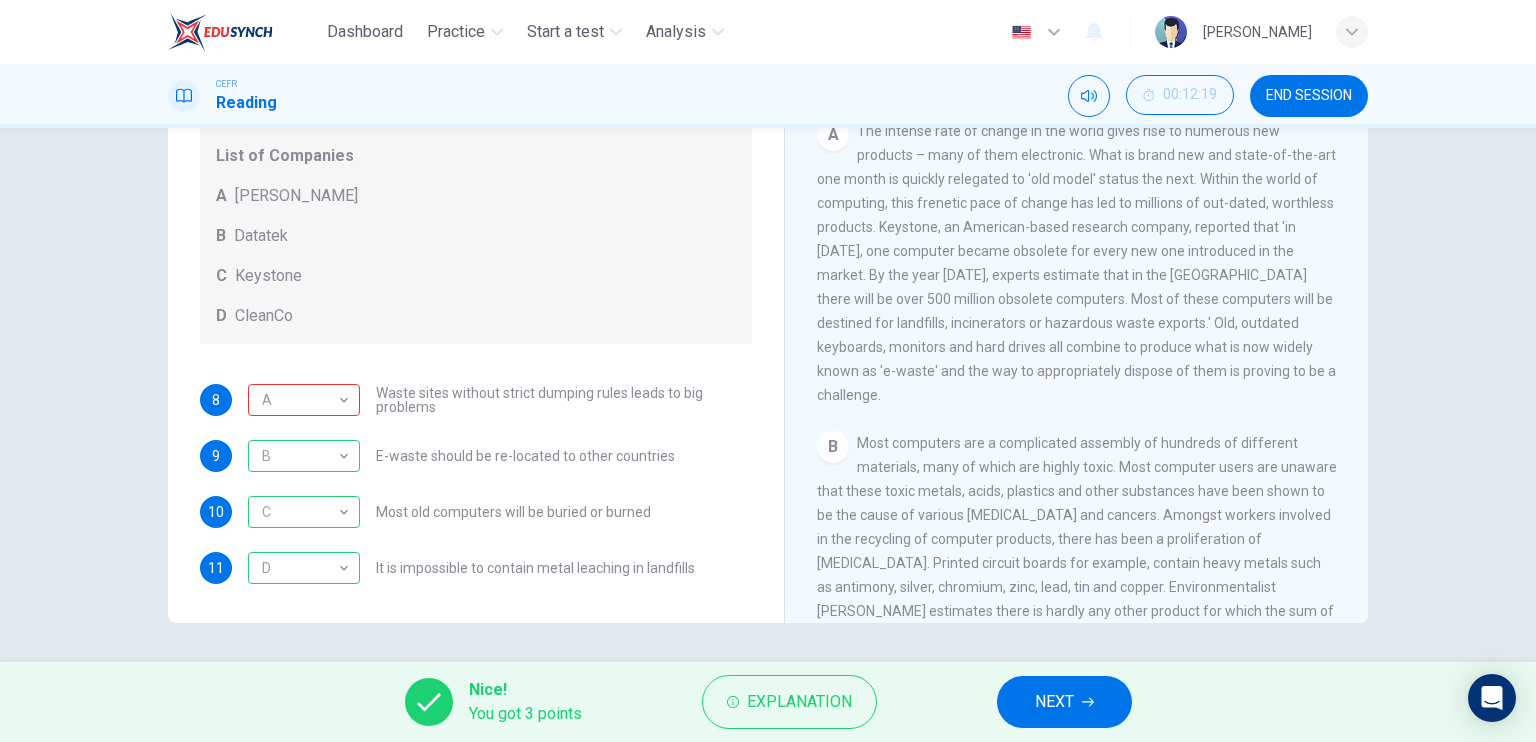 scroll, scrollTop: 444, scrollLeft: 0, axis: vertical 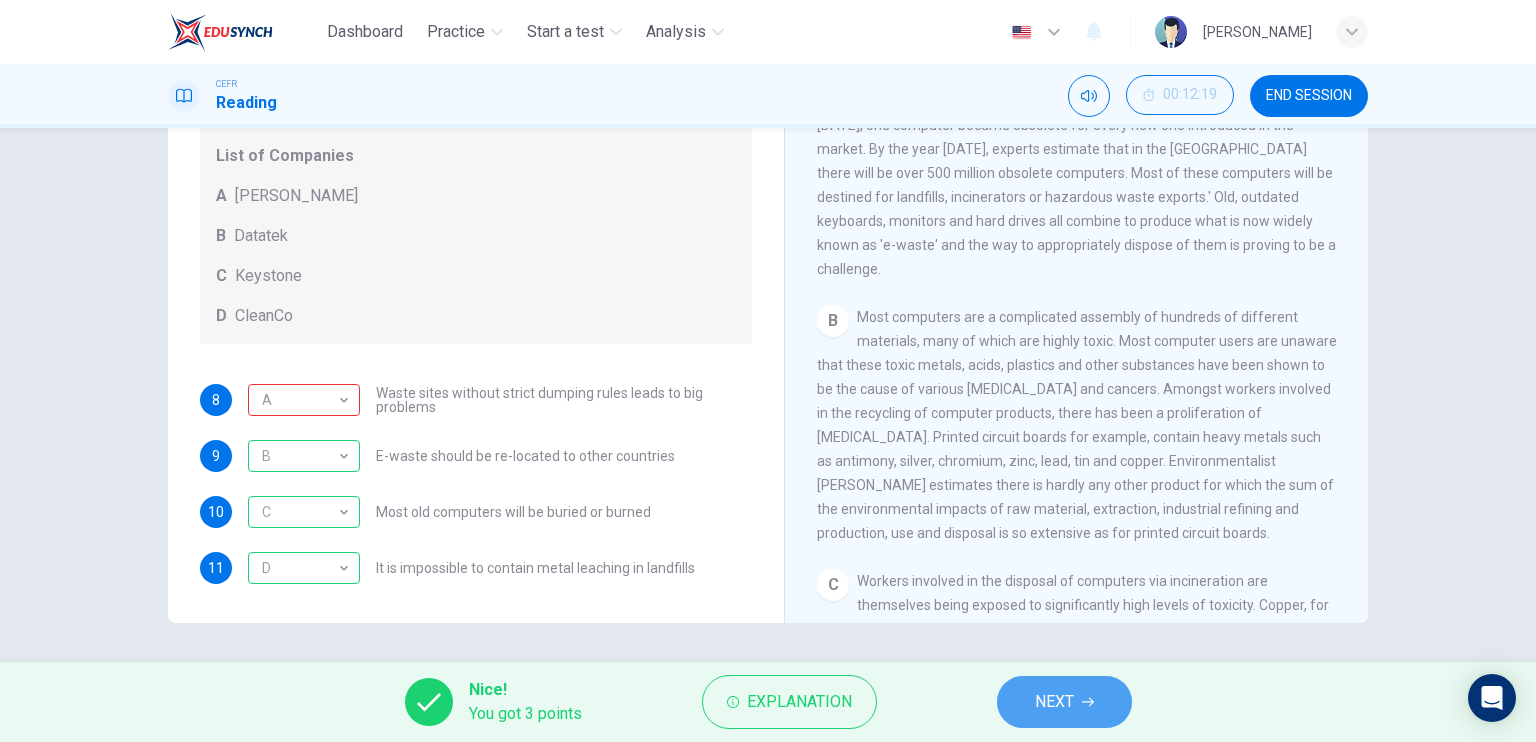 click on "NEXT" at bounding box center (1054, 702) 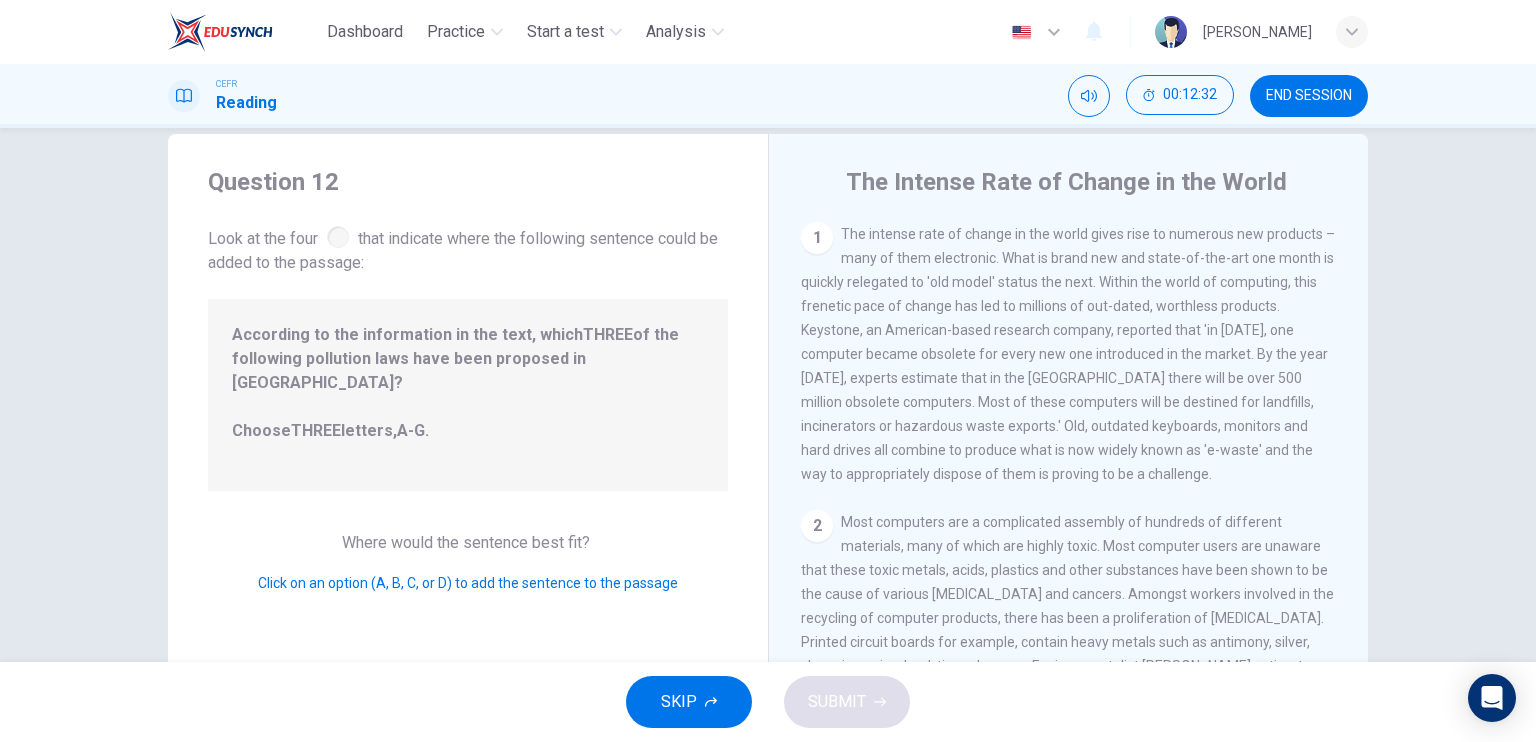 scroll, scrollTop: 32, scrollLeft: 0, axis: vertical 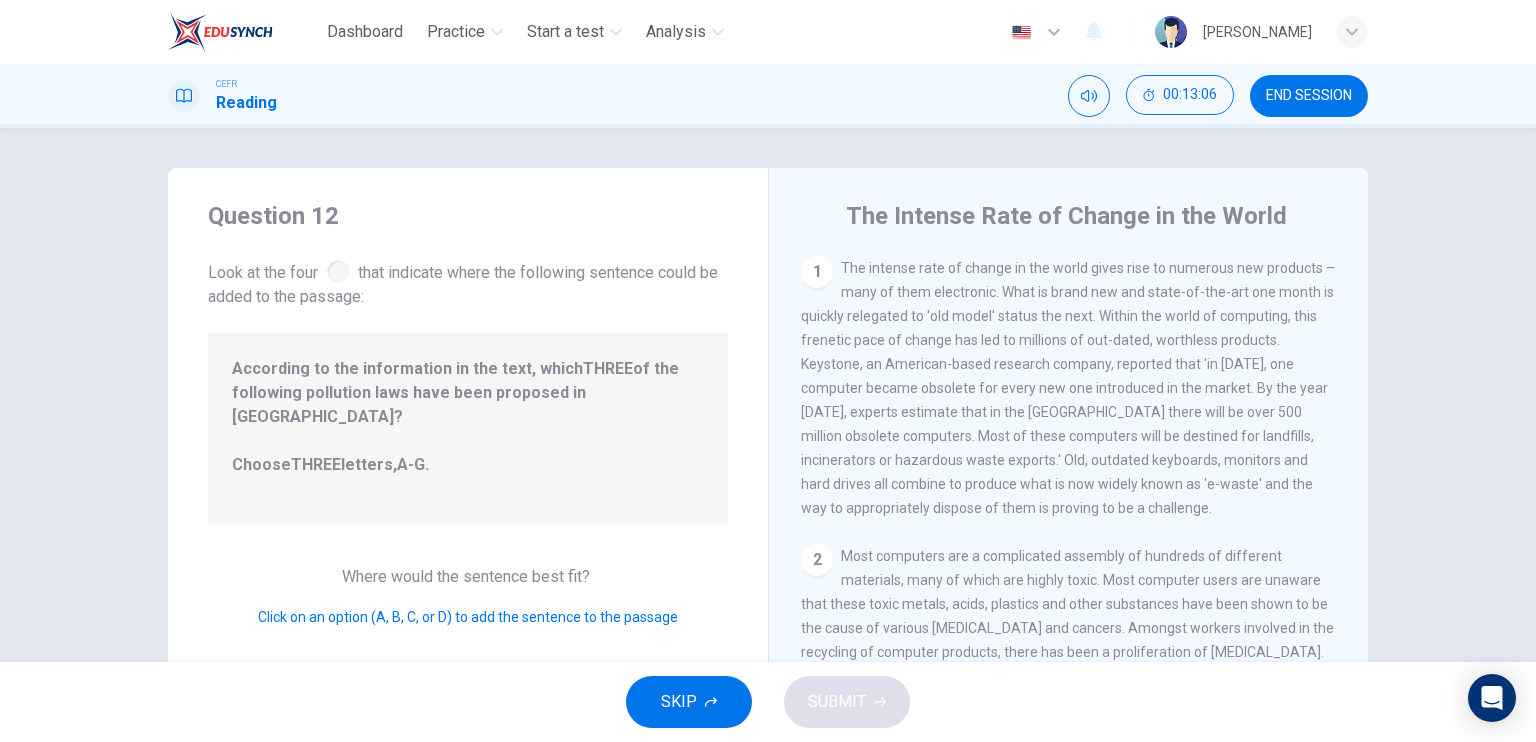 click on "The intense rate of change in the world gives rise to numerous new products – many of them electronic. What is brand new and state-of-the-art one month is quickly relegated to 'old model' status the next. Within the world of computing, this frenetic pace of change has led to millions of out-dated, worthless products. Keystone, an American-based research company, reported that 'in [DATE], one computer became obsolete for every new one introduced in the market. By the year [DATE], experts estimate that in the [GEOGRAPHIC_DATA] there will be over 500 million obsolete computers. Most of these computers will be destined for landfills, incinerators or hazardous waste exports.' Old, outdated keyboards, monitors and hard drives all combine to produce what is now widely known as 'e-waste' and the way to appropriately dispose of them is proving to be a challenge." at bounding box center [1068, 388] 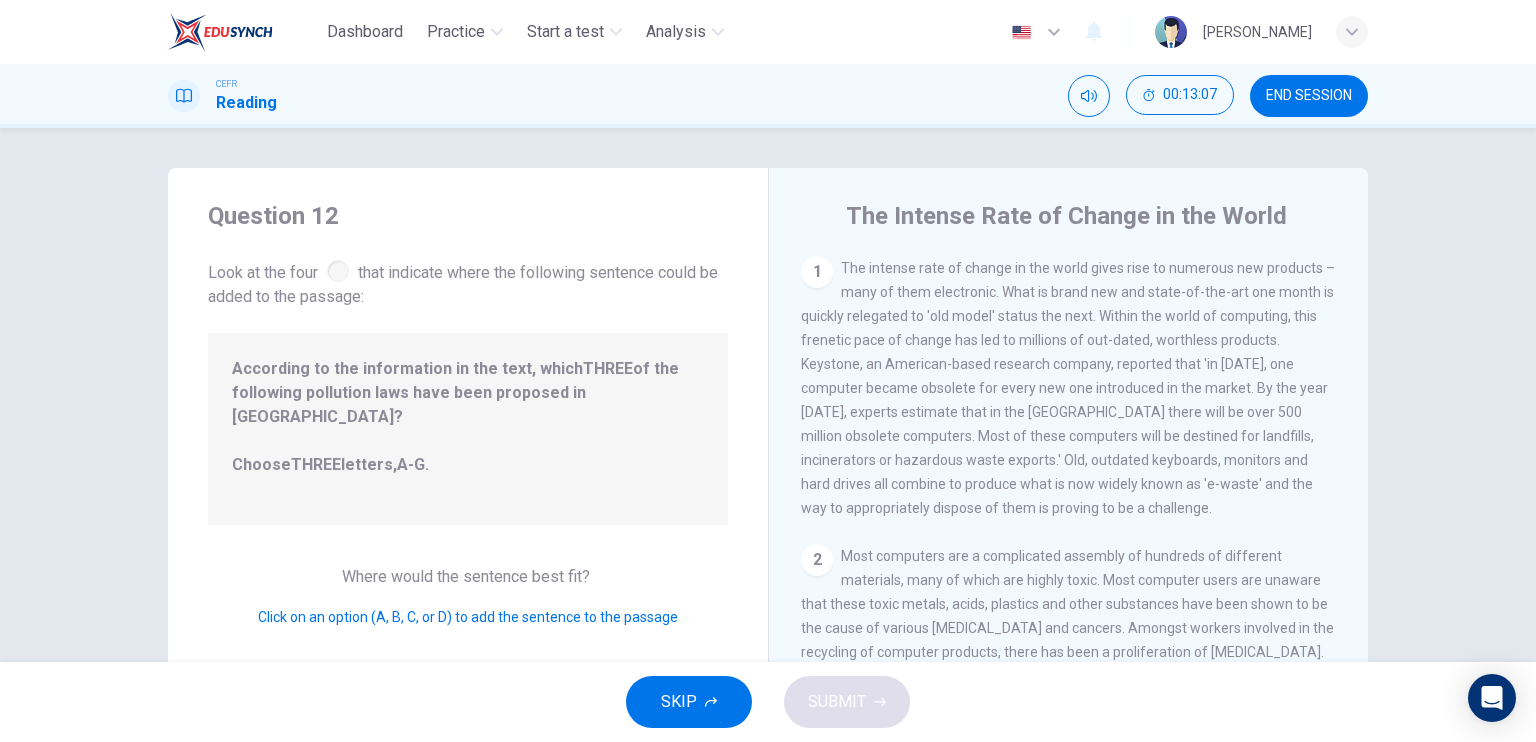 click on "The intense rate of change in the world gives rise to numerous new products – many of them electronic. What is brand new and state-of-the-art one month is quickly relegated to 'old model' status the next. Within the world of computing, this frenetic pace of change has led to millions of out-dated, worthless products. Keystone, an American-based research company, reported that 'in [DATE], one computer became obsolete for every new one introduced in the market. By the year [DATE], experts estimate that in the [GEOGRAPHIC_DATA] there will be over 500 million obsolete computers. Most of these computers will be destined for landfills, incinerators or hazardous waste exports.' Old, outdated keyboards, monitors and hard drives all combine to produce what is now widely known as 'e-waste' and the way to appropriately dispose of them is proving to be a challenge." at bounding box center [1068, 388] 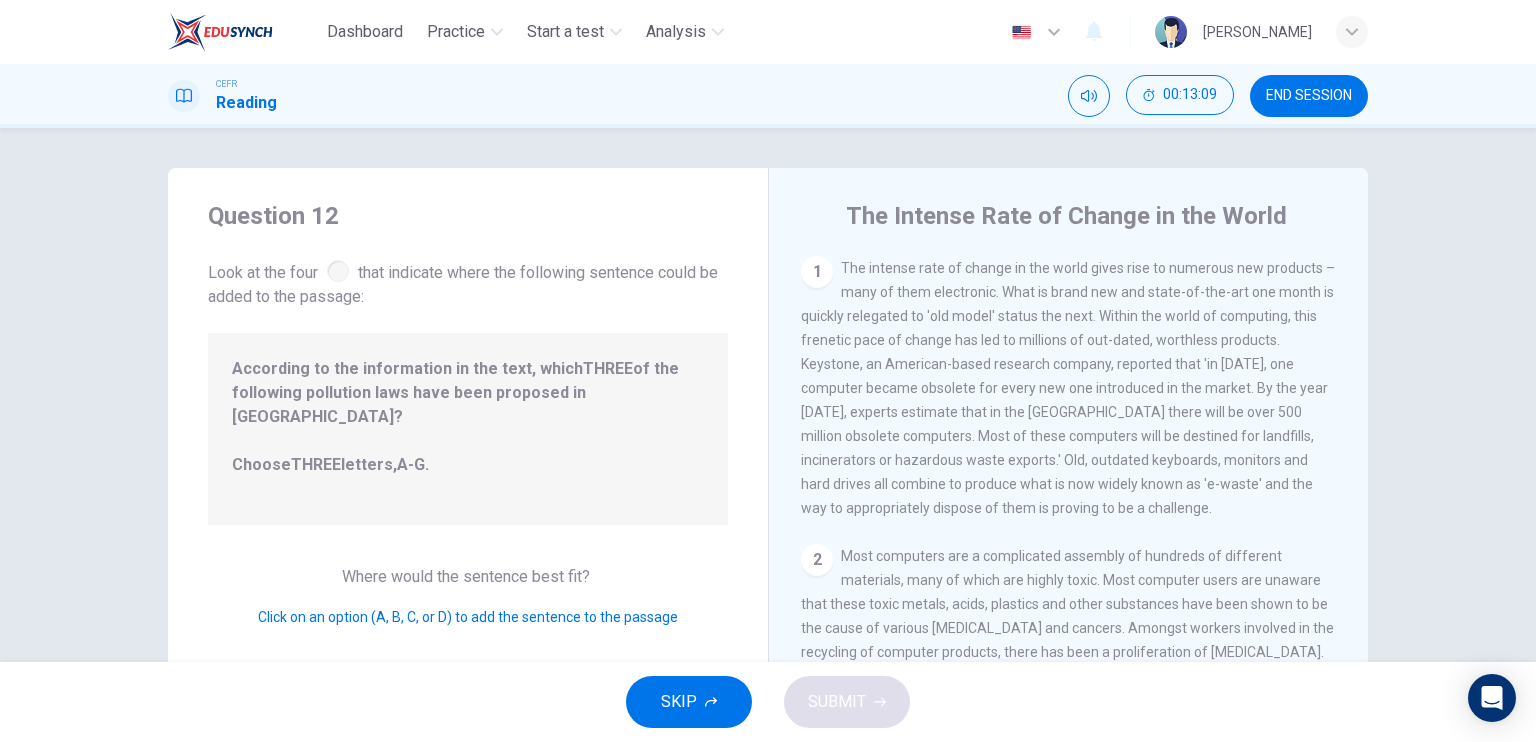 click at bounding box center (338, 271) 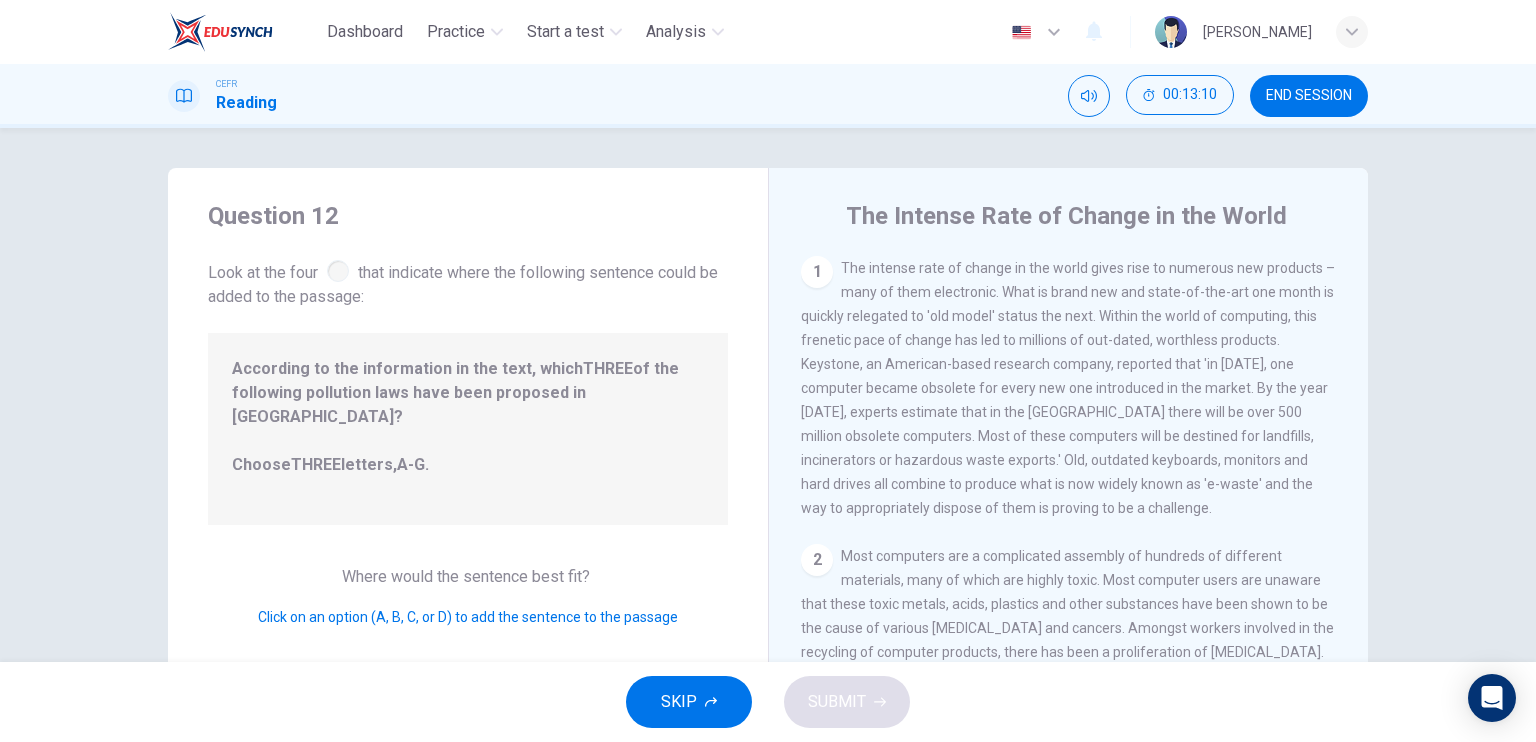 click on "According to the information in the text, which  THREE  of the following pollution laws have been proposed in [GEOGRAPHIC_DATA]? Choose  THREE  letters,  A-G ." at bounding box center (468, 429) 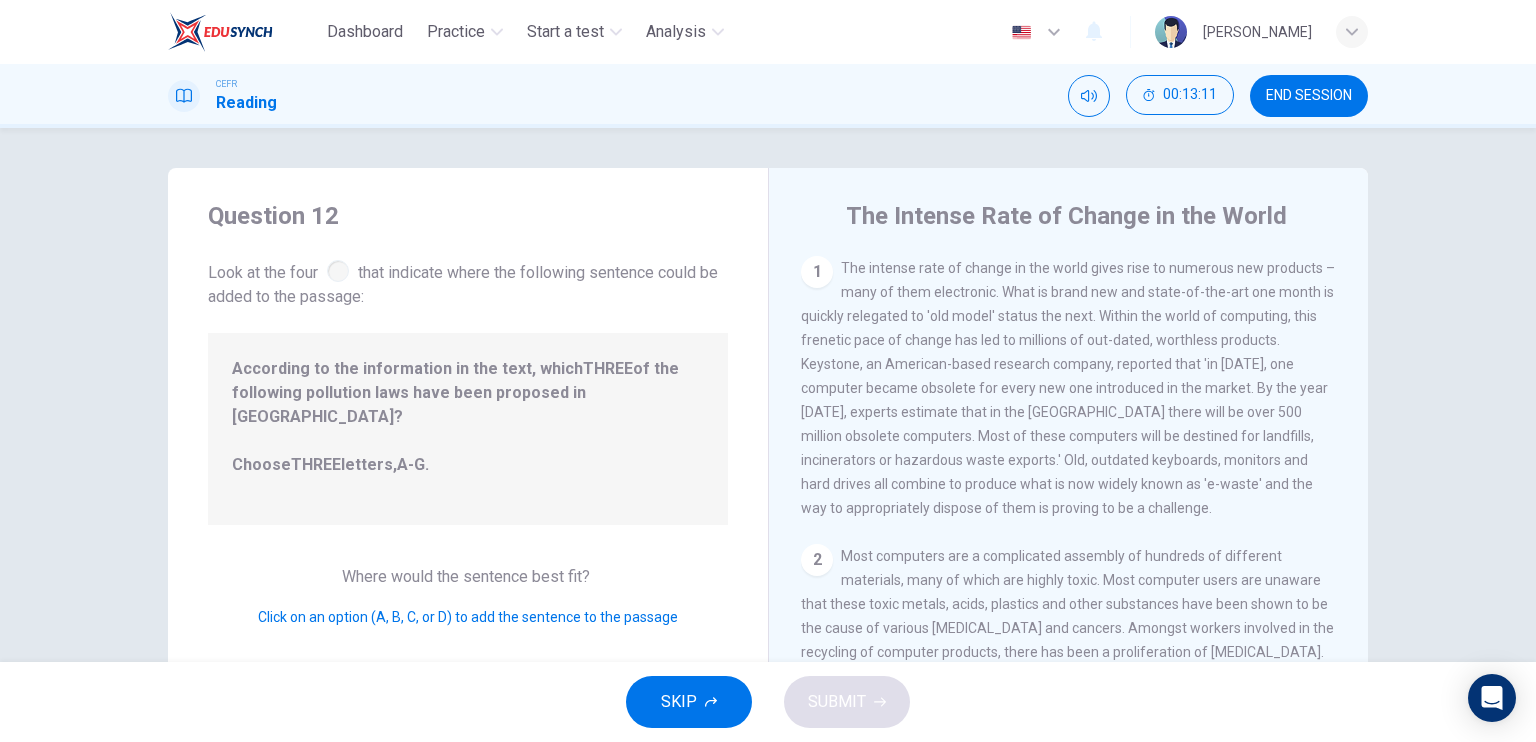 click on "A-G" at bounding box center [411, 464] 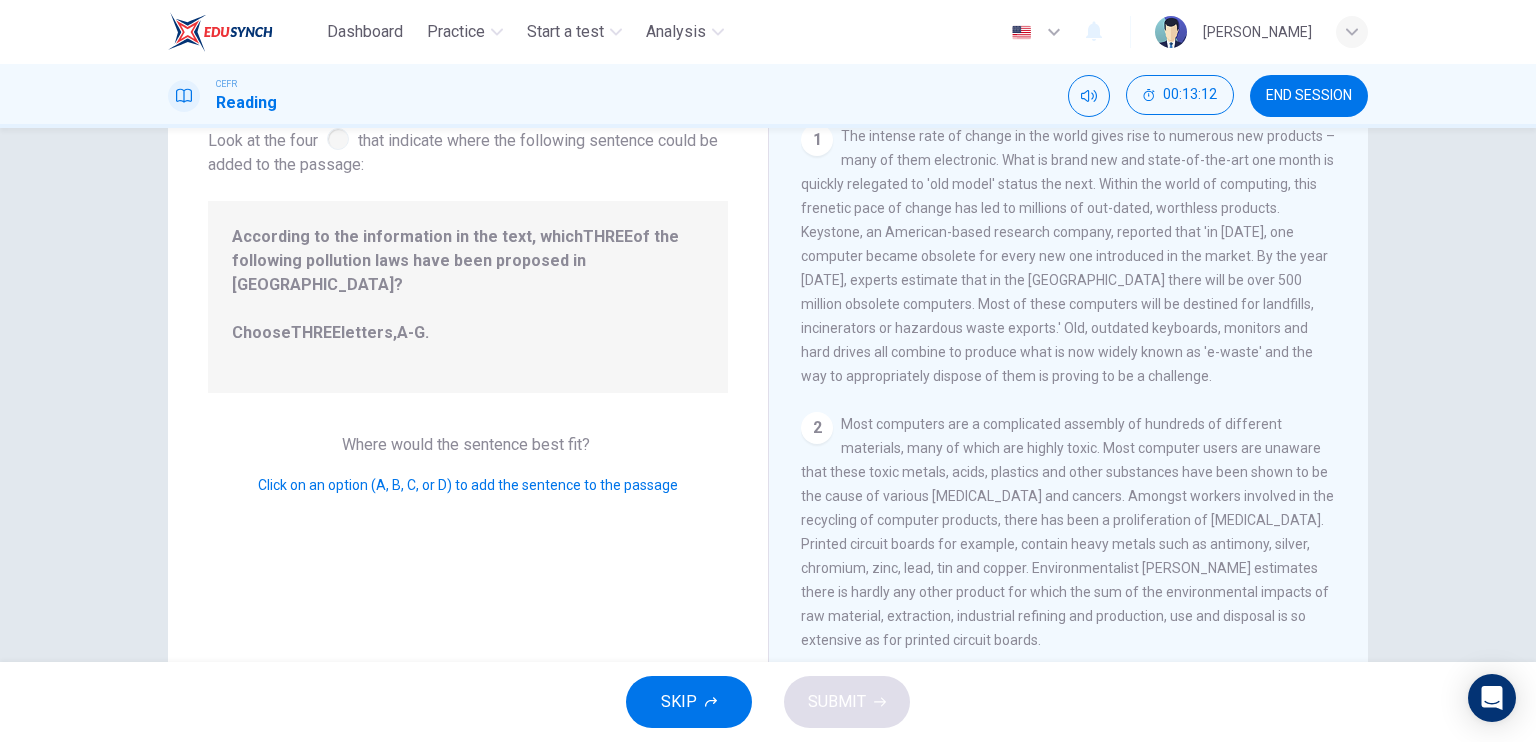 scroll, scrollTop: 132, scrollLeft: 0, axis: vertical 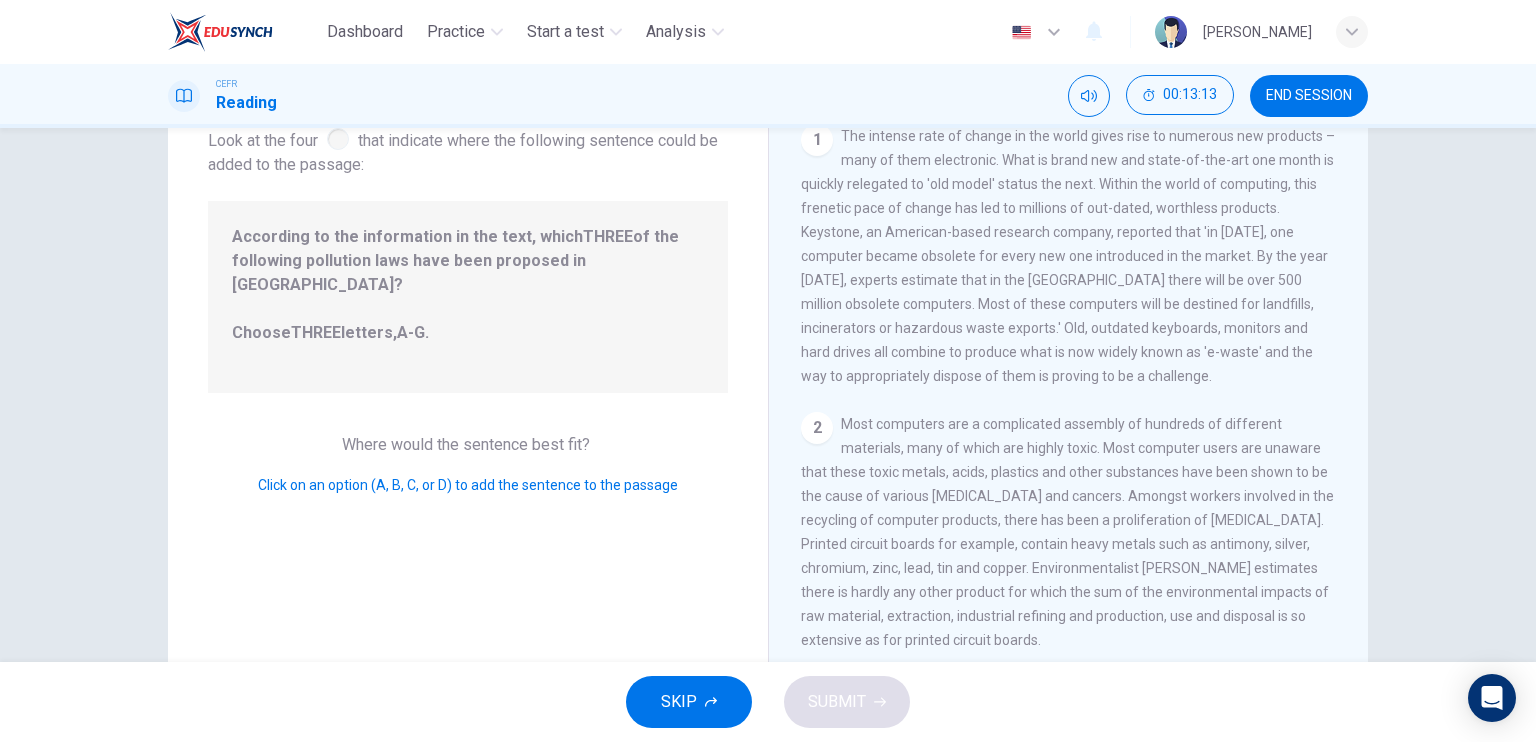 click on "2" at bounding box center (817, 428) 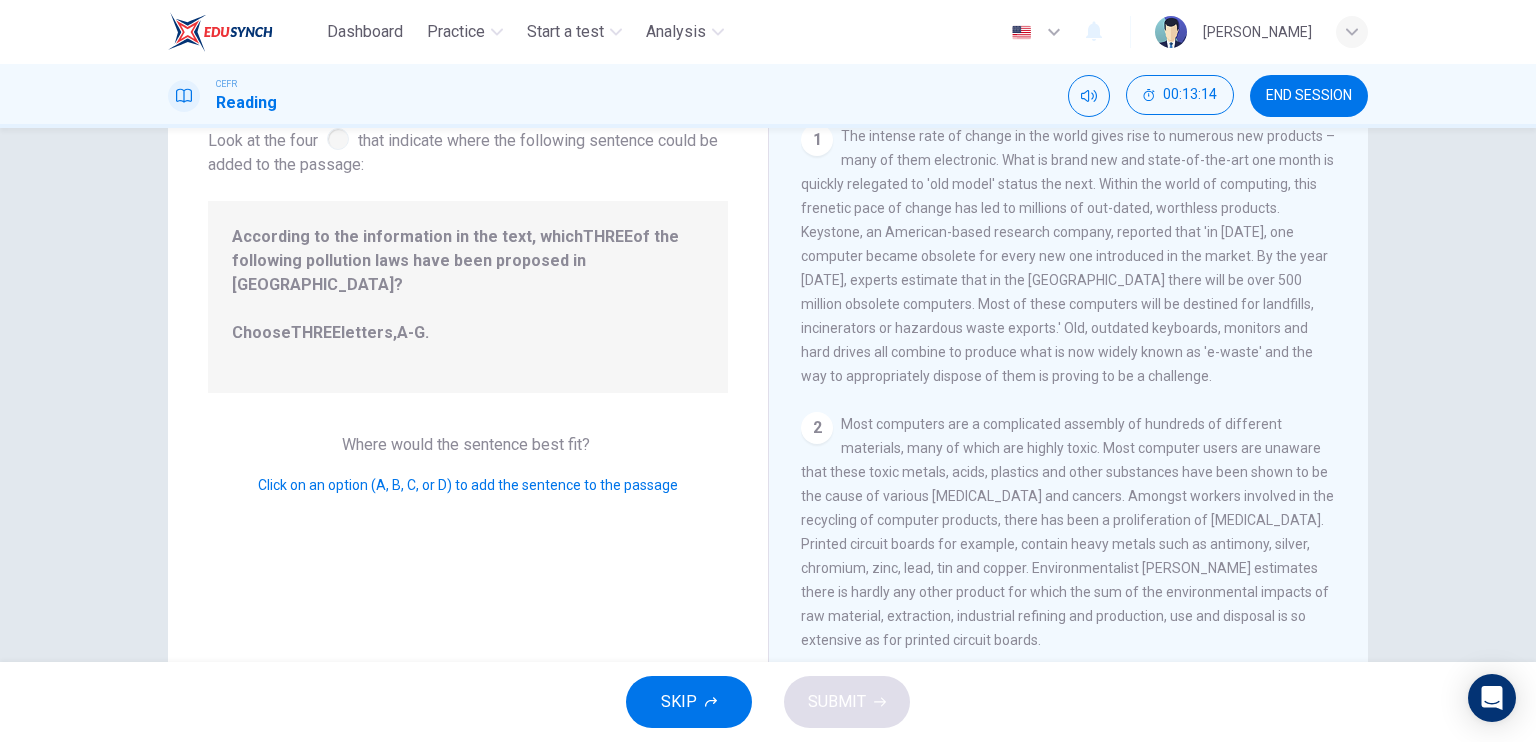 click on "2" at bounding box center [817, 428] 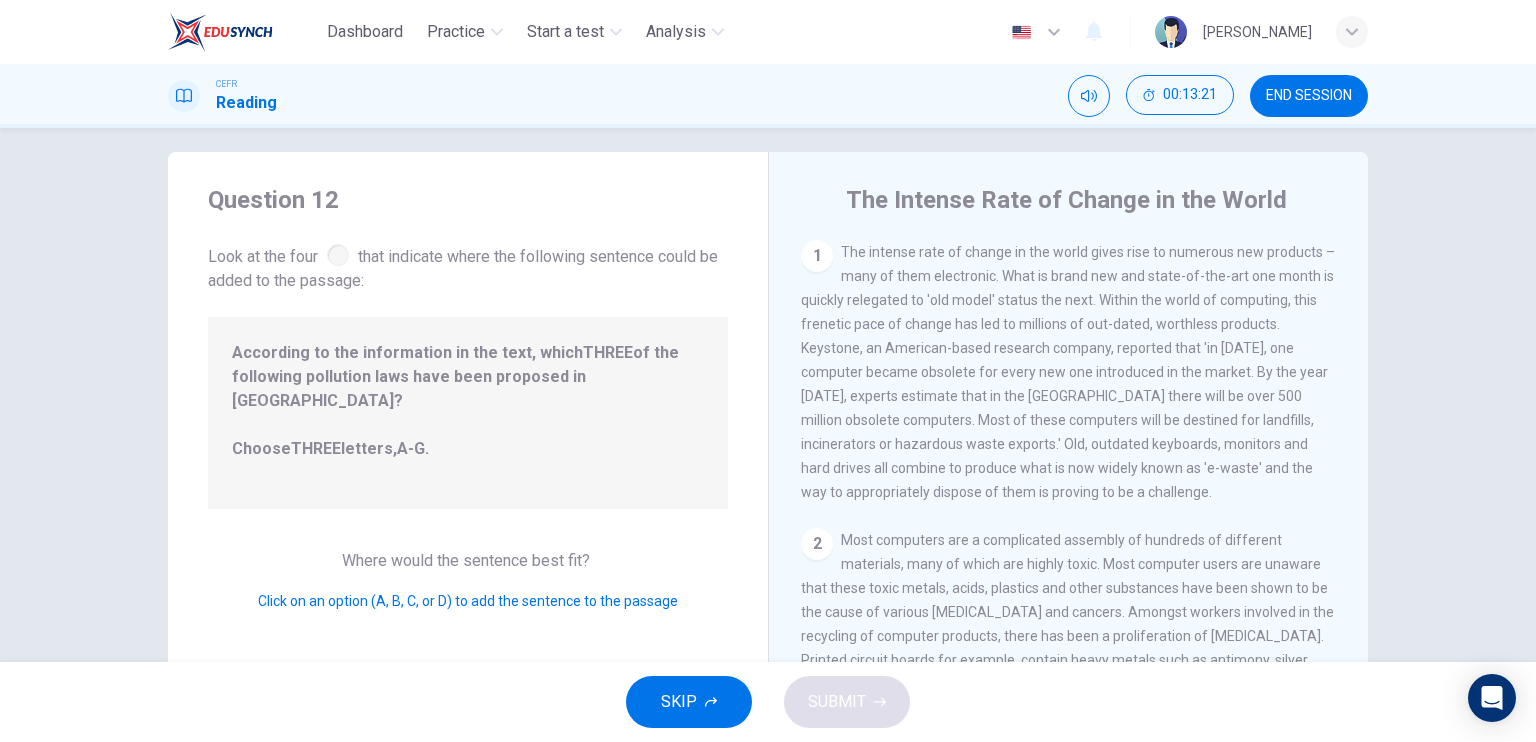 scroll, scrollTop: 0, scrollLeft: 0, axis: both 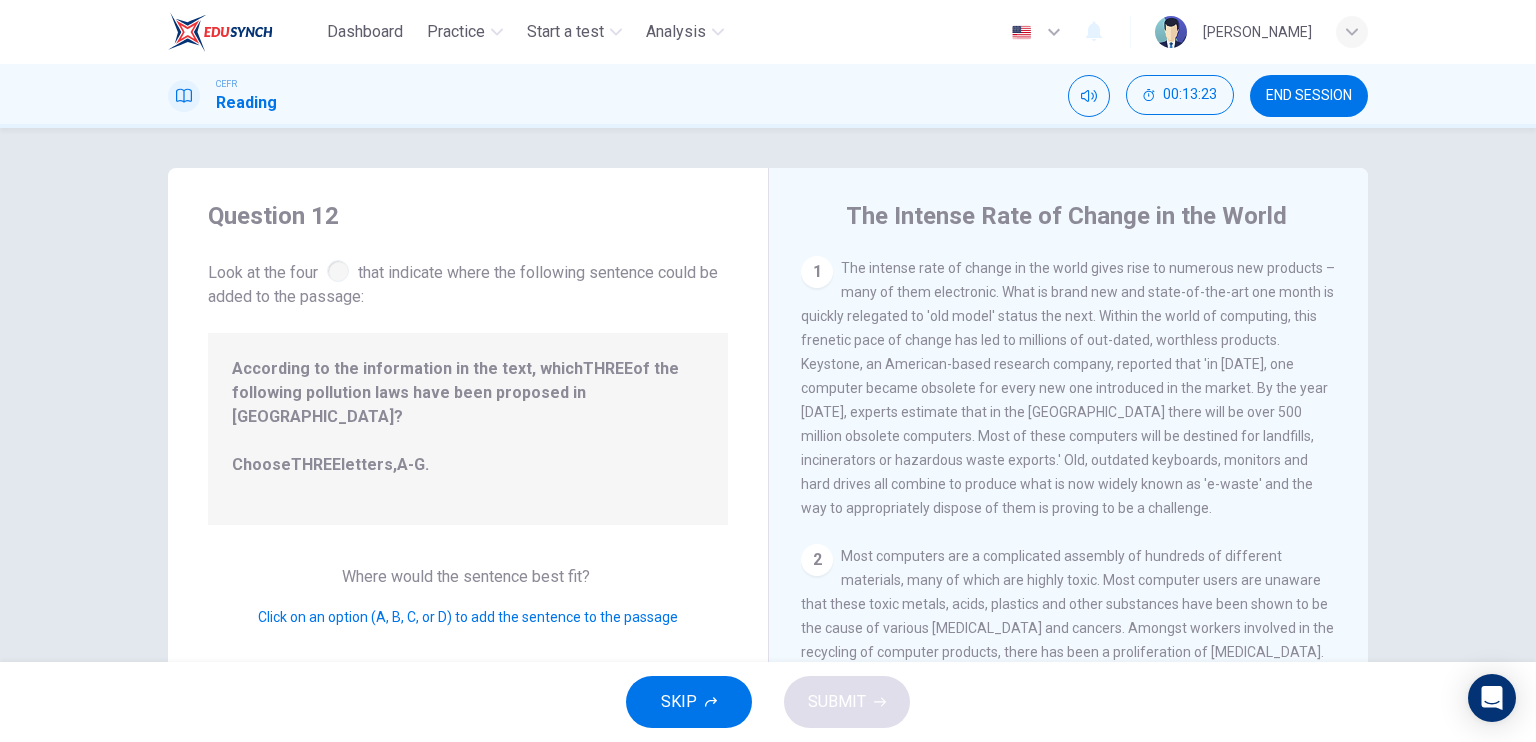 click on "The intense rate of change in the world gives rise to numerous new products – many of them electronic. What is brand new and state-of-the-art one month is quickly relegated to 'old model' status the next. Within the world of computing, this frenetic pace of change has led to millions of out-dated, worthless products. Keystone, an American-based research company, reported that 'in [DATE], one computer became obsolete for every new one introduced in the market. By the year [DATE], experts estimate that in the [GEOGRAPHIC_DATA] there will be over 500 million obsolete computers. Most of these computers will be destined for landfills, incinerators or hazardous waste exports.' Old, outdated keyboards, monitors and hard drives all combine to produce what is now widely known as 'e-waste' and the way to appropriately dispose of them is proving to be a challenge." at bounding box center (1068, 388) 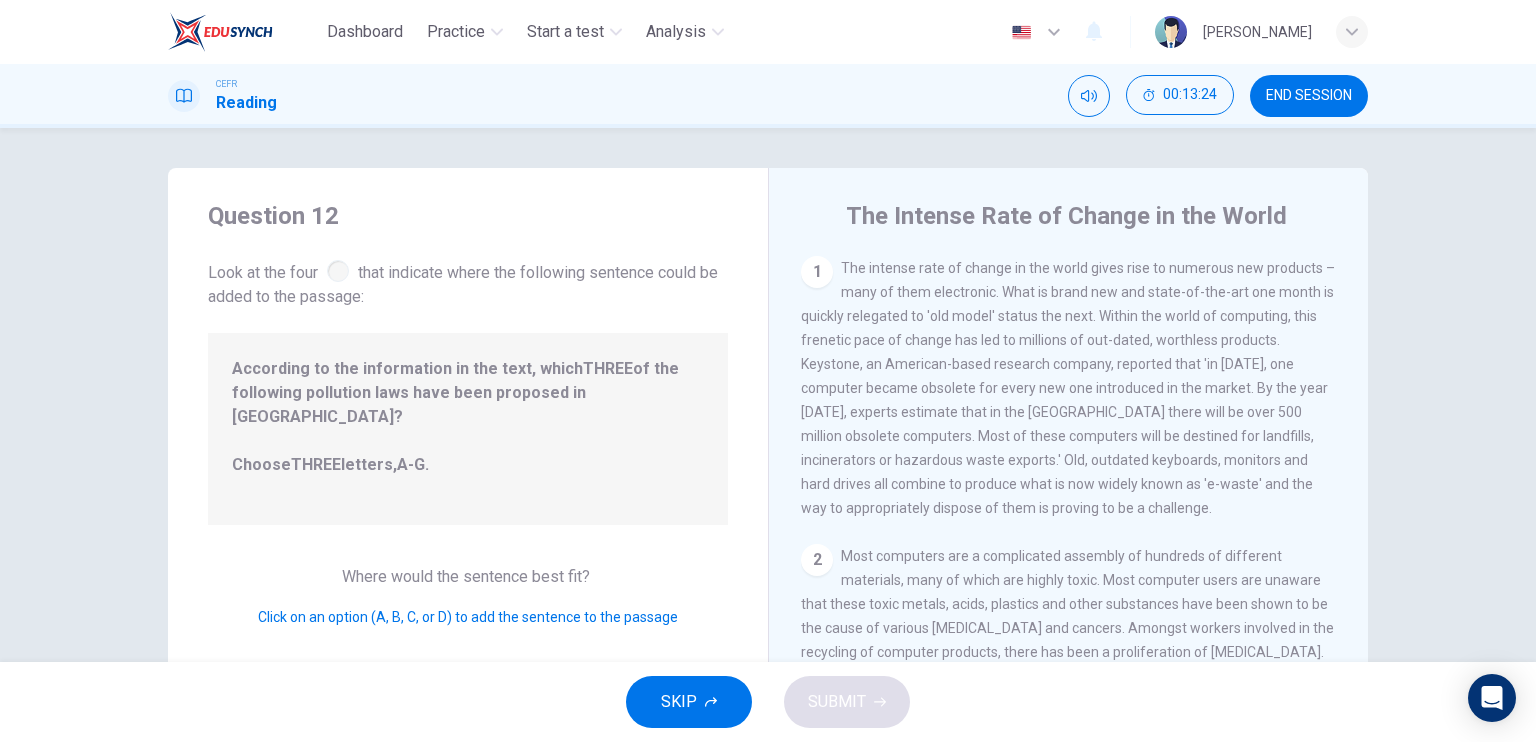 click on "The intense rate of change in the world gives rise to numerous new products – many of them electronic. What is brand new and state-of-the-art one month is quickly relegated to 'old model' status the next. Within the world of computing, this frenetic pace of change has led to millions of out-dated, worthless products. Keystone, an American-based research company, reported that 'in [DATE], one computer became obsolete for every new one introduced in the market. By the year [DATE], experts estimate that in the [GEOGRAPHIC_DATA] there will be over 500 million obsolete computers. Most of these computers will be destined for landfills, incinerators or hazardous waste exports.' Old, outdated keyboards, monitors and hard drives all combine to produce what is now widely known as 'e-waste' and the way to appropriately dispose of them is proving to be a challenge." at bounding box center [1068, 388] 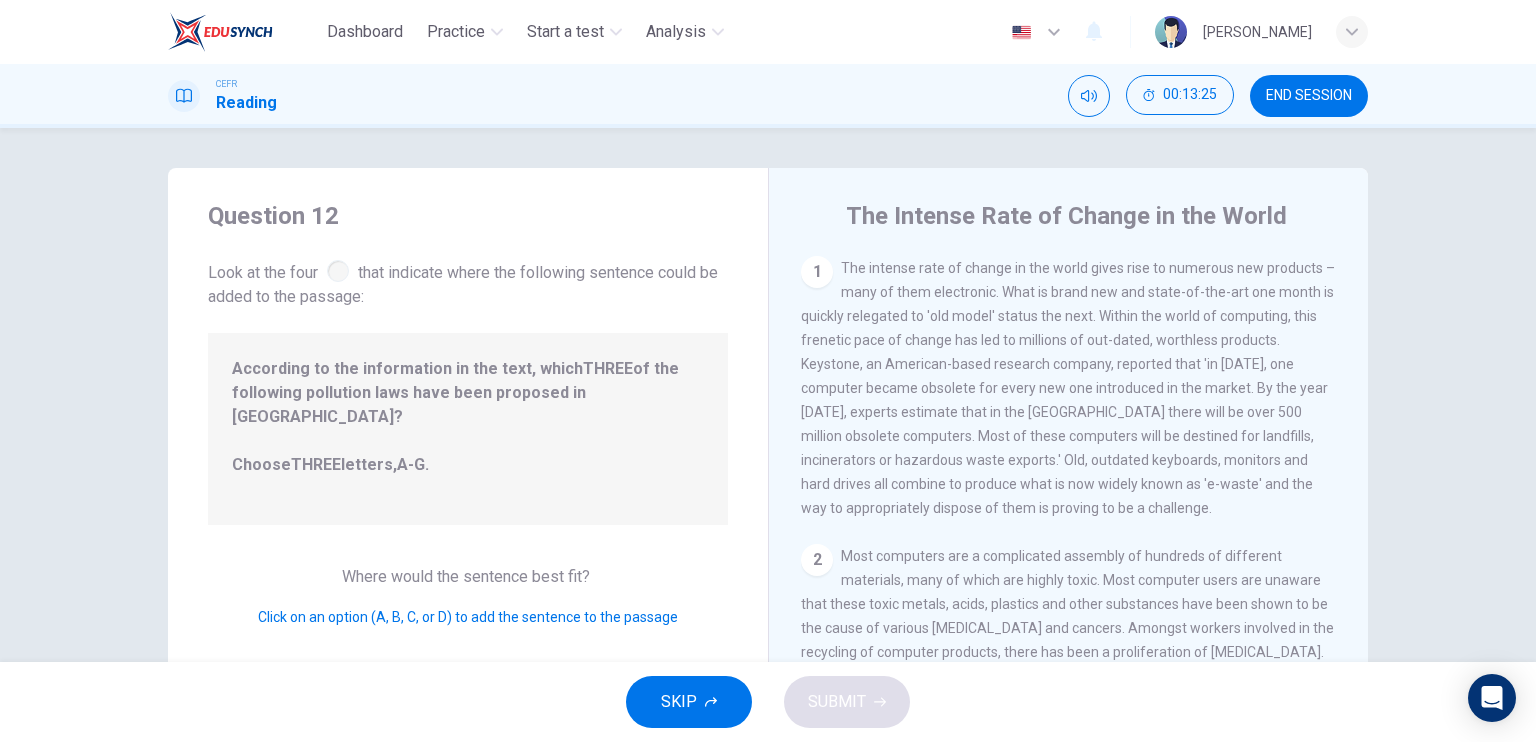 click on "THREE" at bounding box center [316, 464] 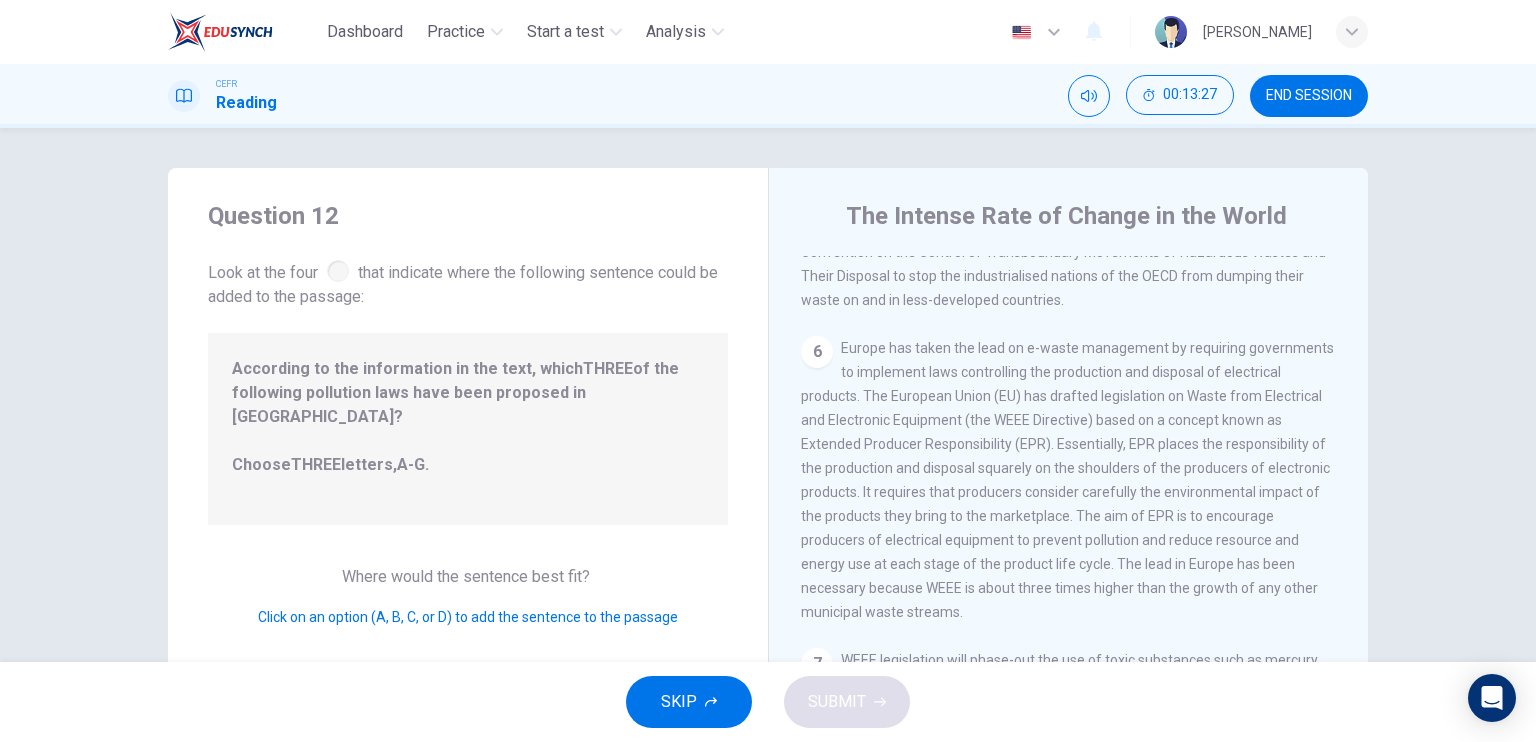 scroll, scrollTop: 1452, scrollLeft: 0, axis: vertical 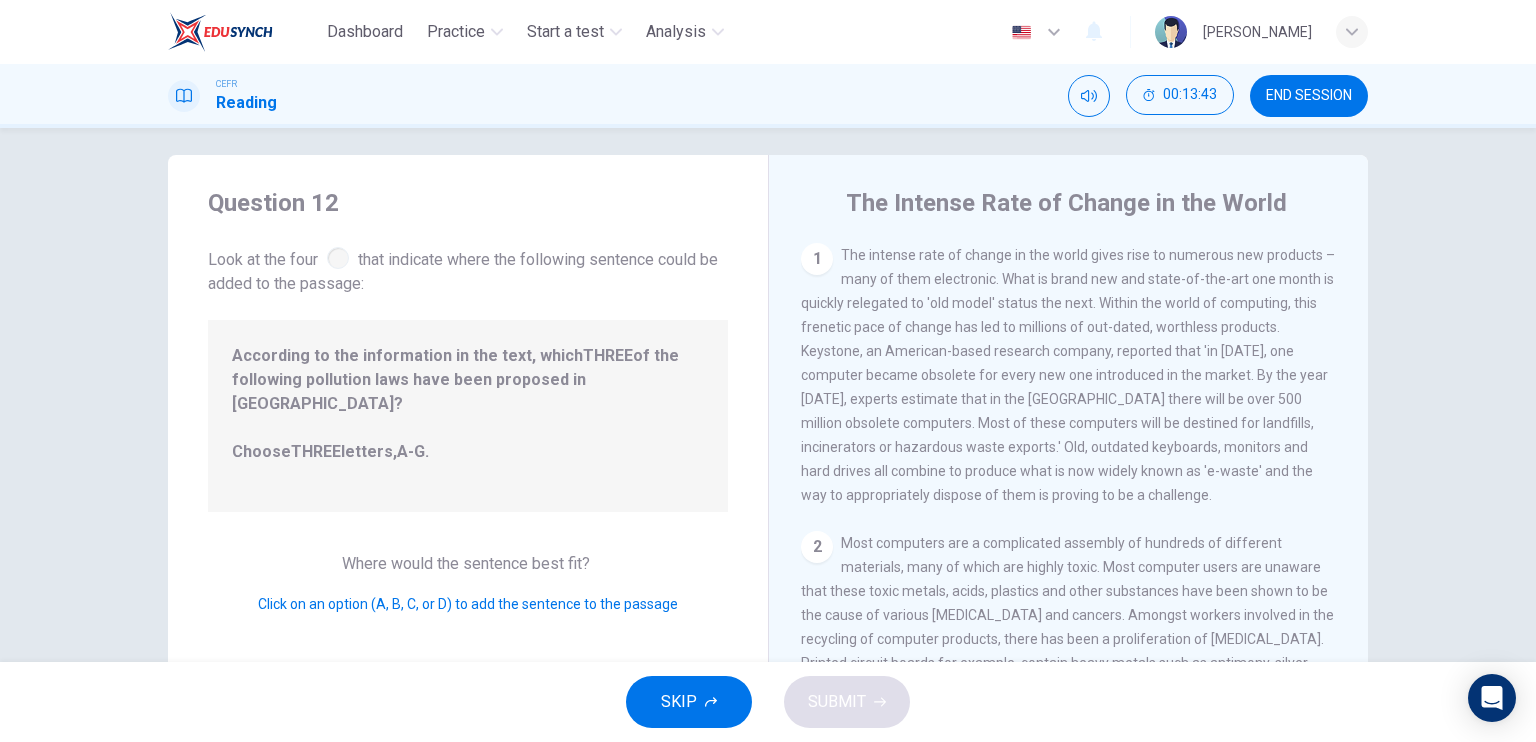 click on "The intense rate of change in the world gives rise to numerous new products – many of them electronic. What is brand new and state-of-the-art one month is quickly relegated to 'old model' status the next. Within the world of computing, this frenetic pace of change has led to millions of out-dated, worthless products. Keystone, an American-based research company, reported that 'in [DATE], one computer became obsolete for every new one introduced in the market. By the year [DATE], experts estimate that in the [GEOGRAPHIC_DATA] there will be over 500 million obsolete computers. Most of these computers will be destined for landfills, incinerators or hazardous waste exports.' Old, outdated keyboards, monitors and hard drives all combine to produce what is now widely known as 'e-waste' and the way to appropriately dispose of them is proving to be a challenge." at bounding box center [1068, 375] 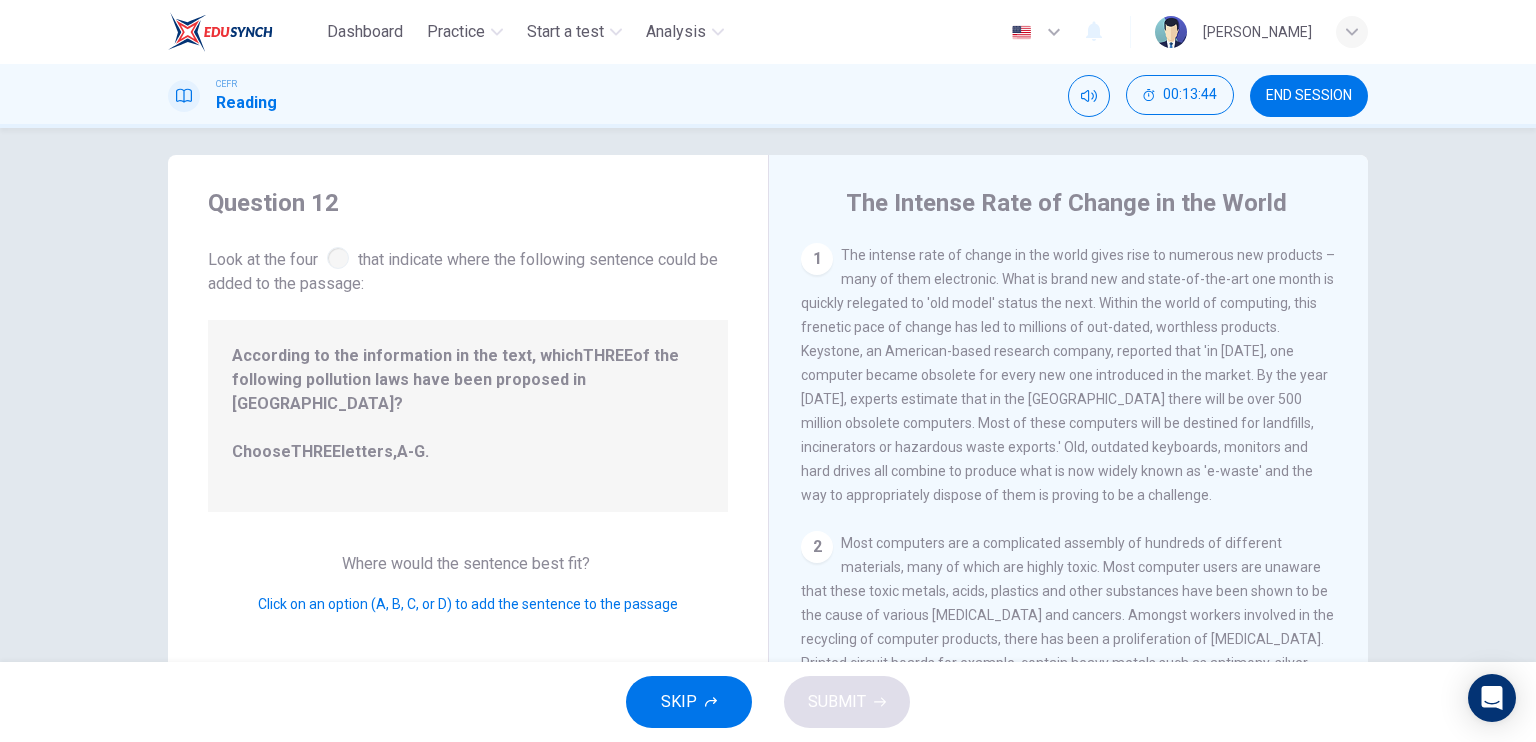 click on "The intense rate of change in the world gives rise to numerous new products – many of them electronic. What is brand new and state-of-the-art one month is quickly relegated to 'old model' status the next. Within the world of computing, this frenetic pace of change has led to millions of out-dated, worthless products. Keystone, an American-based research company, reported that 'in [DATE], one computer became obsolete for every new one introduced in the market. By the year [DATE], experts estimate that in the [GEOGRAPHIC_DATA] there will be over 500 million obsolete computers. Most of these computers will be destined for landfills, incinerators or hazardous waste exports.' Old, outdated keyboards, monitors and hard drives all combine to produce what is now widely known as 'e-waste' and the way to appropriately dispose of them is proving to be a challenge." at bounding box center [1068, 375] 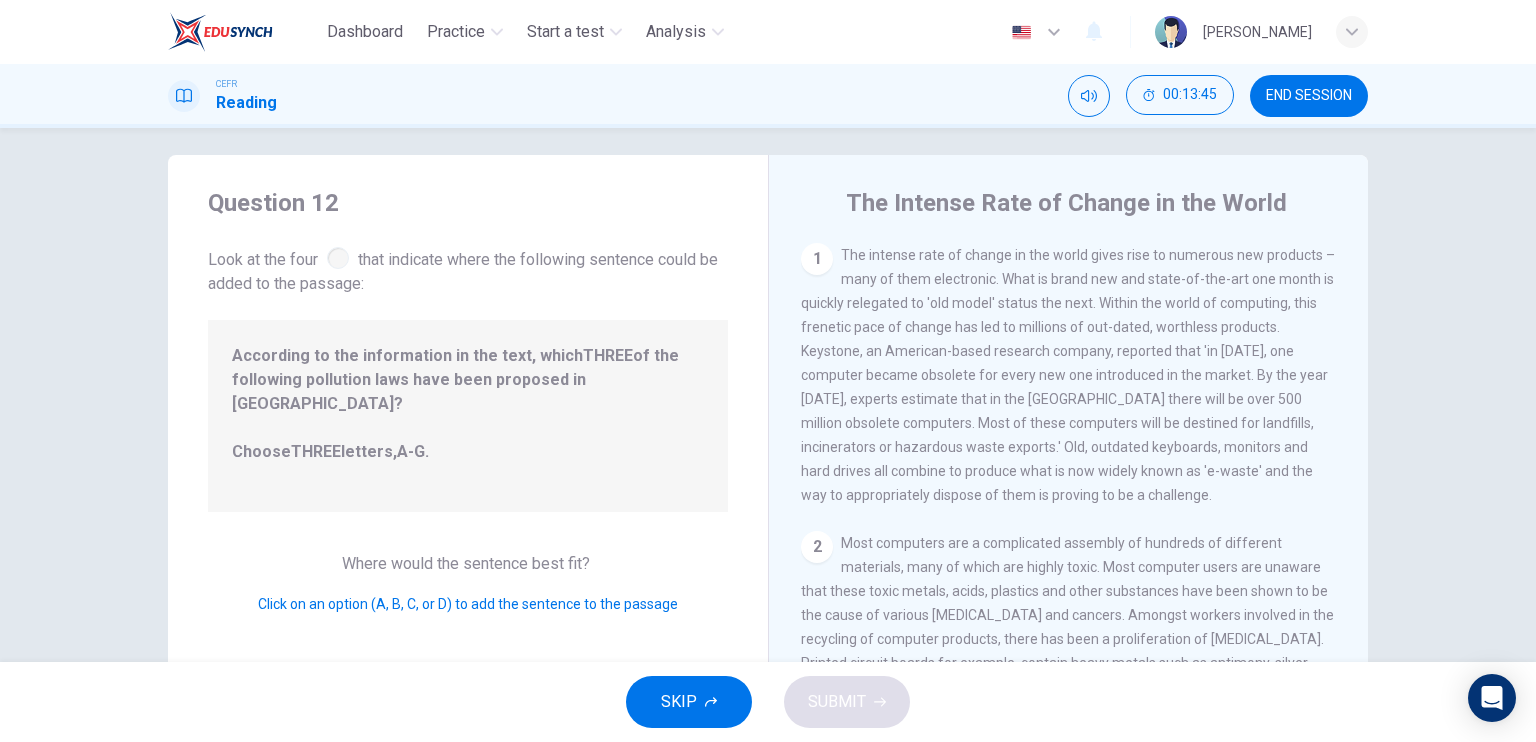 click on "The intense rate of change in the world gives rise to numerous new products – many of them electronic. What is brand new and state-of-the-art one month is quickly relegated to 'old model' status the next. Within the world of computing, this frenetic pace of change has led to millions of out-dated, worthless products. Keystone, an American-based research company, reported that 'in [DATE], one computer became obsolete for every new one introduced in the market. By the year [DATE], experts estimate that in the [GEOGRAPHIC_DATA] there will be over 500 million obsolete computers. Most of these computers will be destined for landfills, incinerators or hazardous waste exports.' Old, outdated keyboards, monitors and hard drives all combine to produce what is now widely known as 'e-waste' and the way to appropriately dispose of them is proving to be a challenge." at bounding box center (1068, 375) 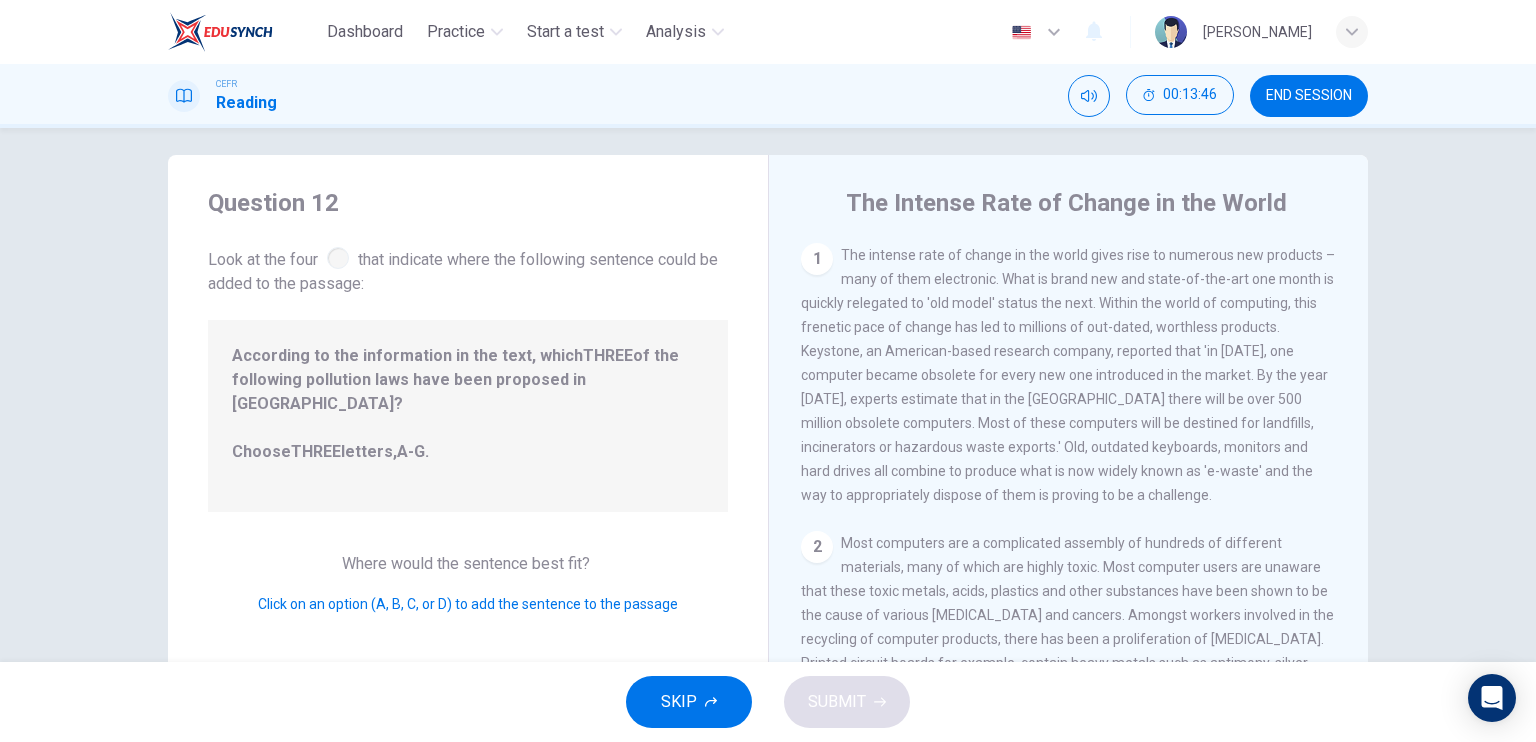click on "1 The intense rate of change in the world gives rise to numerous new products – many of them electronic. What is brand new and state-of-the-art one month is quickly relegated to 'old model' status the next. Within the world of computing, this frenetic pace of change has led to millions of out-dated, worthless products. Keystone, an American-based research company, reported that 'in [DATE], one computer became obsolete for every new one introduced in the market. By the year [DATE], experts estimate that in the [GEOGRAPHIC_DATA] there will be over 500 million obsolete computers. Most of these computers will be destined for landfills, incinerators or hazardous waste exports.' Old, outdated keyboards, monitors and hard drives all combine to produce what is now widely known as 'e-waste' and the way to appropriately dispose of them is proving to be a challenge. 2 3 4 5 6 7" at bounding box center [1082, 530] 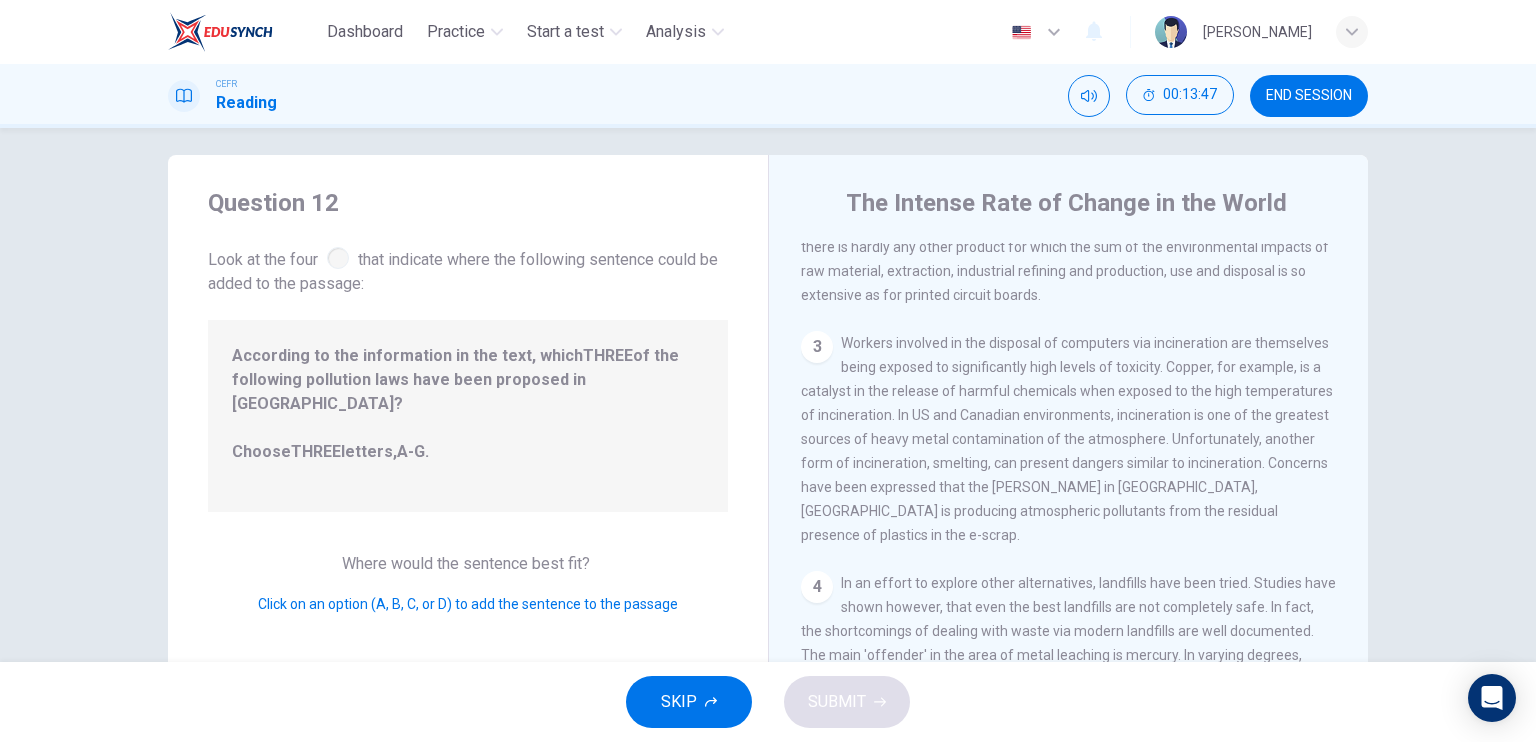 scroll, scrollTop: 462, scrollLeft: 0, axis: vertical 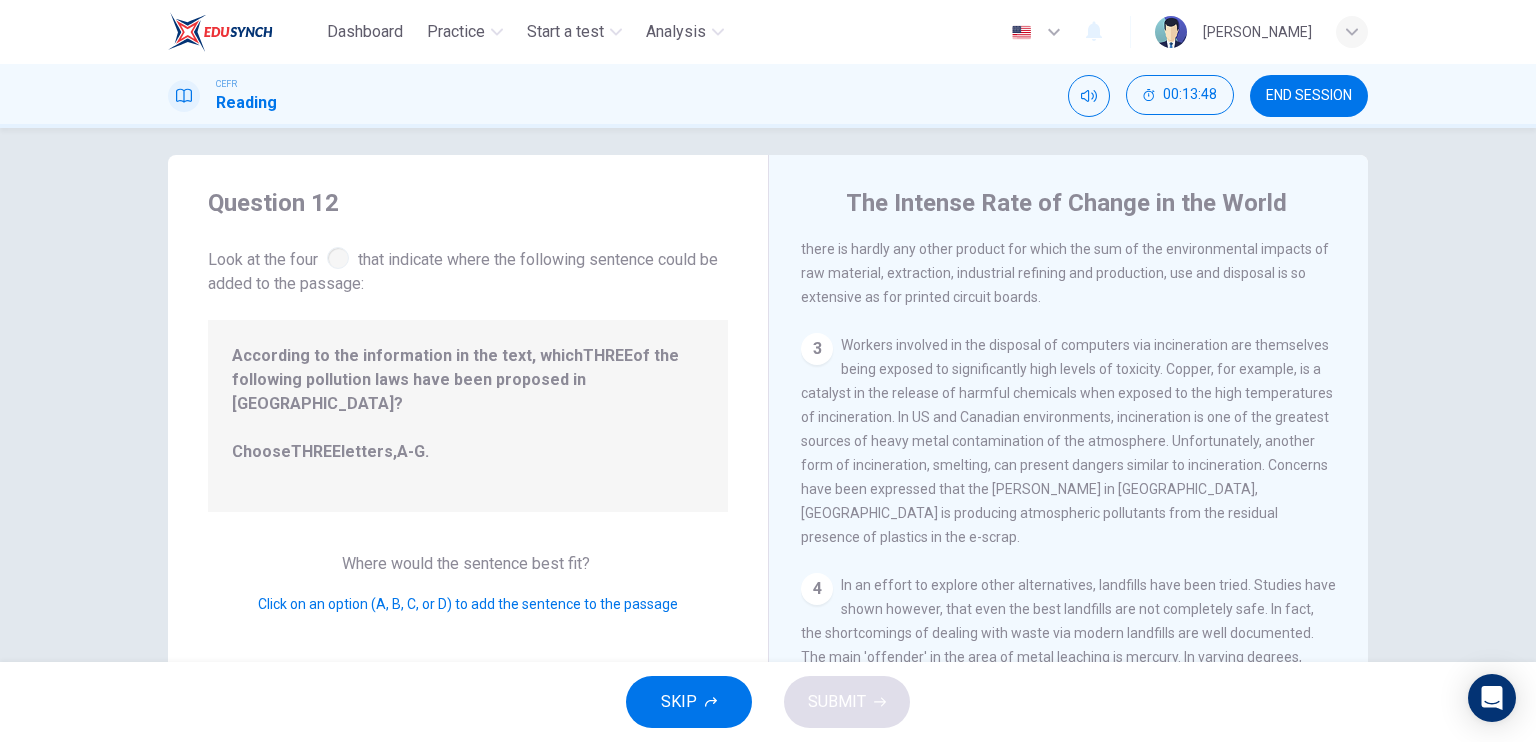 click on "3 Workers involved in the disposal of computers via incineration are themselves being exposed to significantly high levels of toxicity. Copper, for example, is a catalyst in the release of harmful chemicals when exposed to the high temperatures of incineration. In US and Canadian environments, incineration is one of the greatest sources of heavy metal contamination of the atmosphere. Unfortunately, another form of incineration, smelting, can present dangers similar to incineration. Concerns have been expressed that the [PERSON_NAME] in [GEOGRAPHIC_DATA], [GEOGRAPHIC_DATA] is producing atmospheric pollutants from the residual presence of plastics in the e-scrap." at bounding box center (1069, 441) 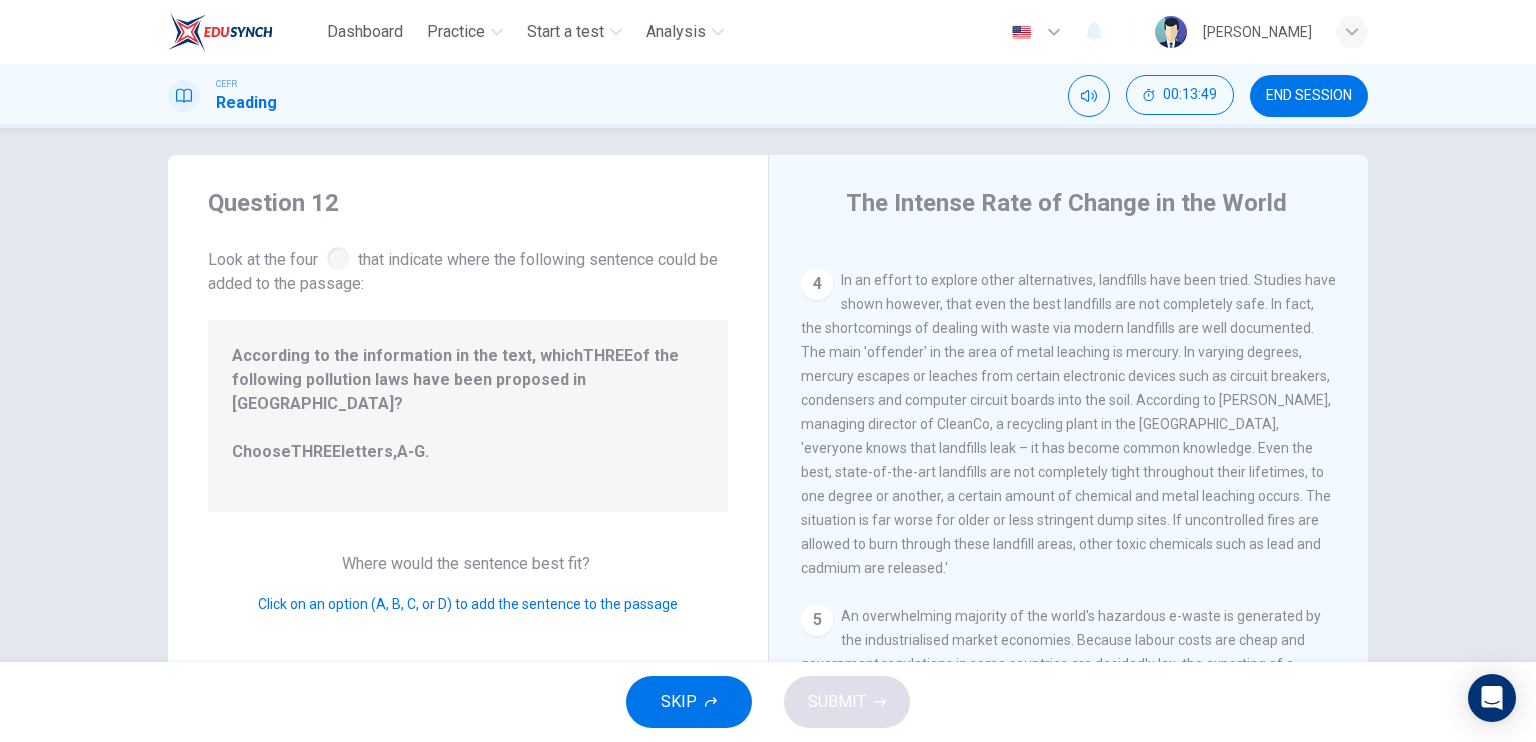 scroll, scrollTop: 766, scrollLeft: 0, axis: vertical 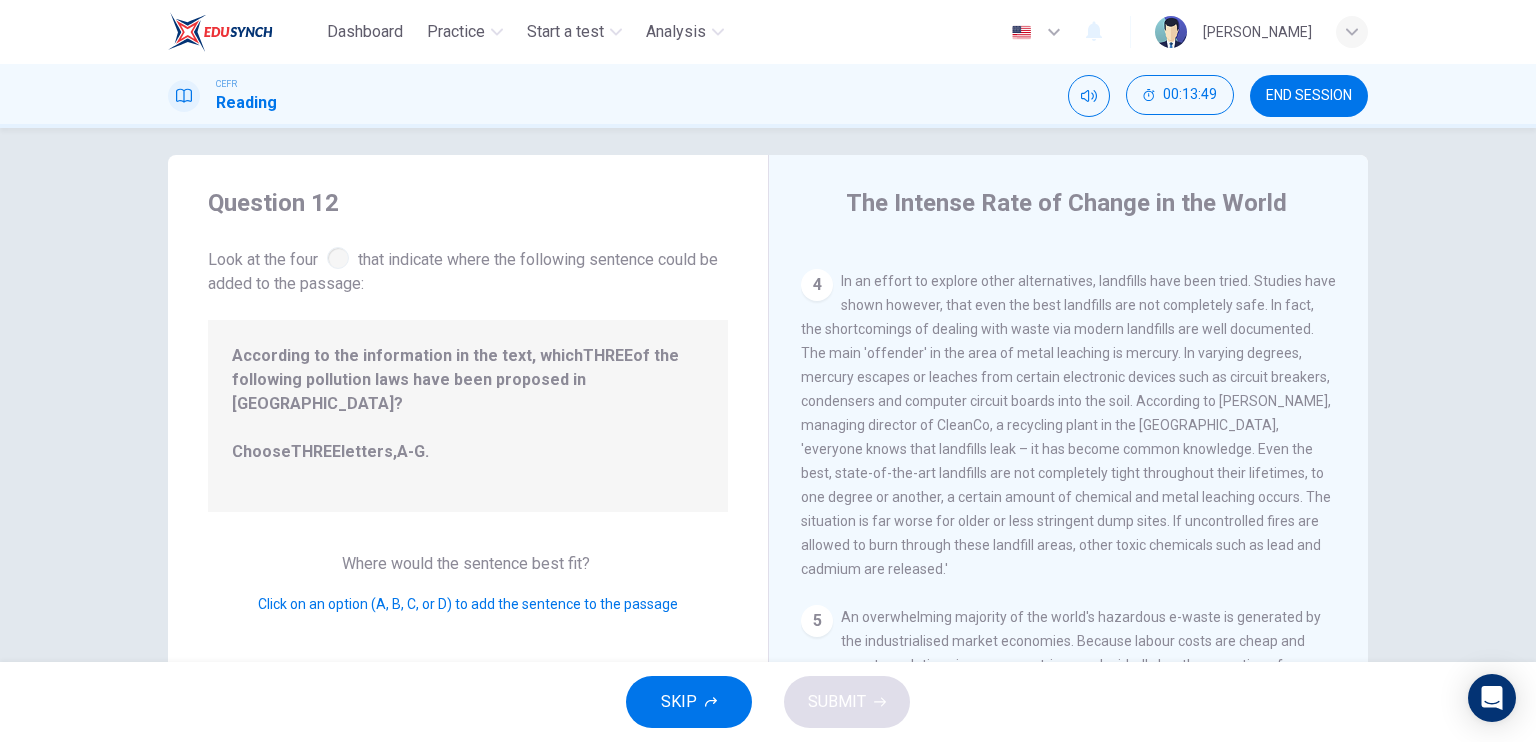 click on "4 In an effort to explore other alternatives, landfills have been tried. Studies have shown however, that even the best landfills are not completely safe. In fact, the shortcomings of dealing with waste via modern landfills are well documented. The main 'offender' in the area of metal leaching is mercury. In varying degrees, mercury escapes or leaches from certain electronic devices such as circuit breakers, condensers and computer circuit boards into the soil. According to [PERSON_NAME], managing director of CleanCo, a recycling plant in the [GEOGRAPHIC_DATA], 'everyone knows that landfills leak – it has become common knowledge. Even the best, state-of-the-art landfills are not completely tight throughout their lifetimes, to one degree or another, a certain amount of chemical and metal leaching occurs. The situation is far worse for older or less stringent dump sites. If uncontrolled fires are allowed to burn through these landfill areas, other toxic chemicals such as lead and cadmium are released.'" at bounding box center [1069, 425] 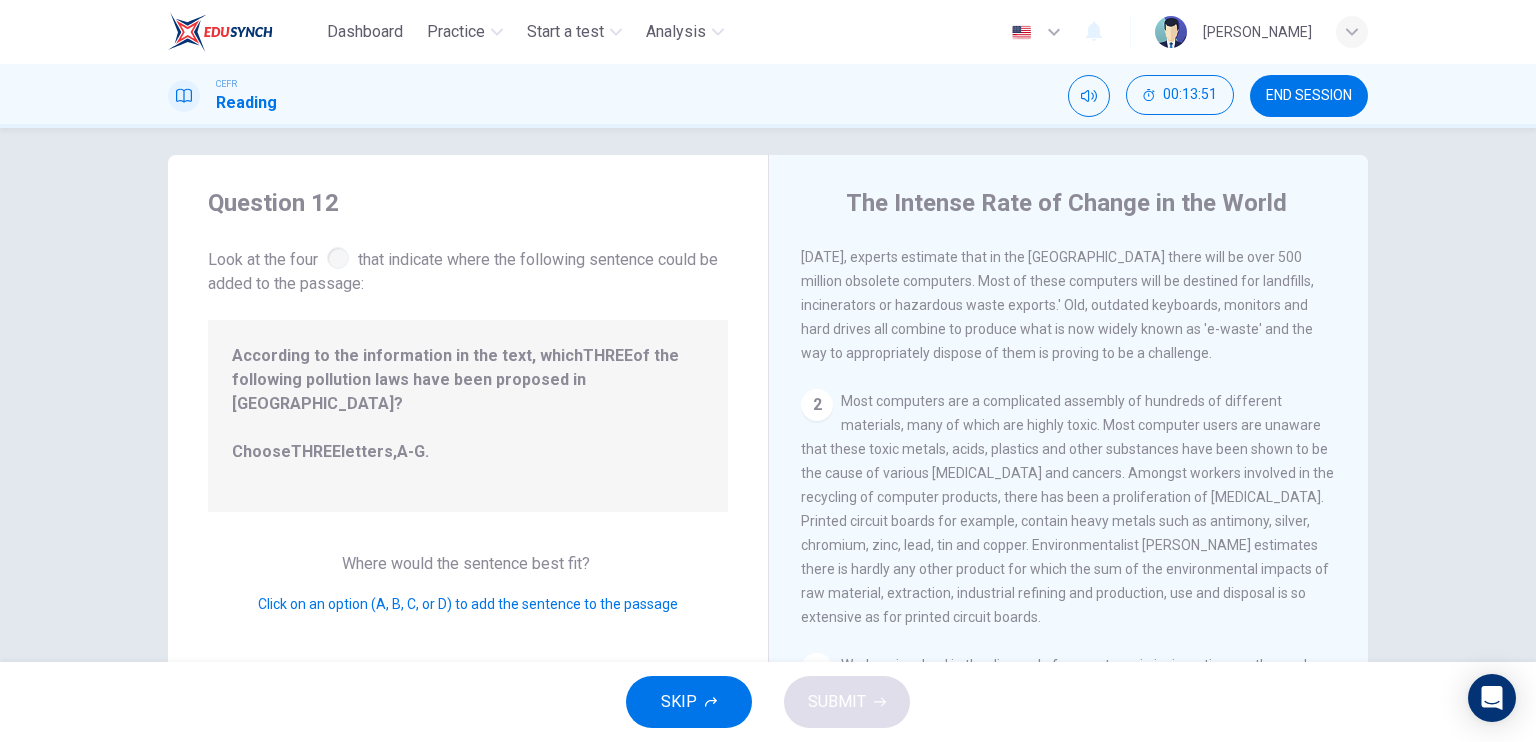 scroll, scrollTop: 0, scrollLeft: 0, axis: both 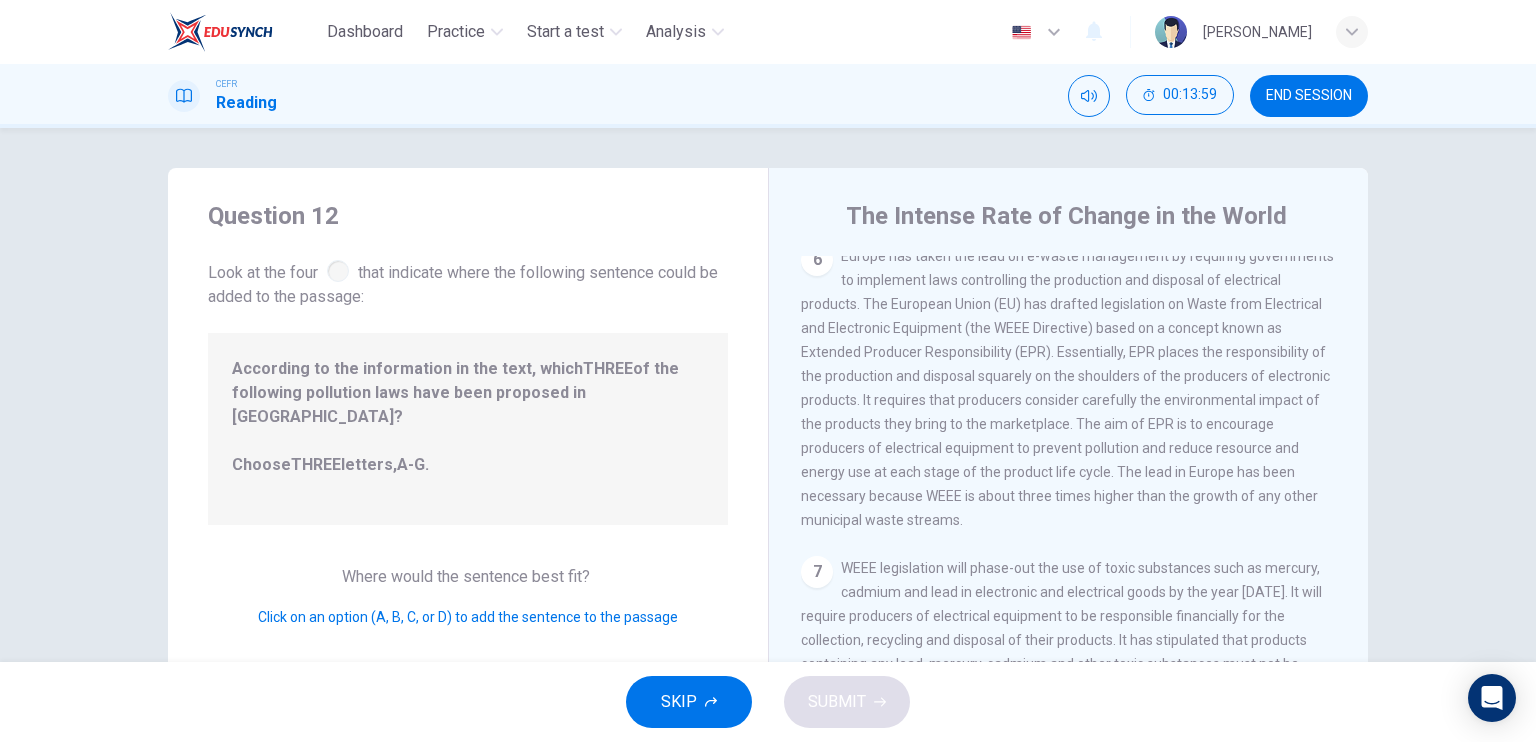 click at bounding box center [338, 271] 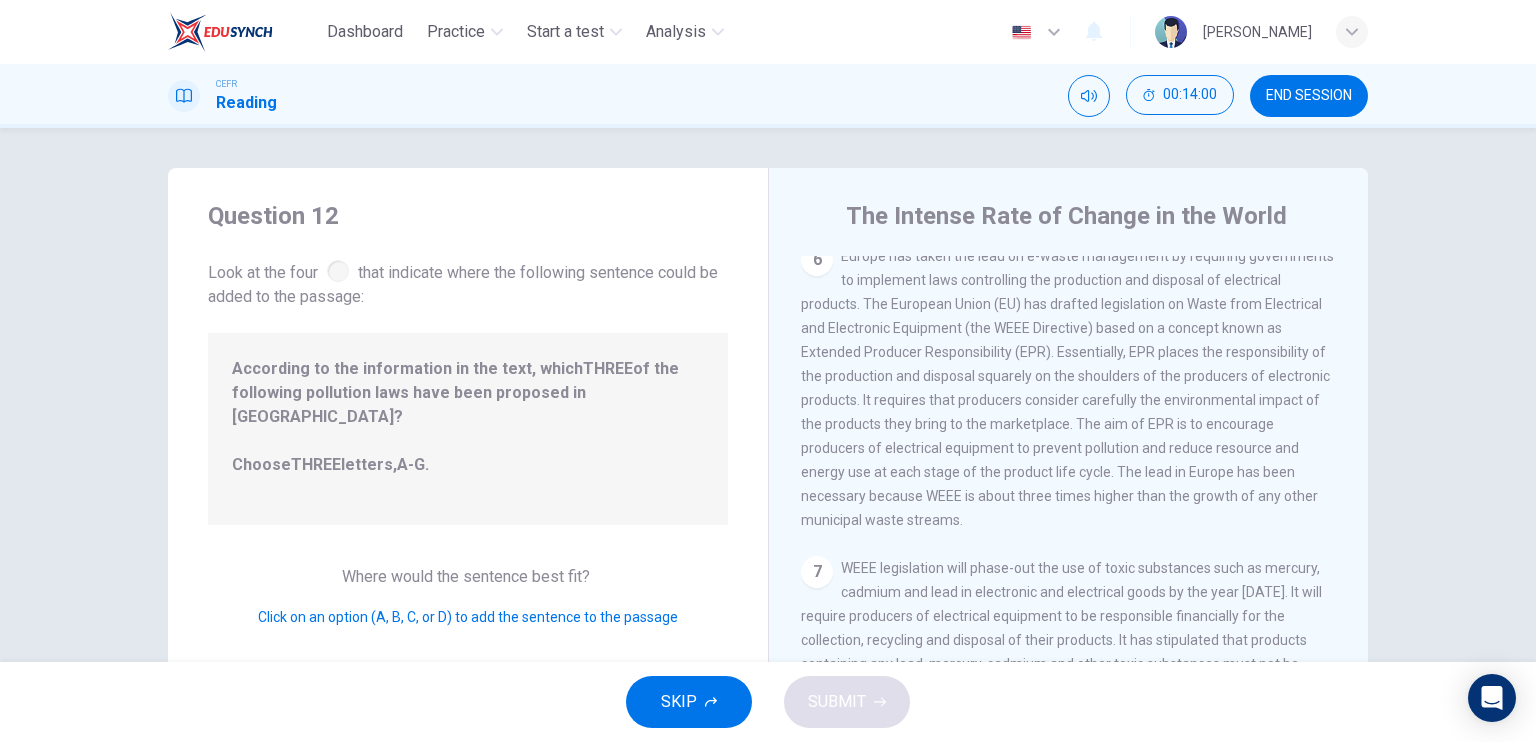 click at bounding box center (338, 271) 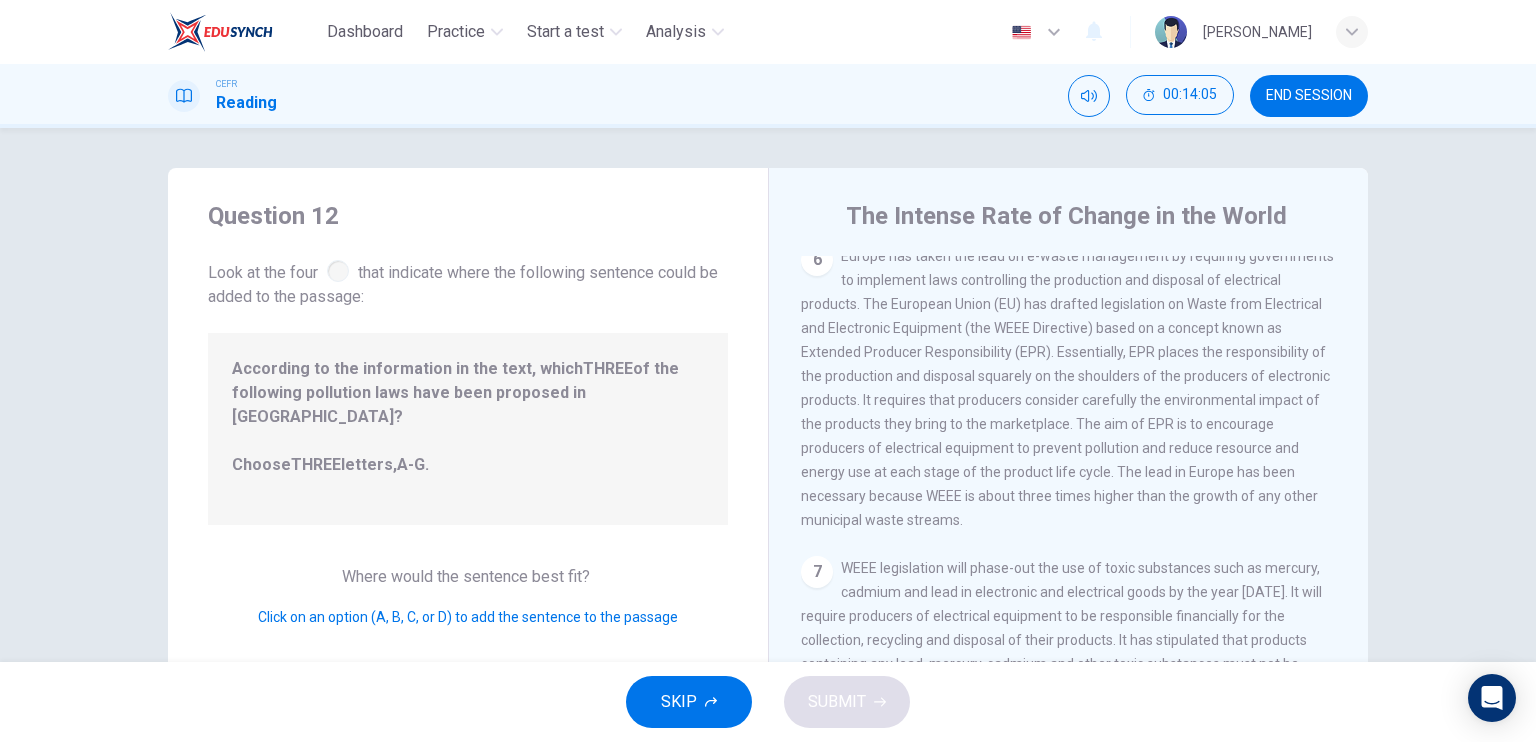 click on "7" at bounding box center [817, 572] 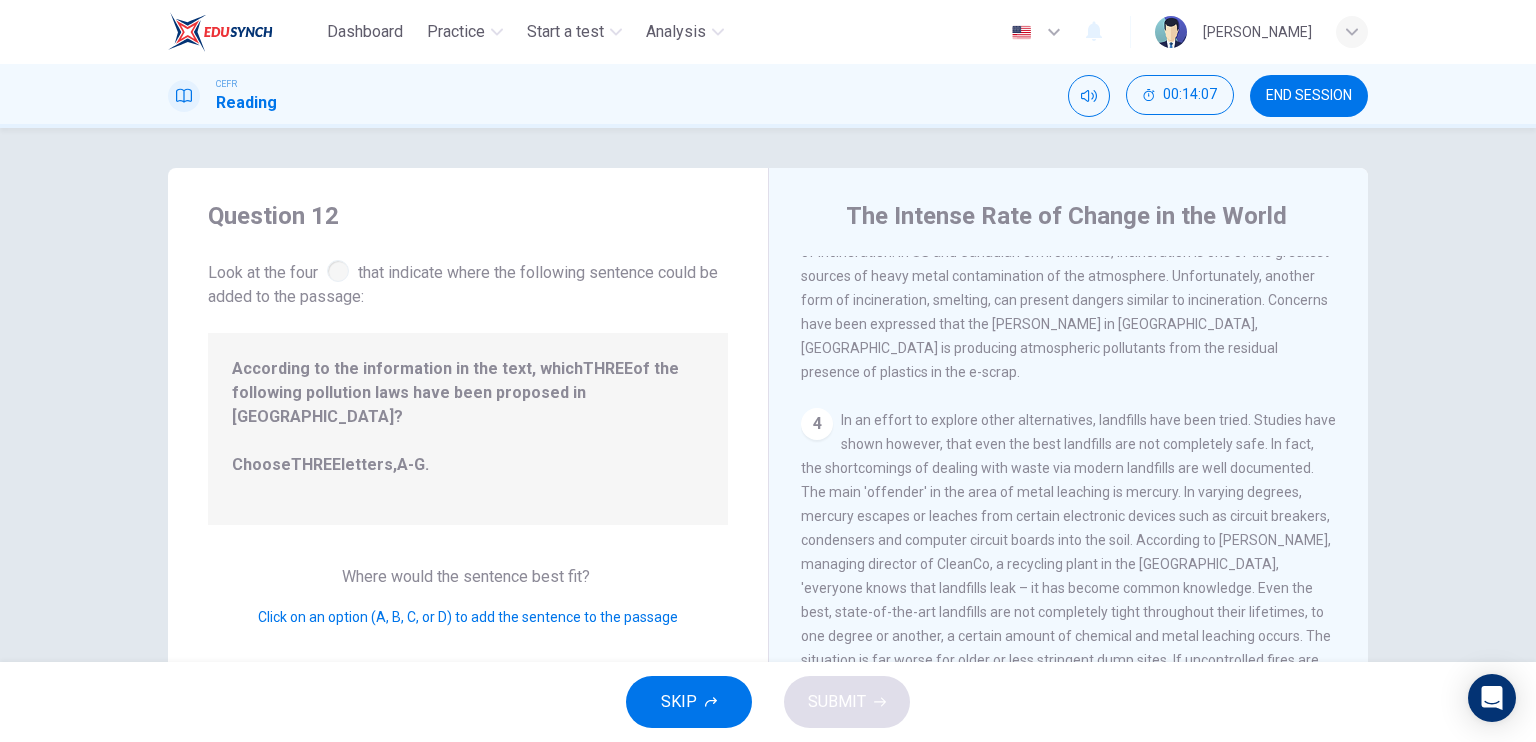 scroll, scrollTop: 0, scrollLeft: 0, axis: both 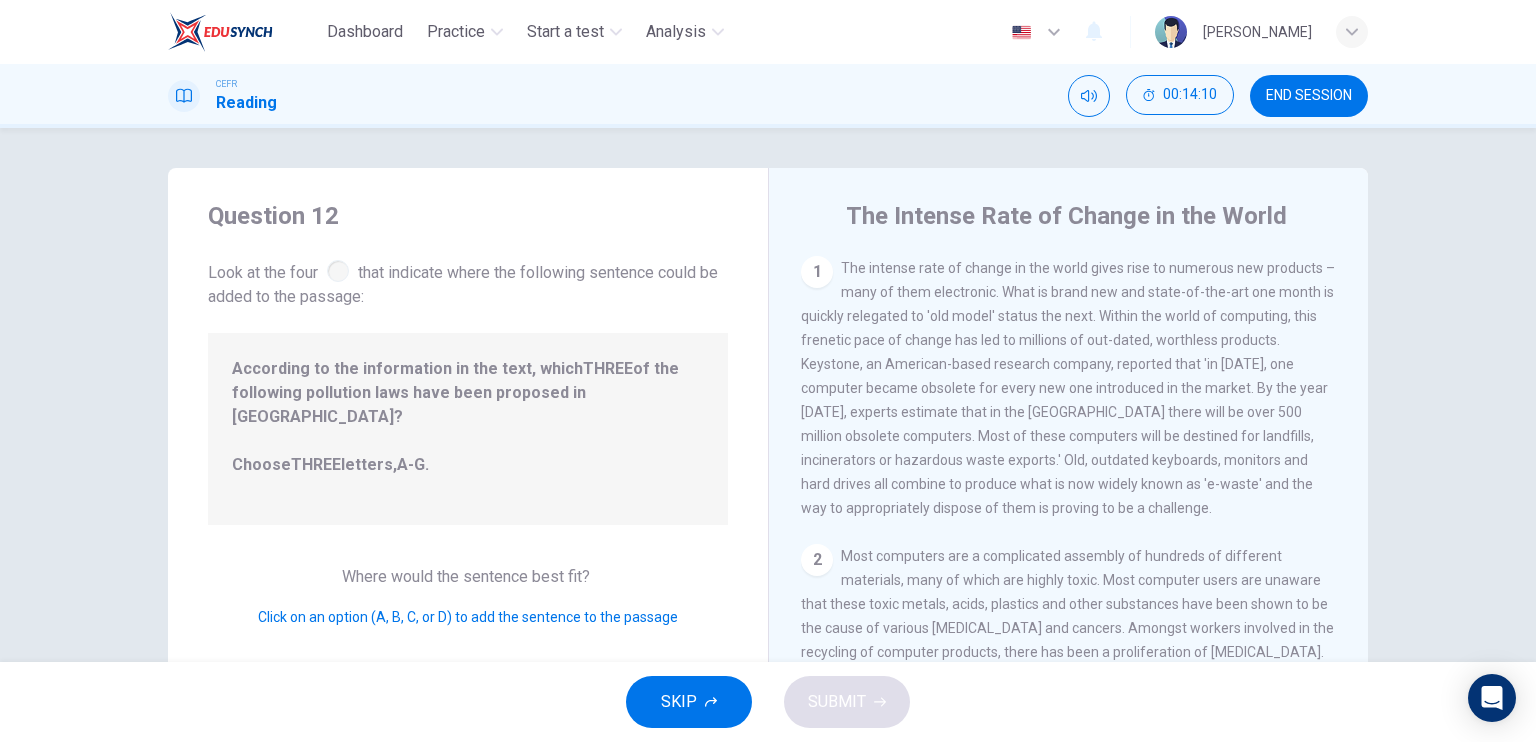 click on "Where would the sentence best fit?" at bounding box center (468, 576) 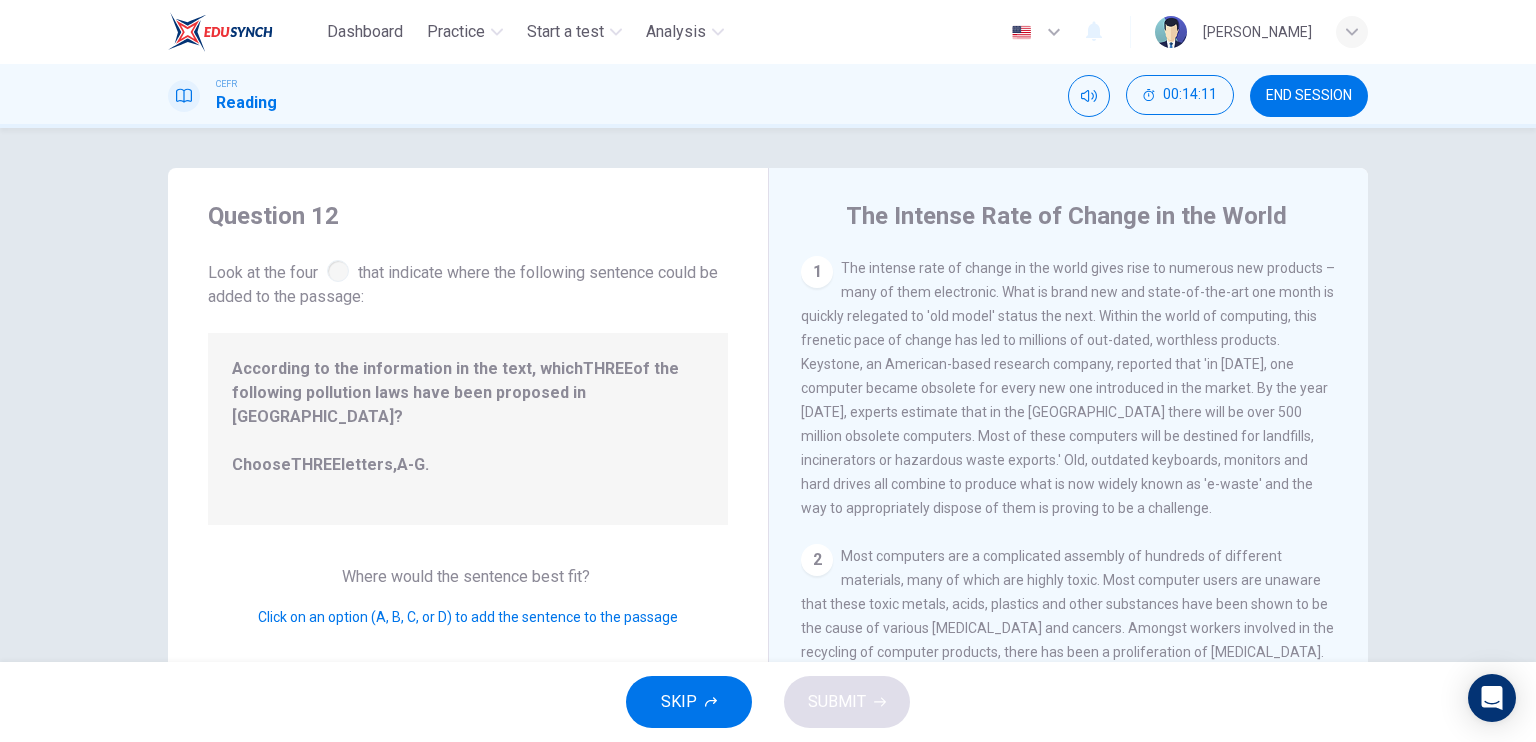 click on "Where would the sentence best fit?" at bounding box center [468, 576] 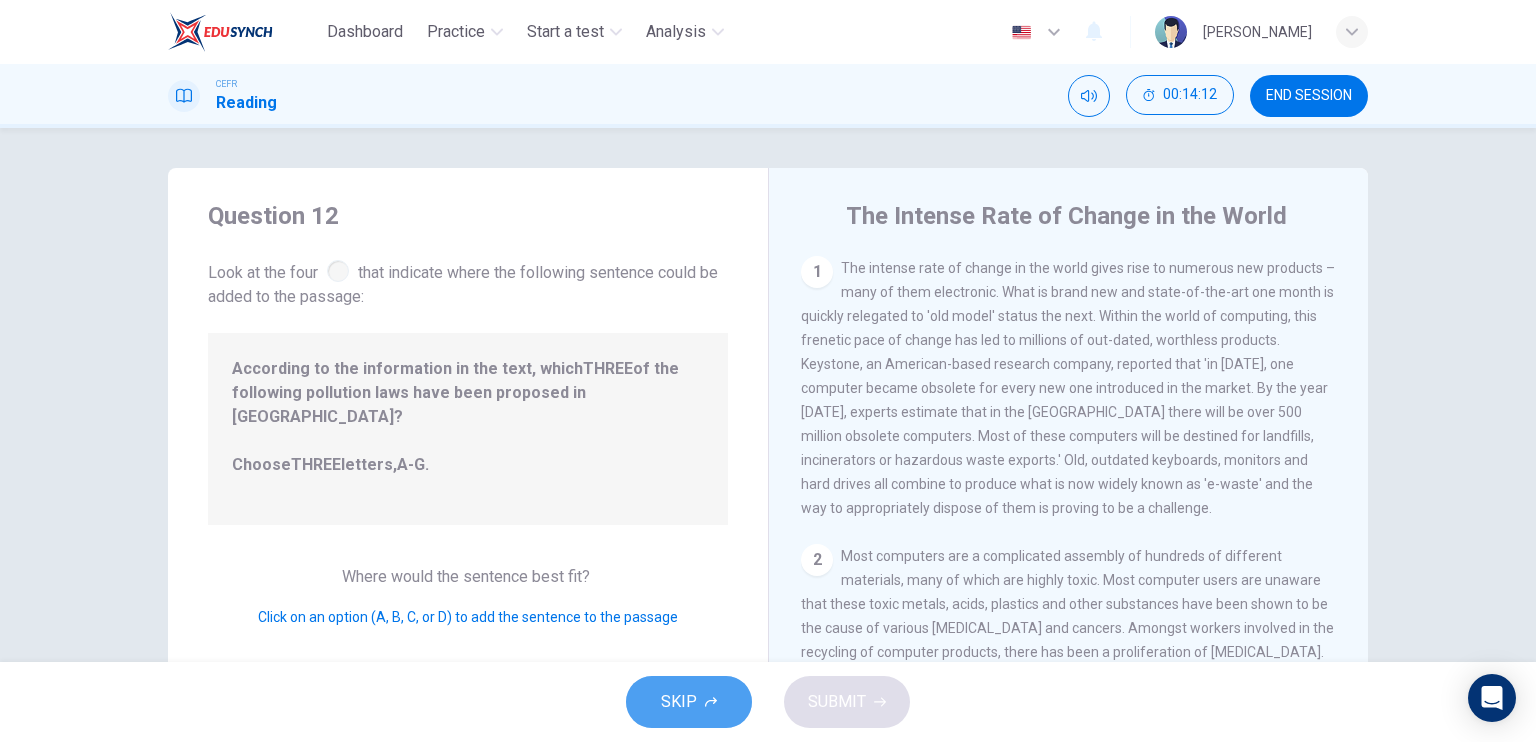 click 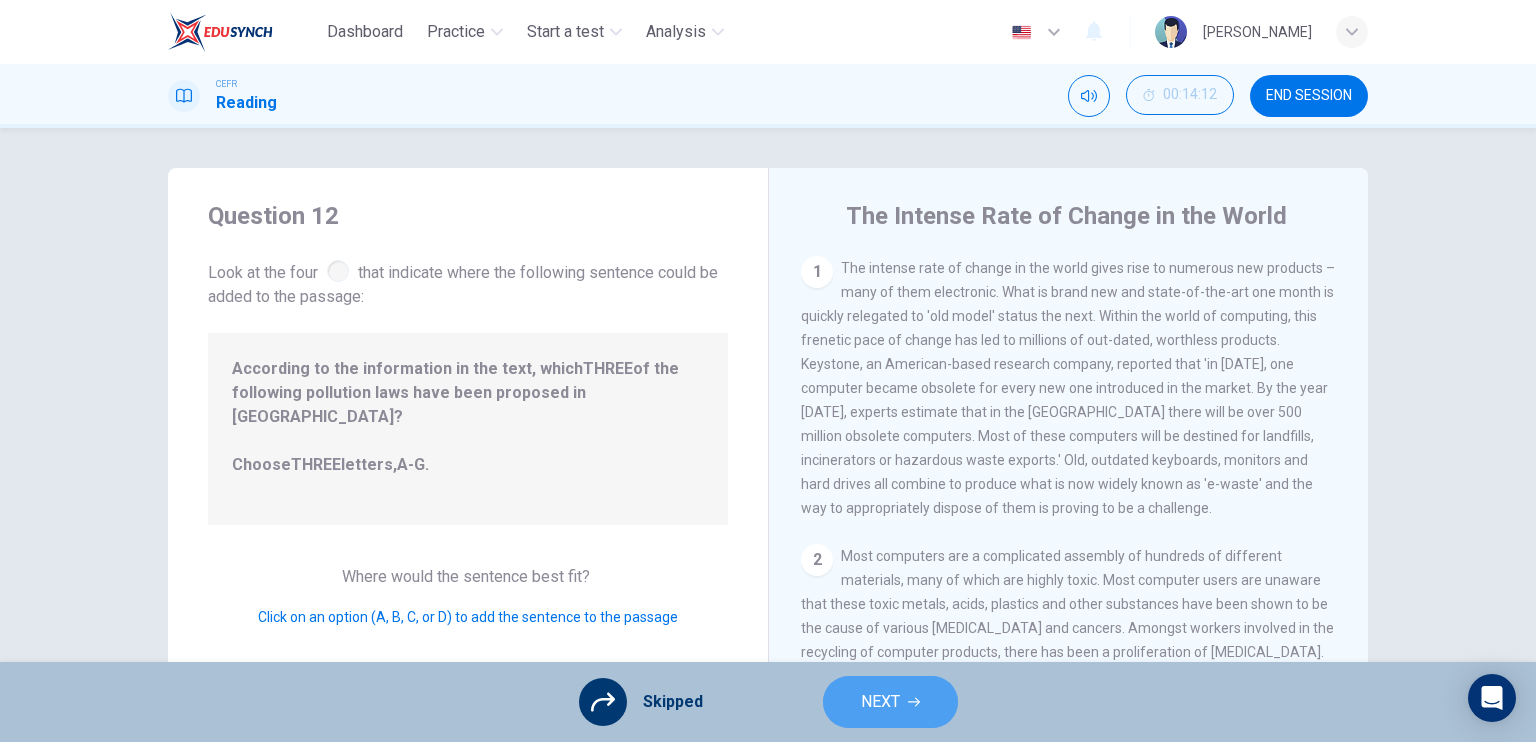 click on "NEXT" at bounding box center (890, 702) 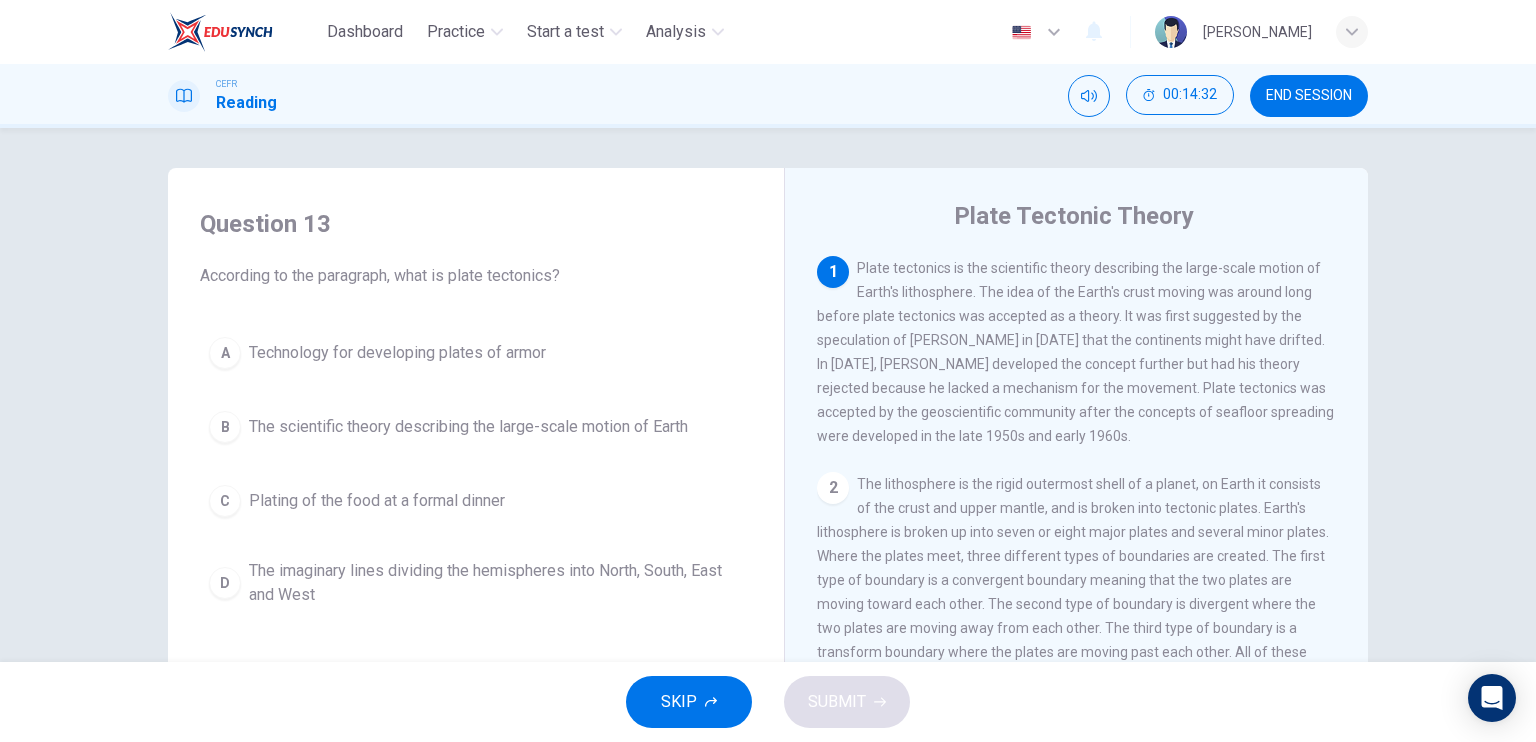 scroll, scrollTop: 0, scrollLeft: 0, axis: both 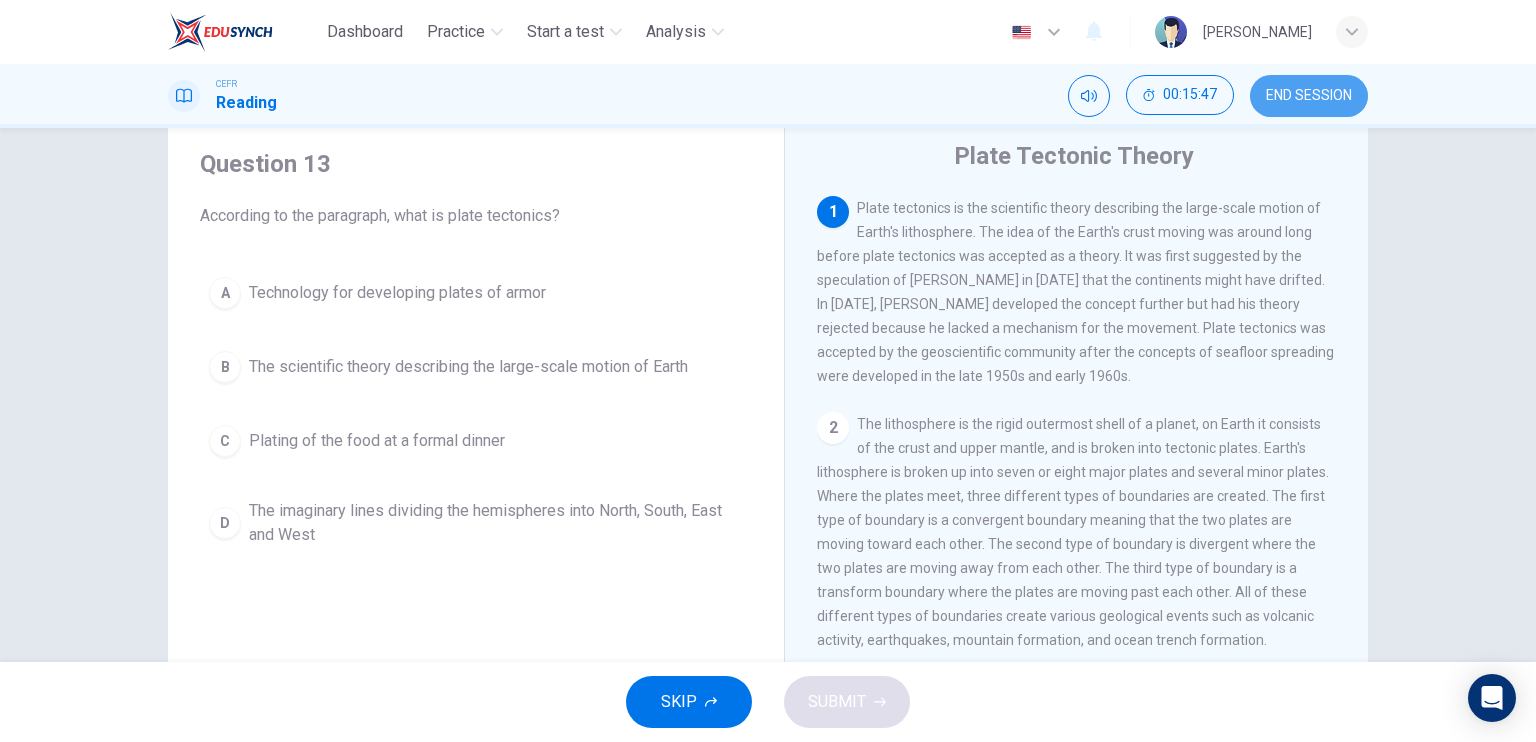 click on "END SESSION" at bounding box center (1309, 96) 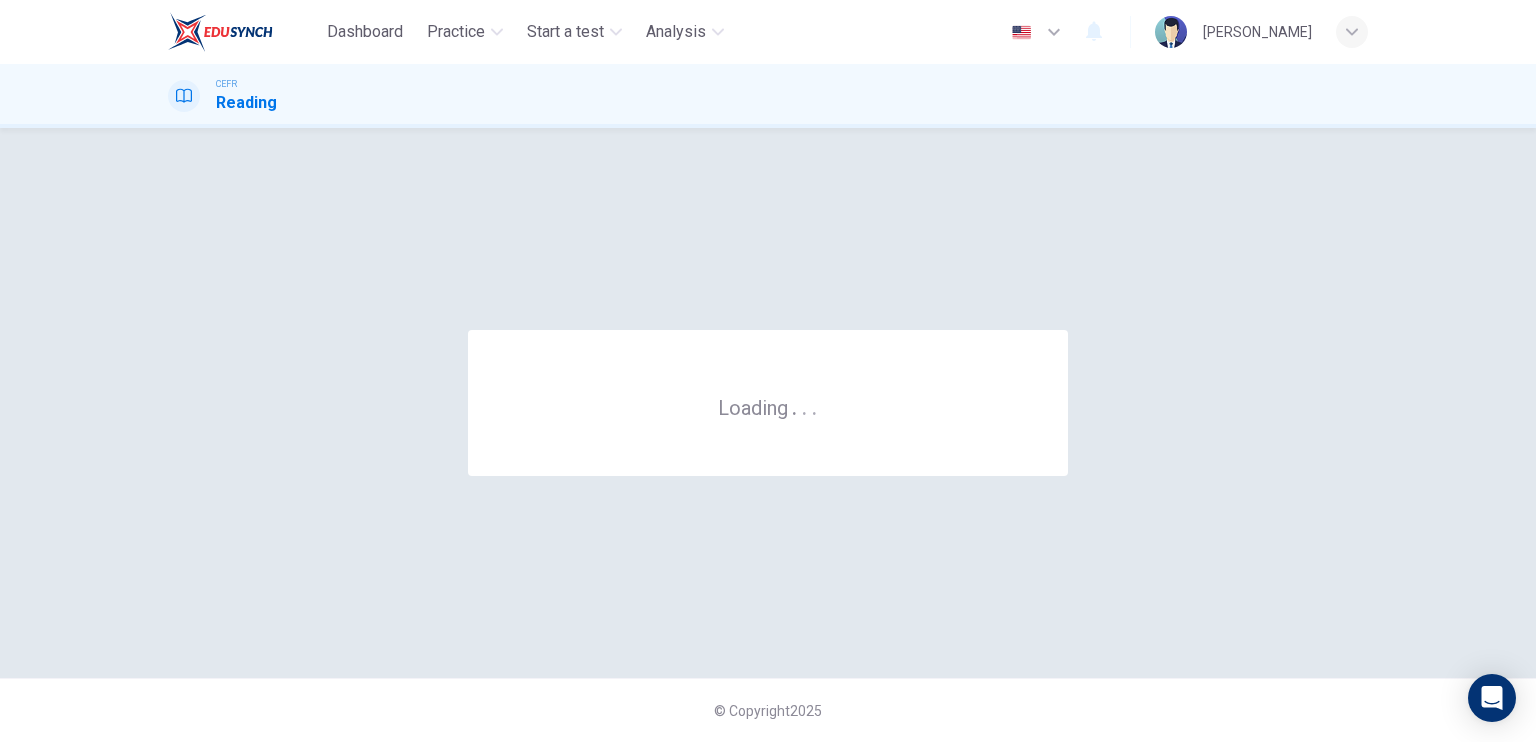 scroll, scrollTop: 0, scrollLeft: 0, axis: both 